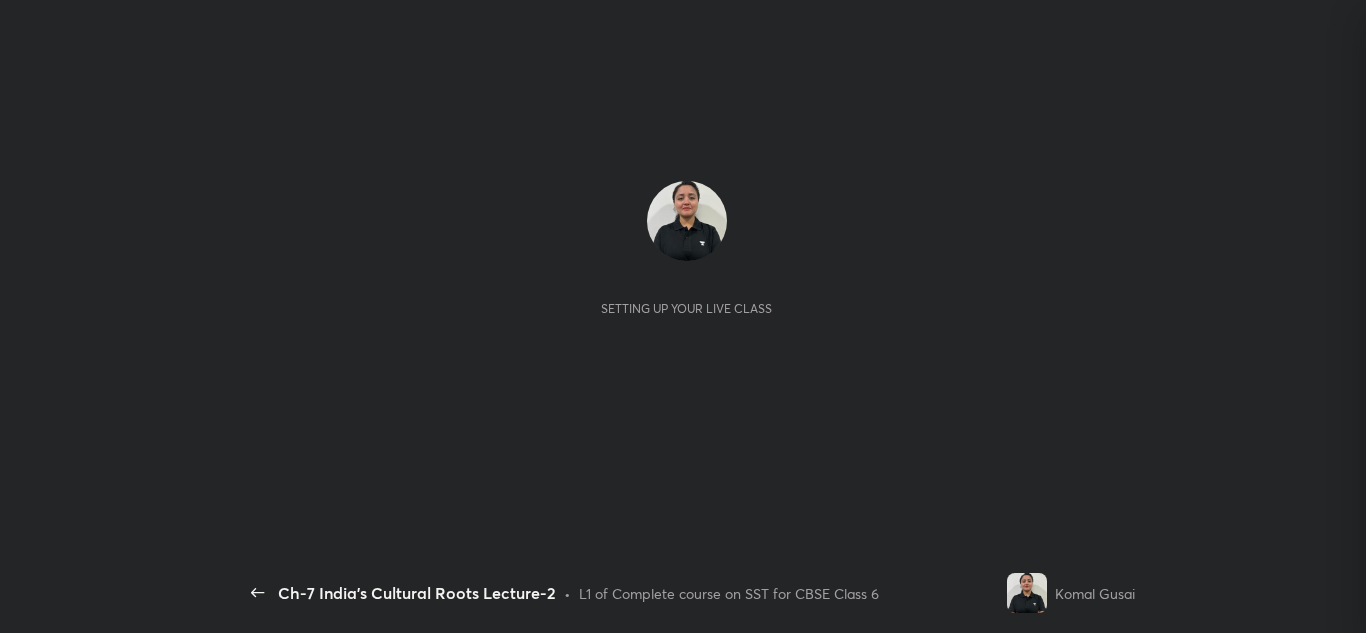scroll, scrollTop: 0, scrollLeft: 0, axis: both 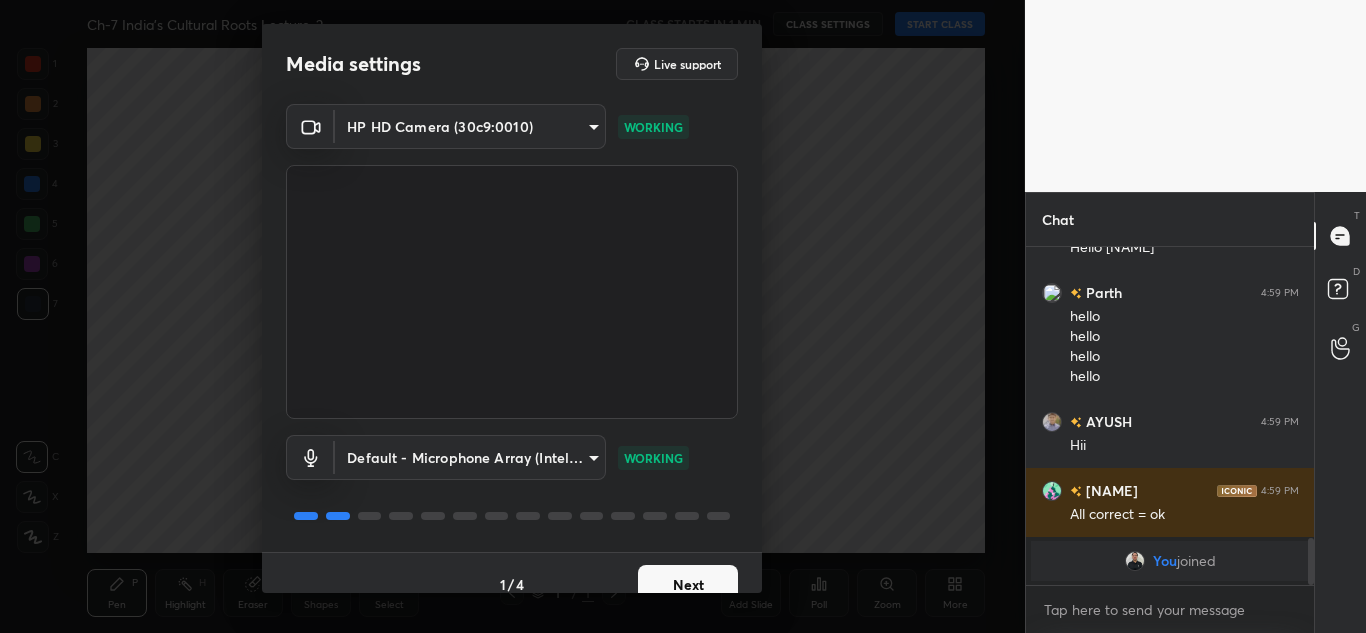click on "Next" at bounding box center (688, 585) 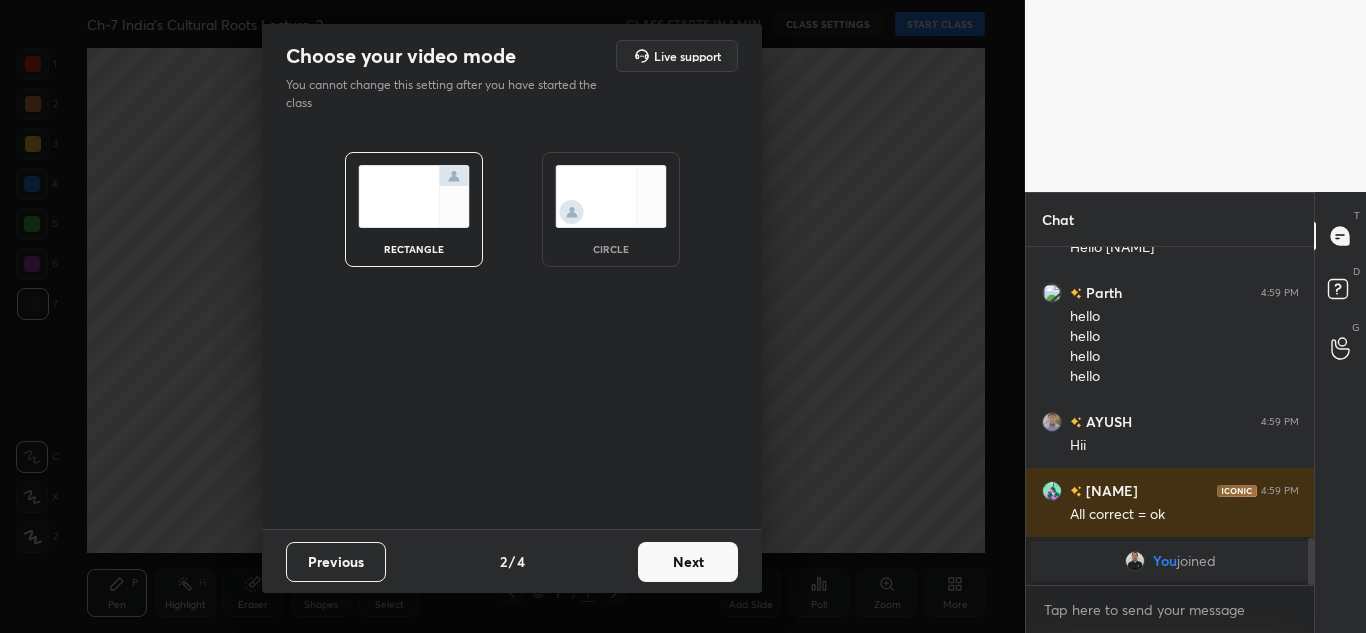 click on "Next" at bounding box center [688, 562] 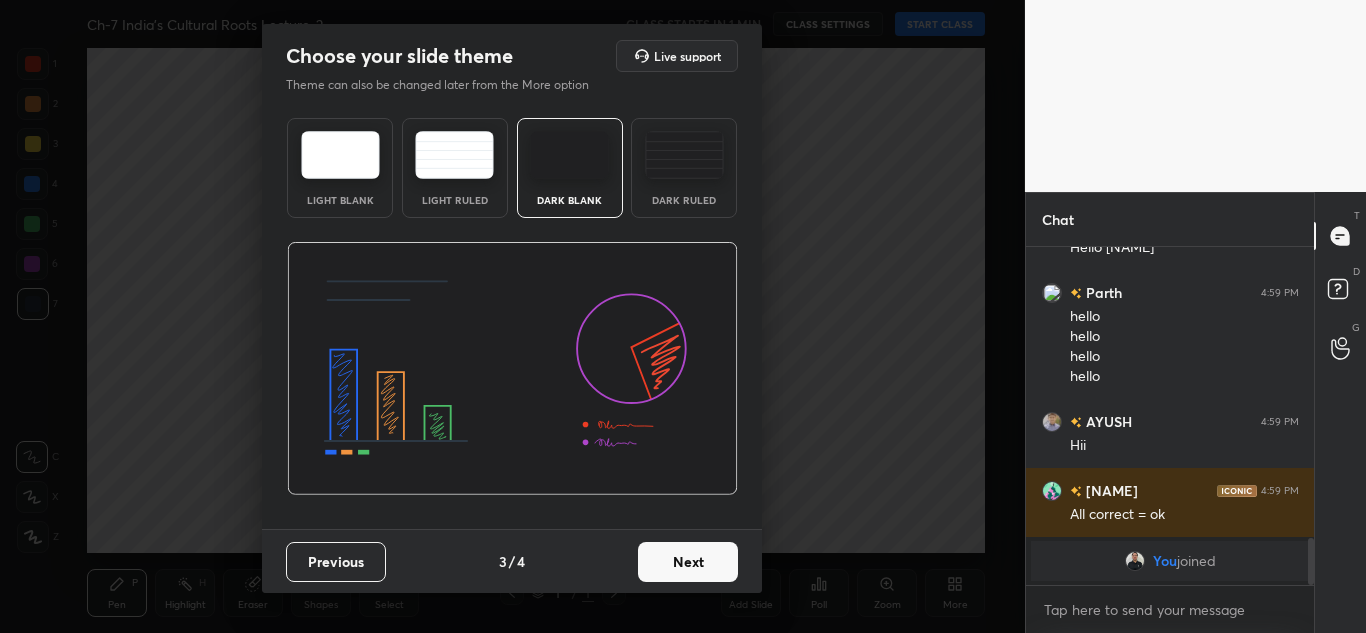 click on "Next" at bounding box center (688, 562) 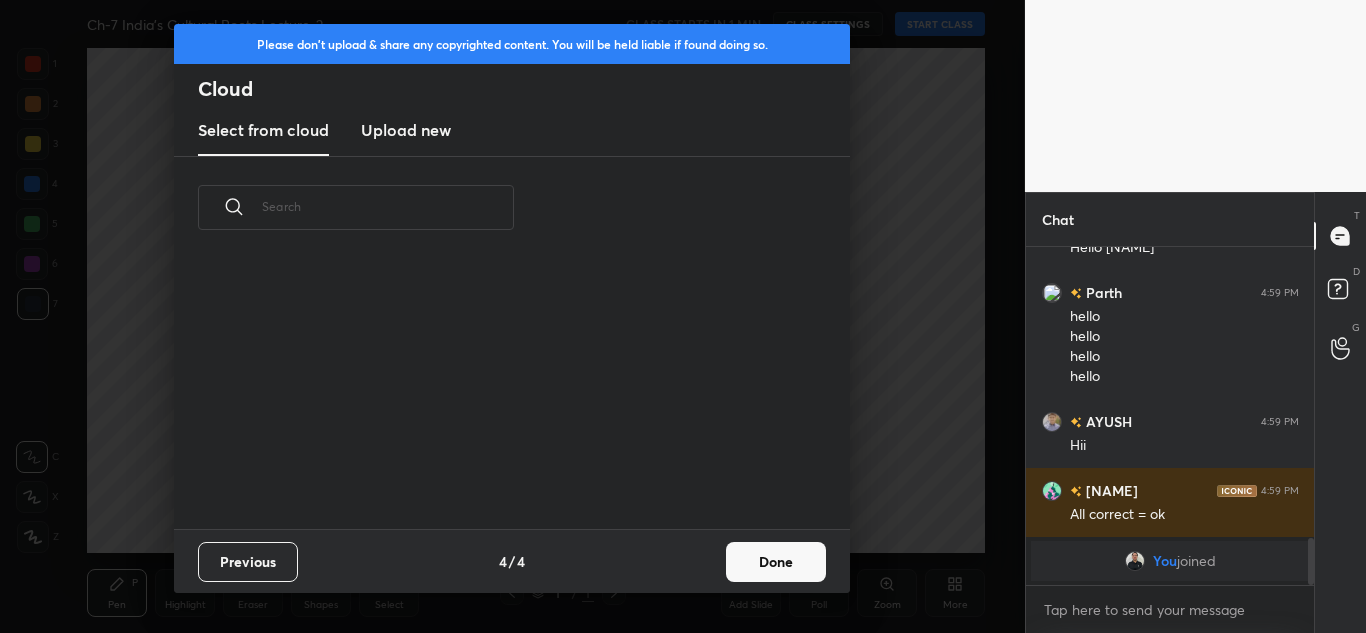scroll, scrollTop: 7, scrollLeft: 11, axis: both 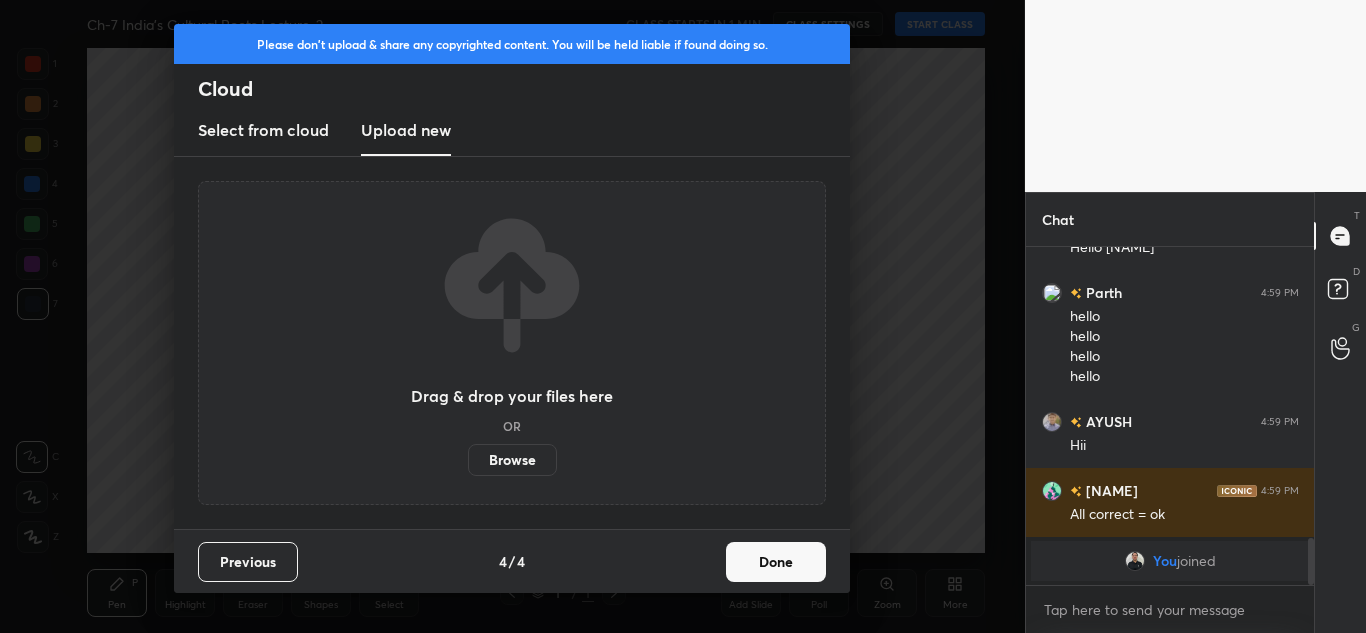 click on "Browse" at bounding box center [512, 460] 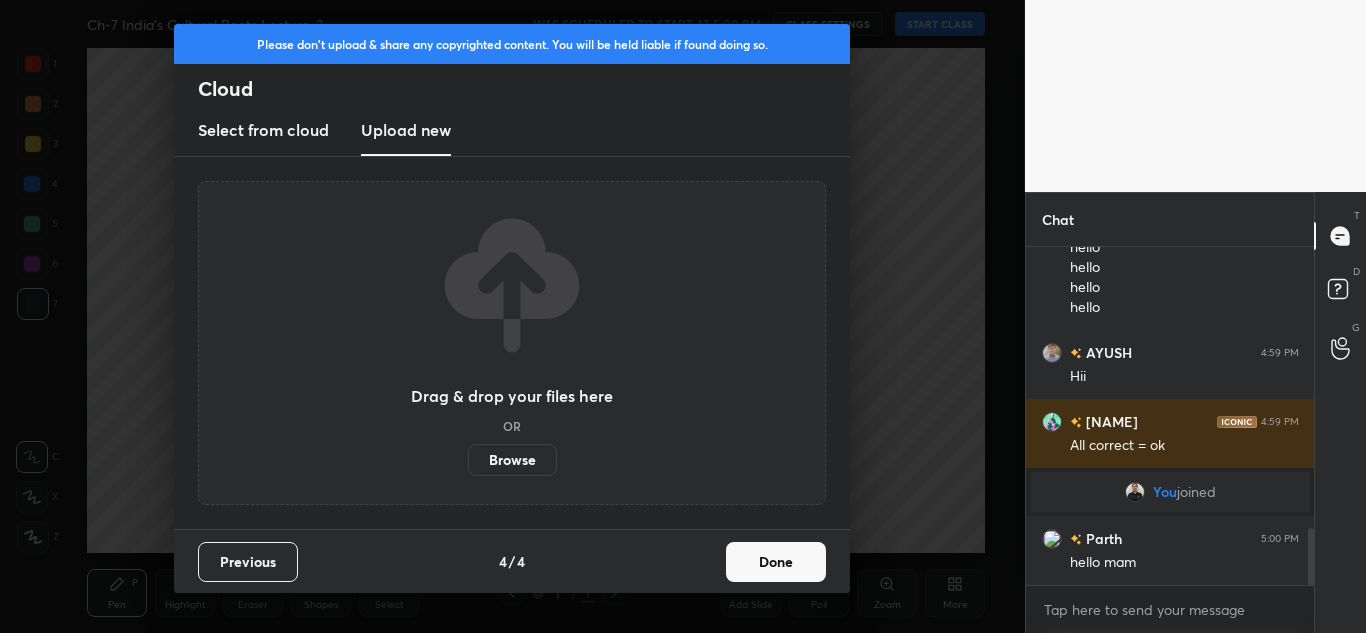 scroll, scrollTop: 1668, scrollLeft: 0, axis: vertical 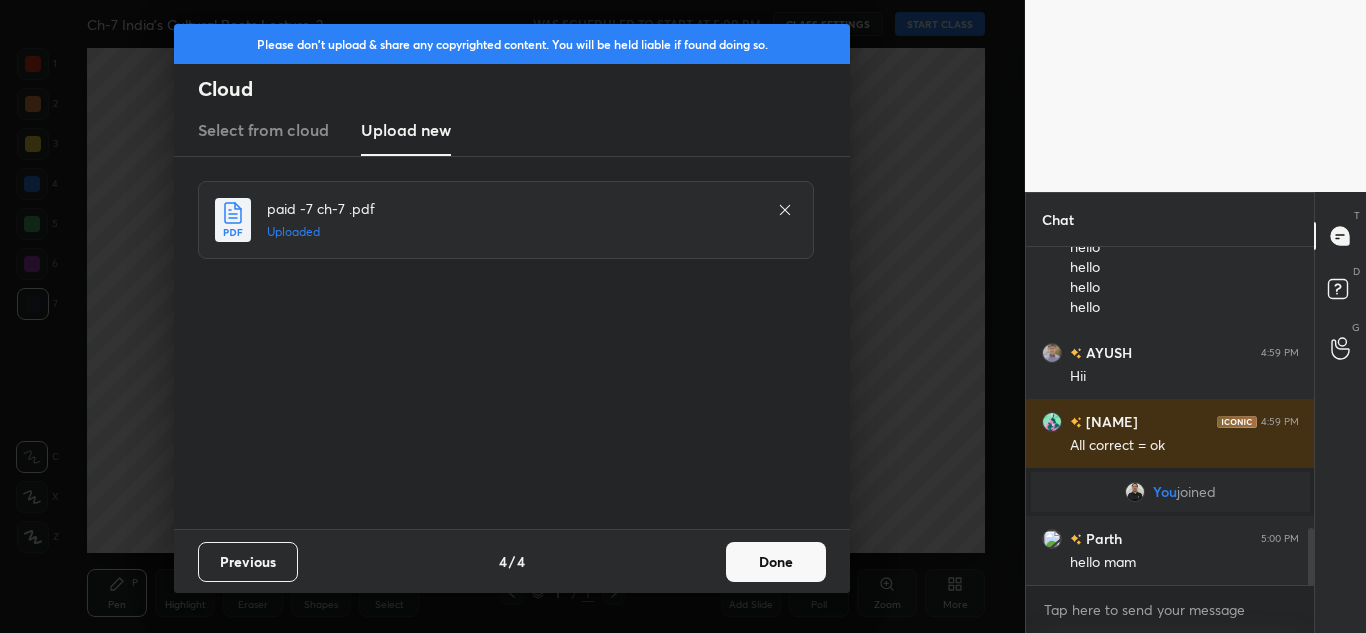 click on "Done" at bounding box center [776, 562] 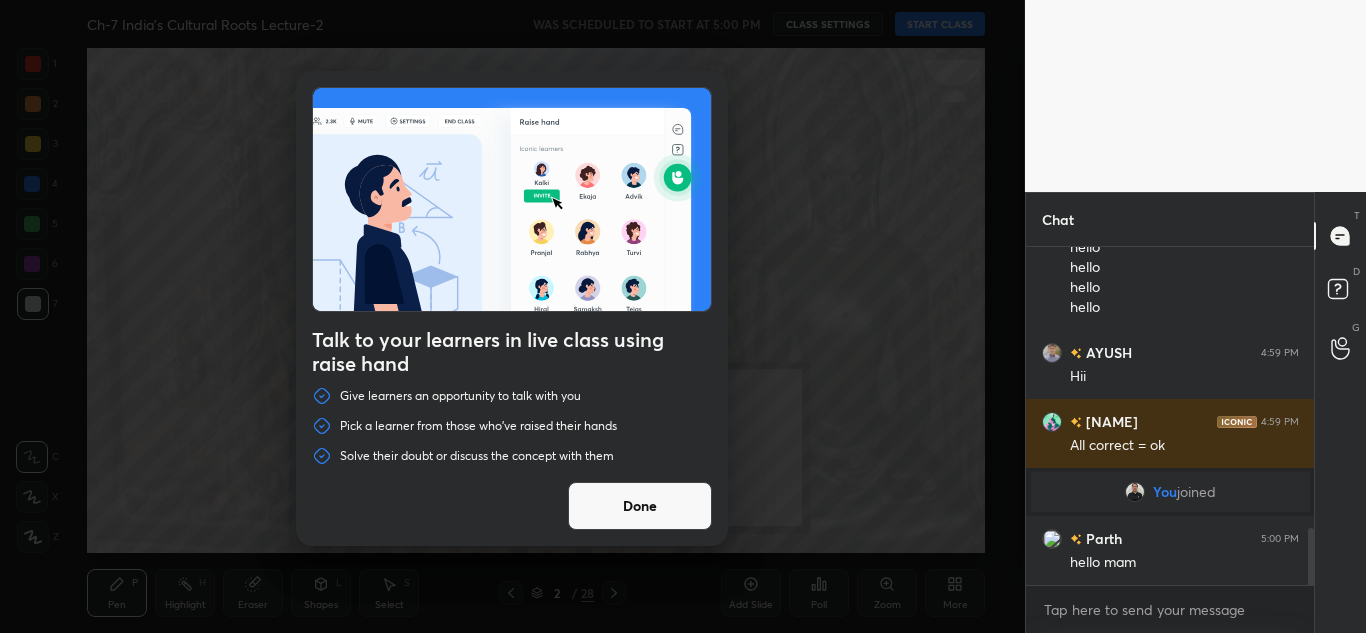 click on "Done" at bounding box center [640, 506] 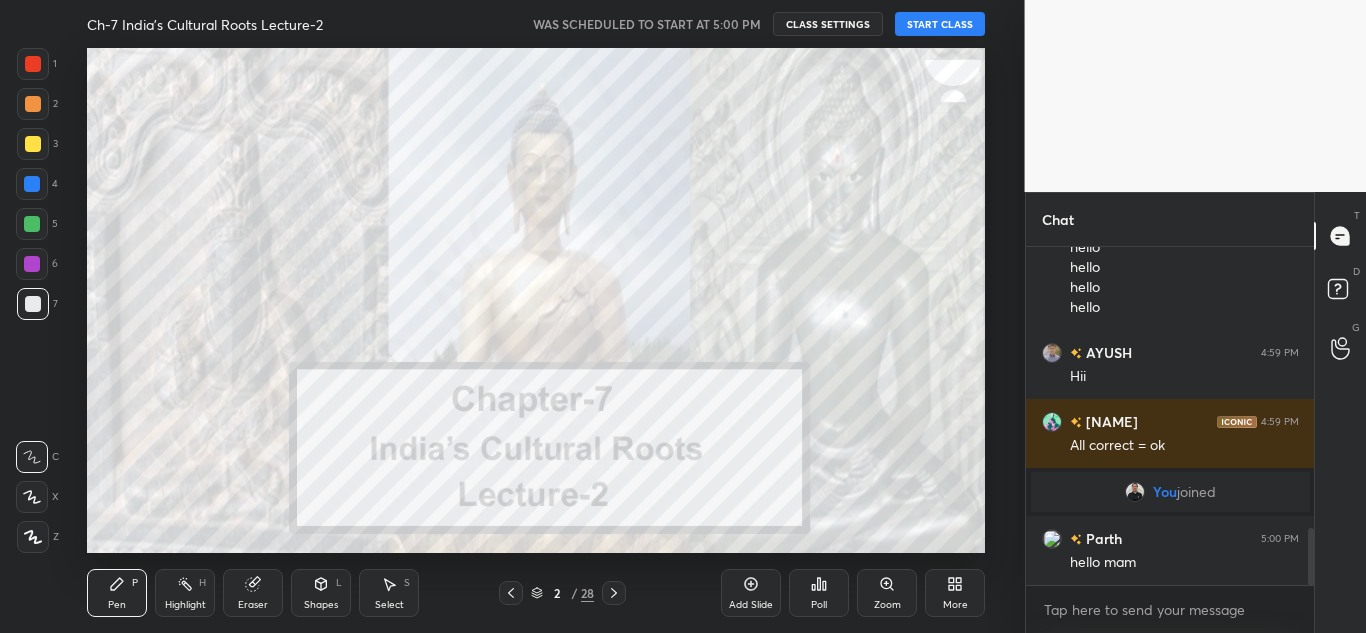 click on "START CLASS" at bounding box center [940, 24] 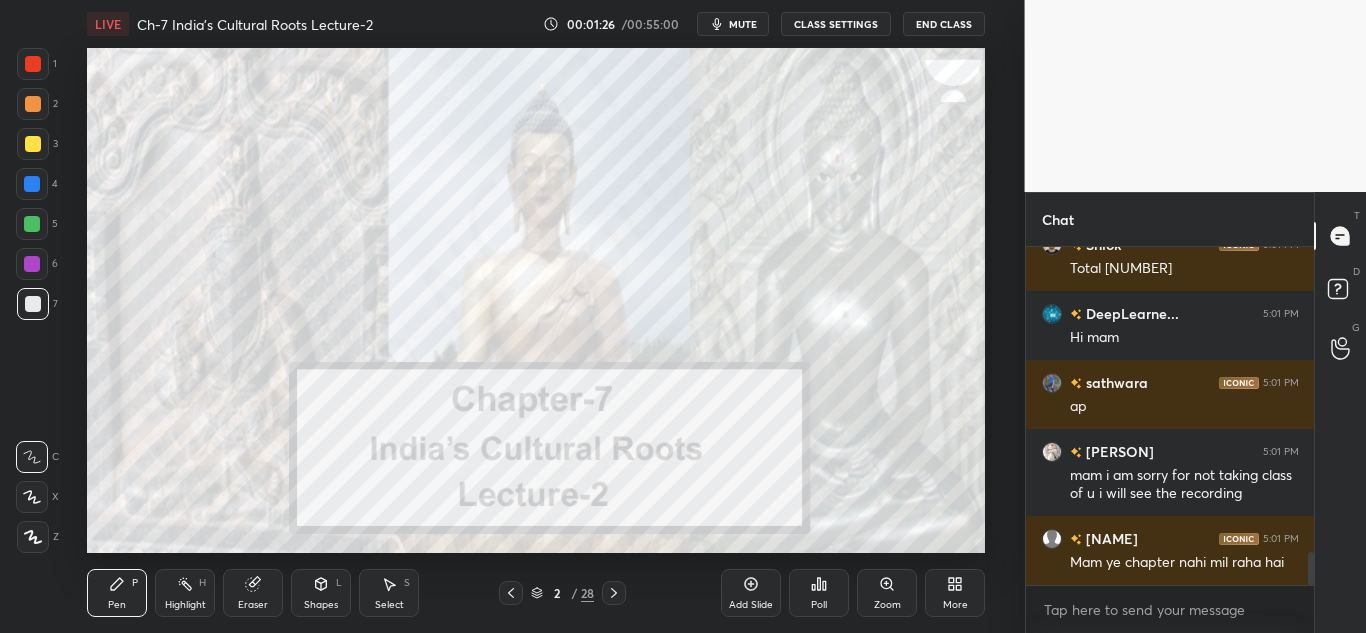 scroll, scrollTop: 3215, scrollLeft: 0, axis: vertical 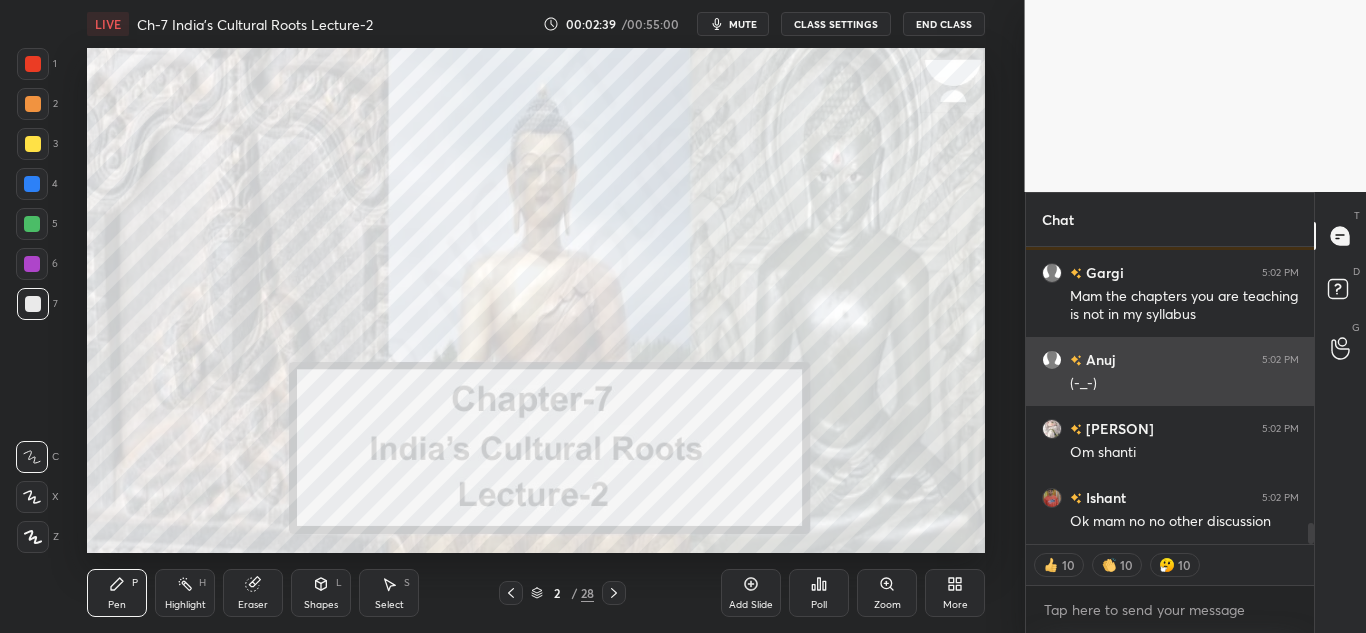 type on "x" 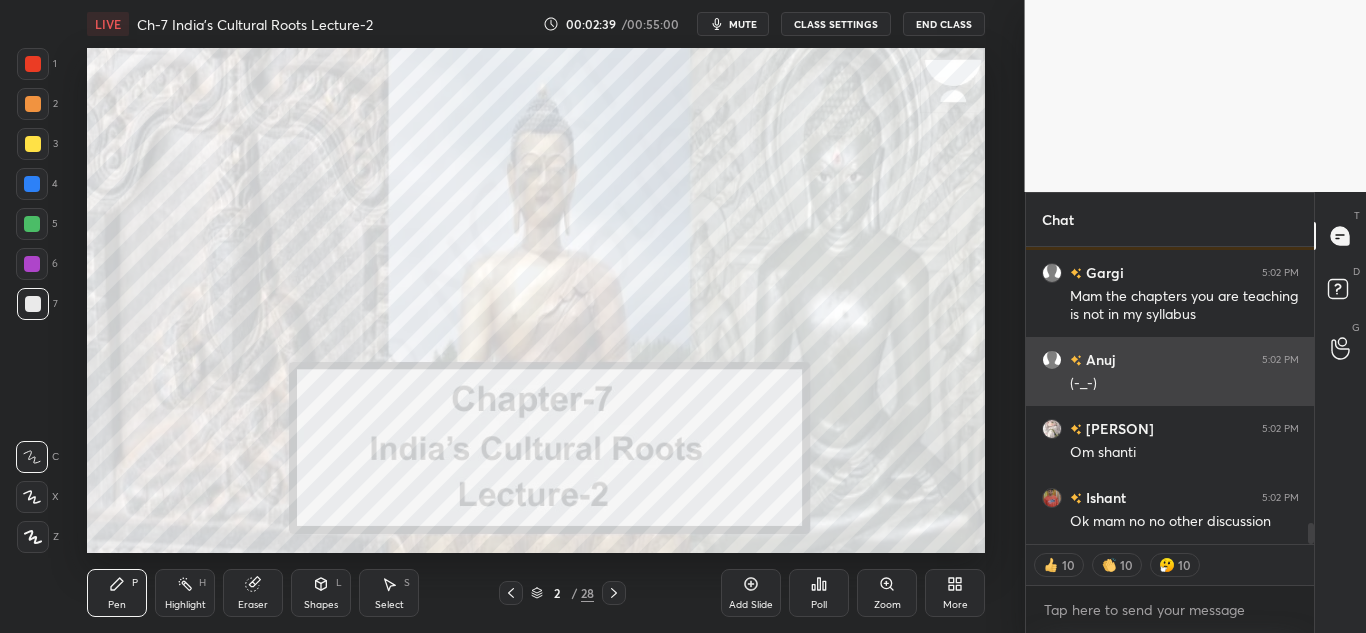 scroll, scrollTop: 7, scrollLeft: 7, axis: both 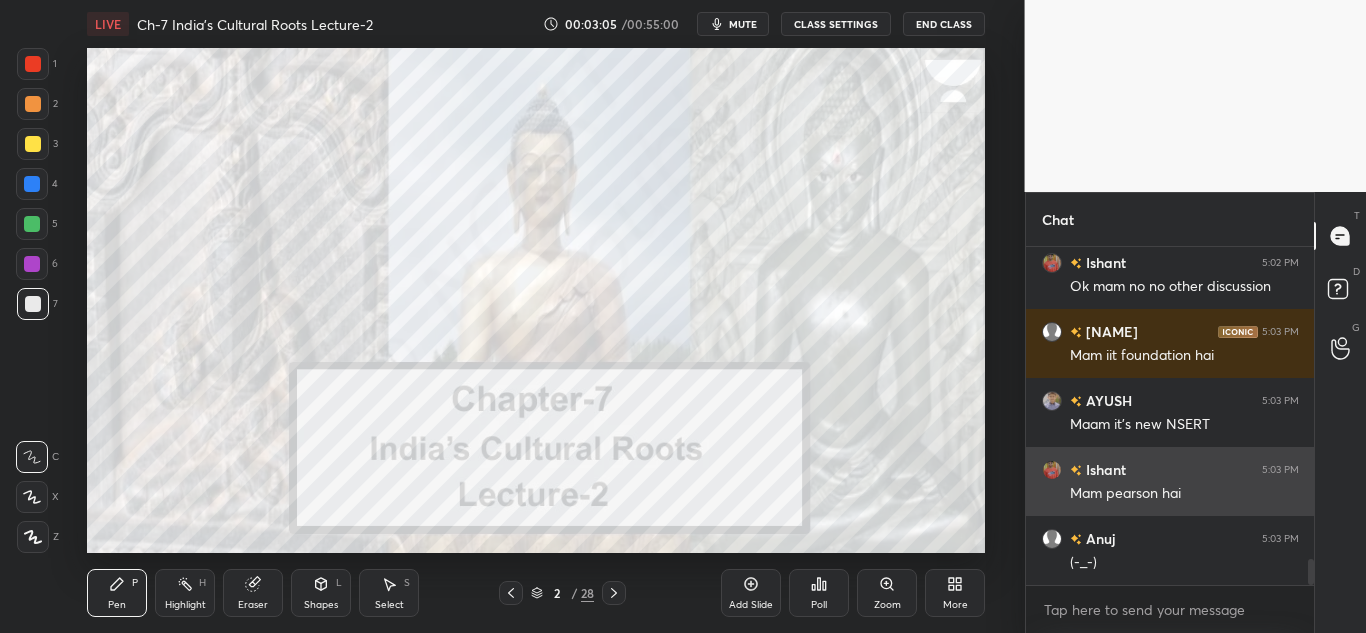 type 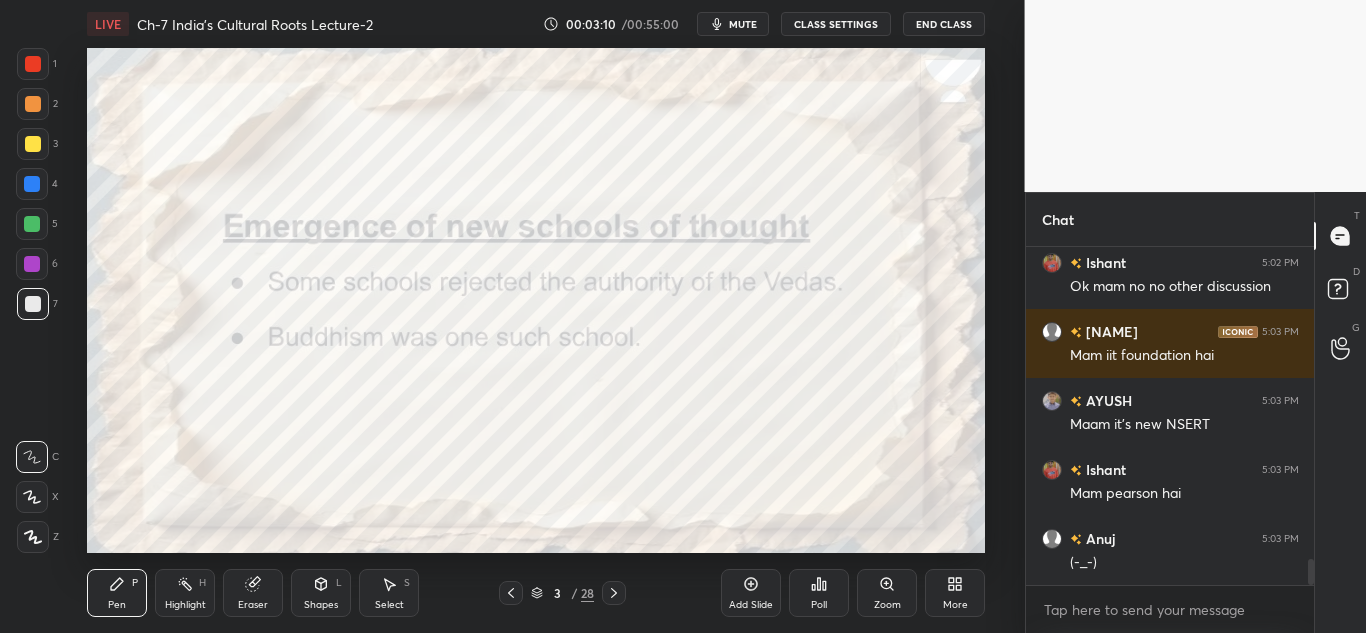 click at bounding box center [33, 537] 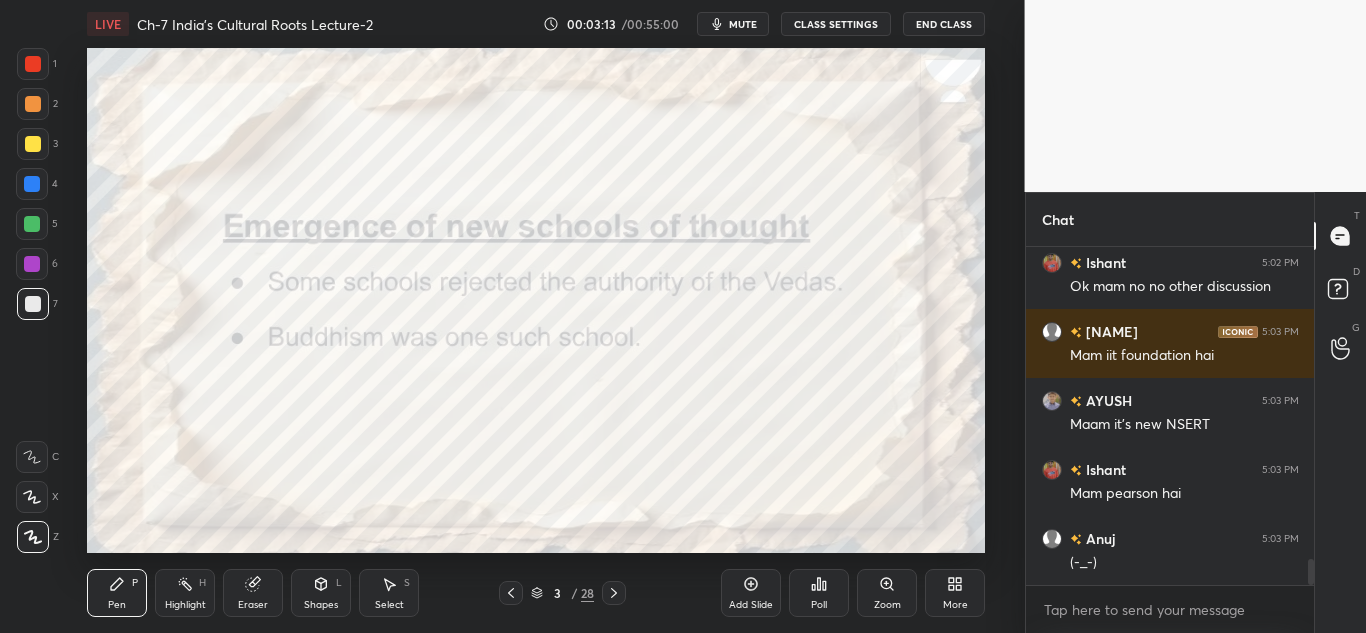 click at bounding box center [33, 64] 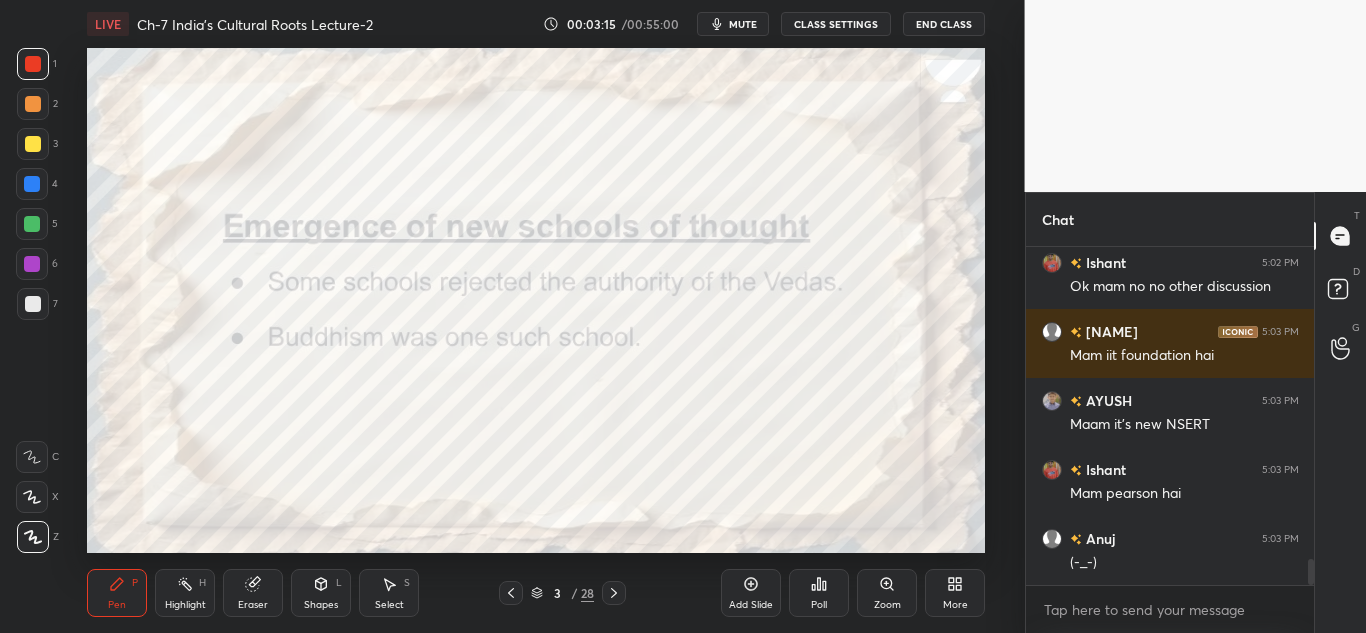 scroll, scrollTop: 4150, scrollLeft: 0, axis: vertical 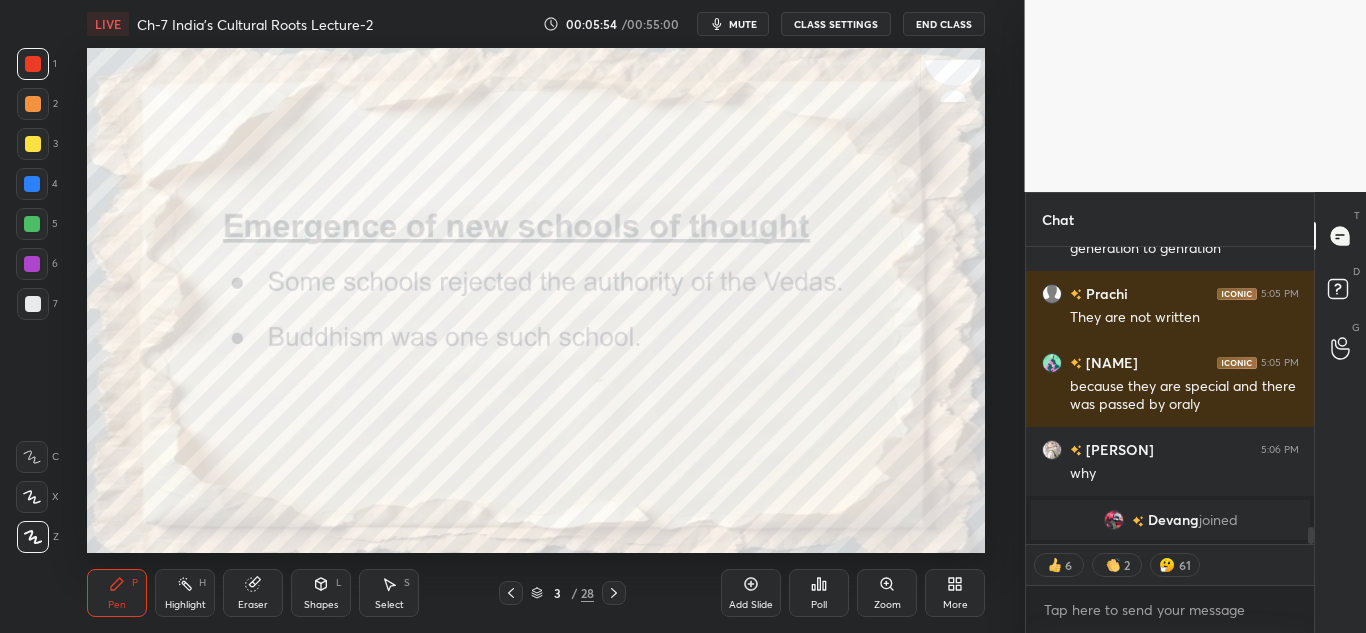 click 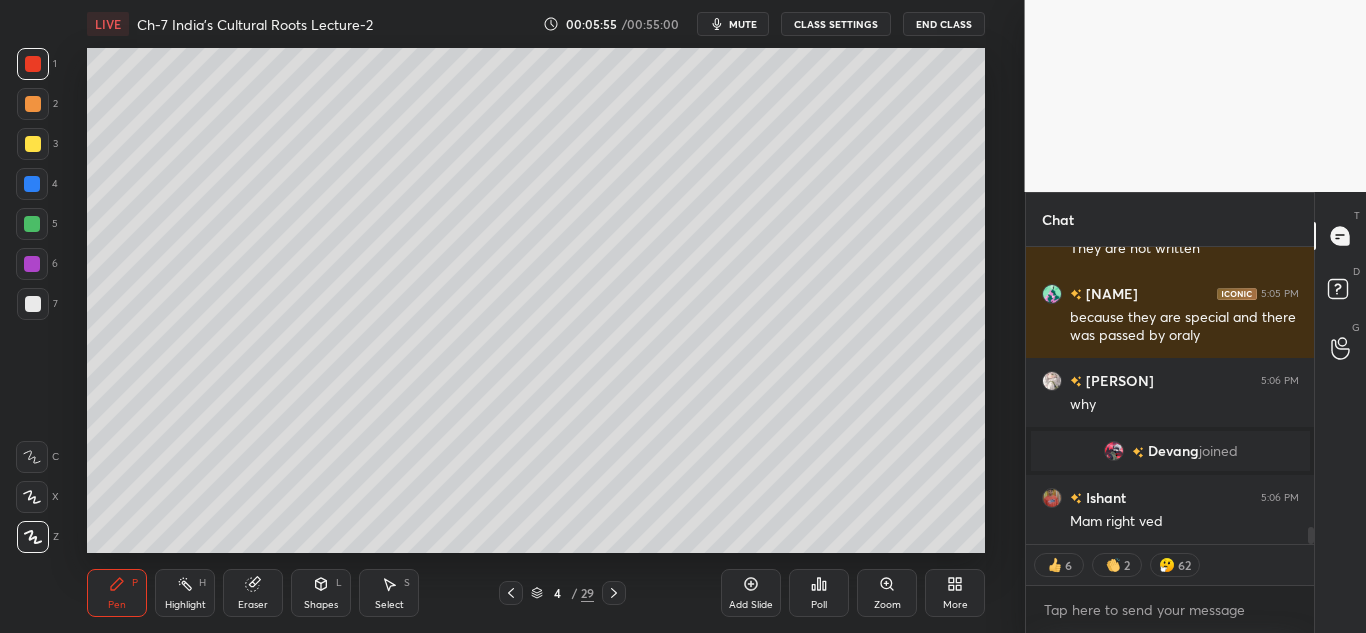 scroll, scrollTop: 4820, scrollLeft: 0, axis: vertical 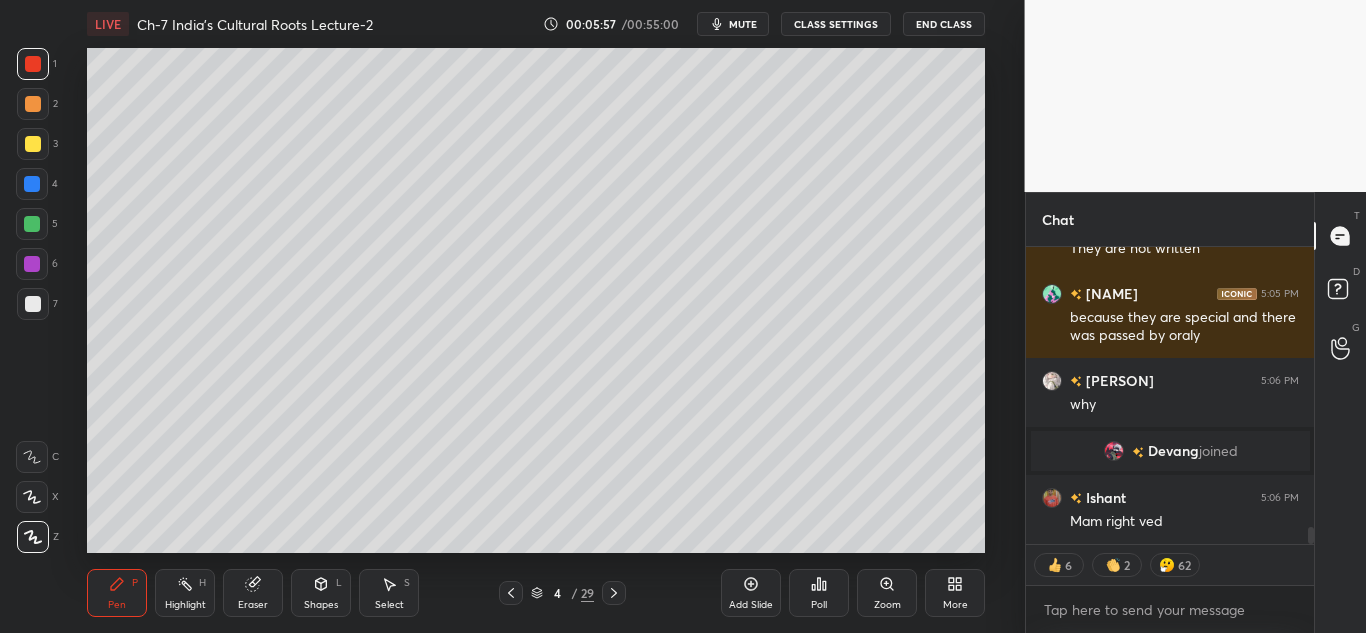 click at bounding box center (33, 304) 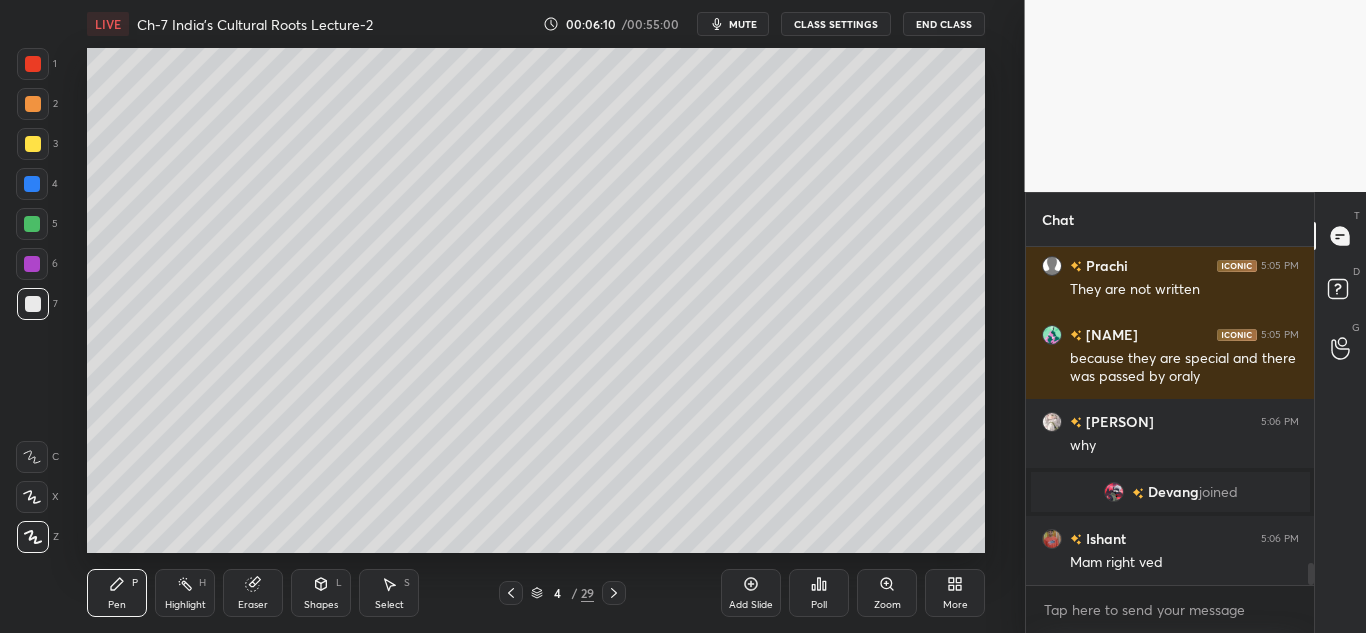scroll, scrollTop: 7, scrollLeft: 7, axis: both 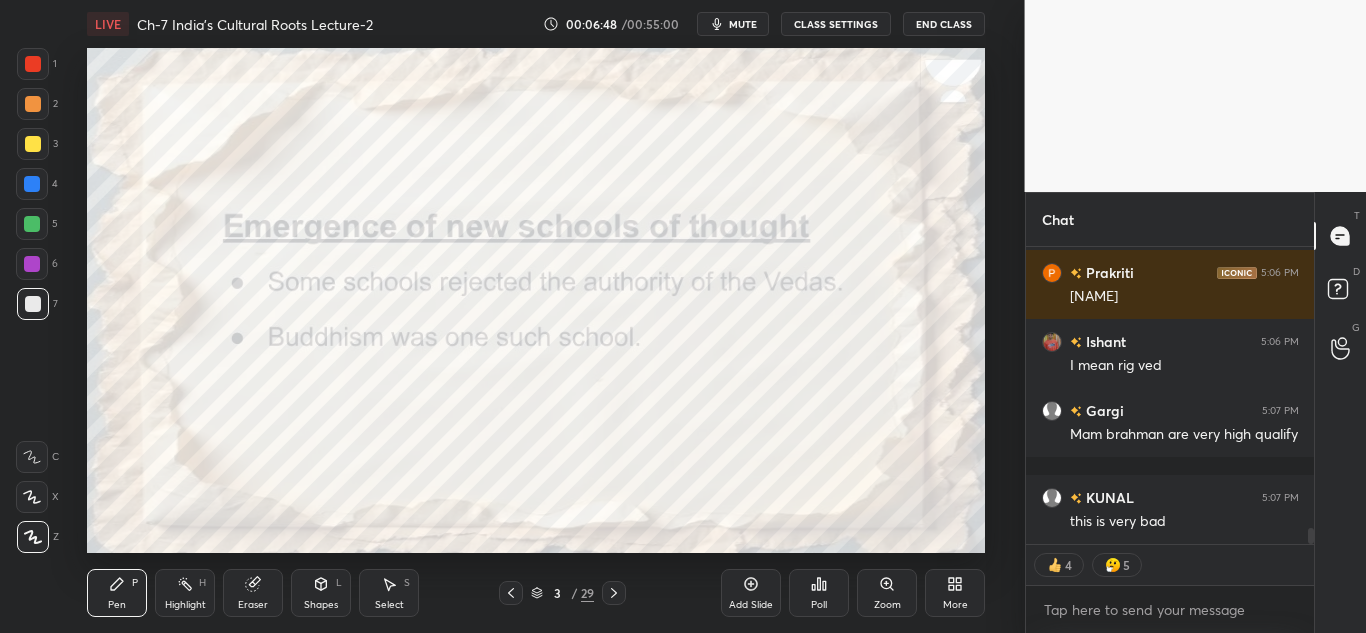 click at bounding box center (33, 64) 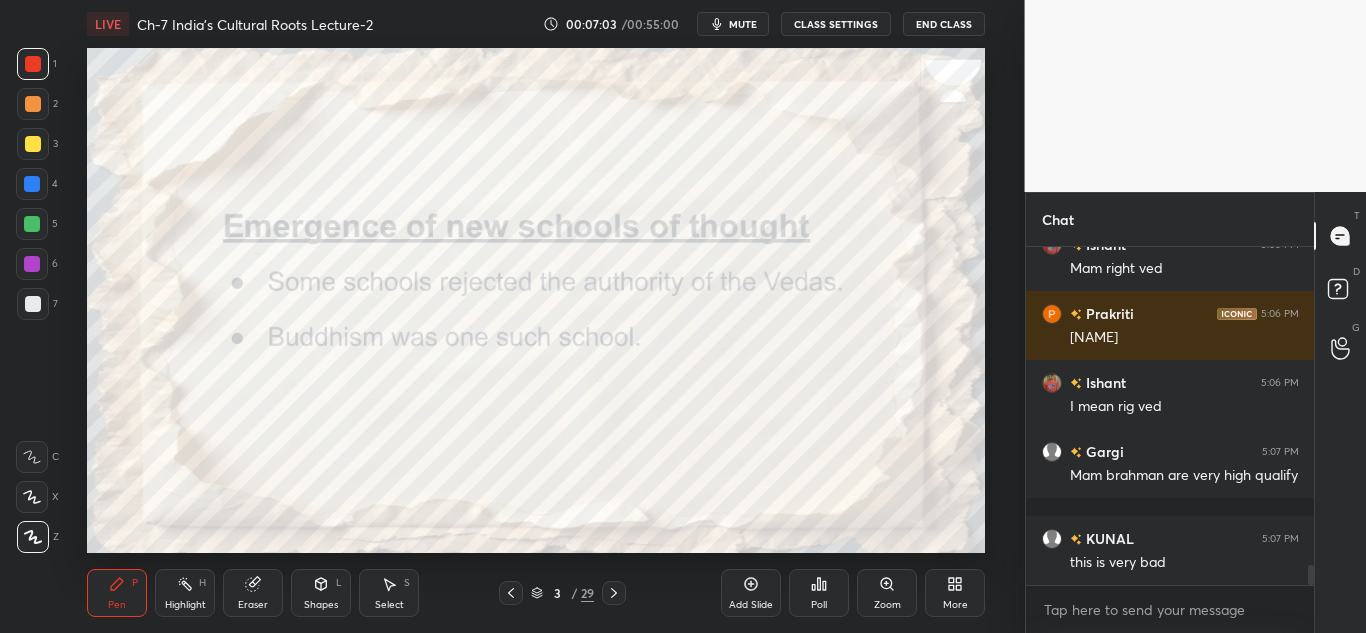 scroll, scrollTop: 7, scrollLeft: 7, axis: both 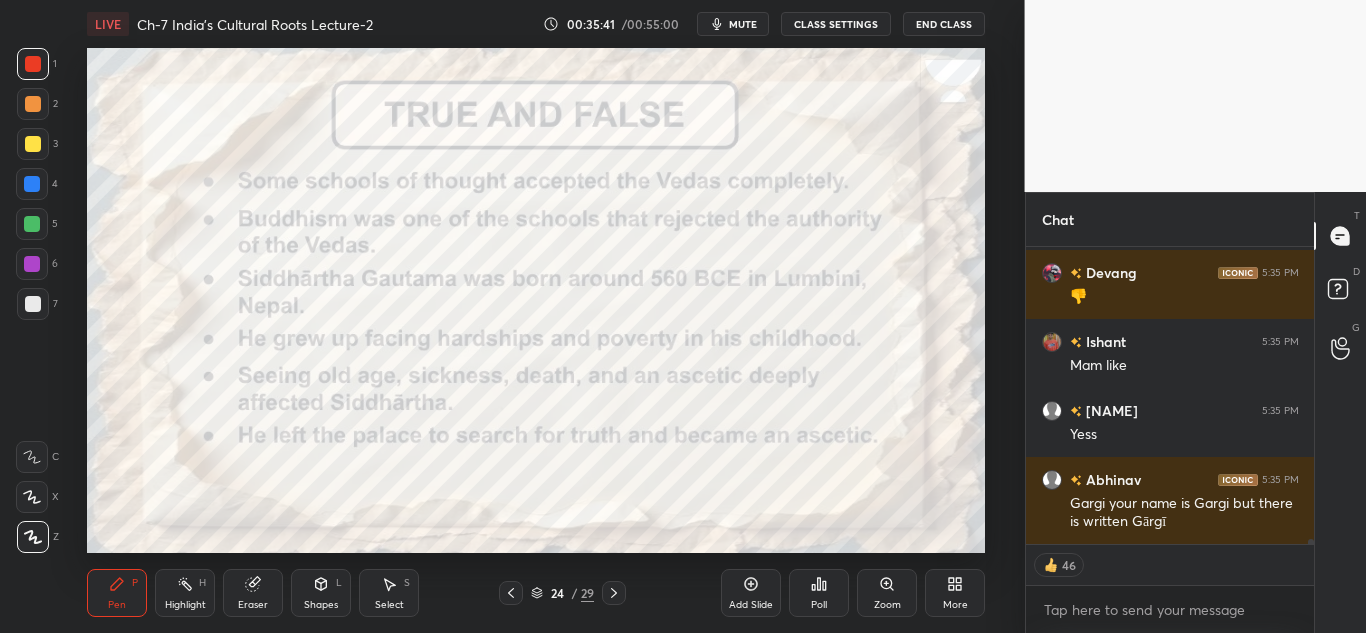 click on "Poll" at bounding box center [819, 593] 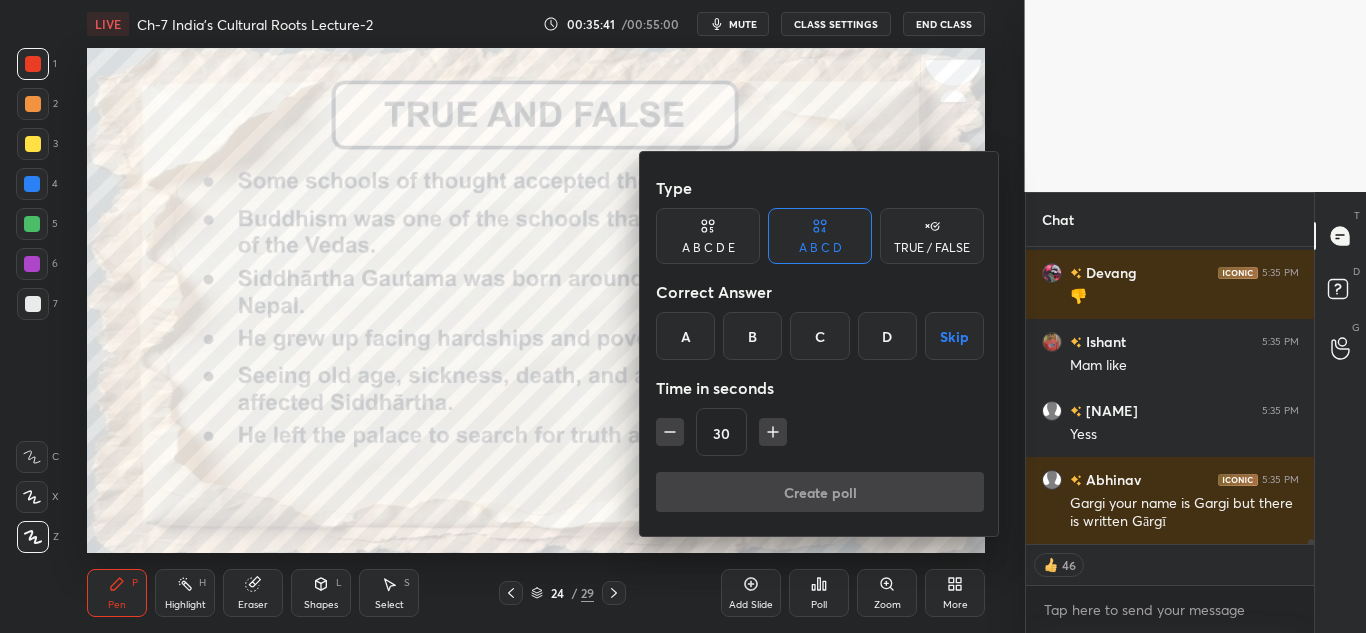 scroll, scrollTop: 16116, scrollLeft: 0, axis: vertical 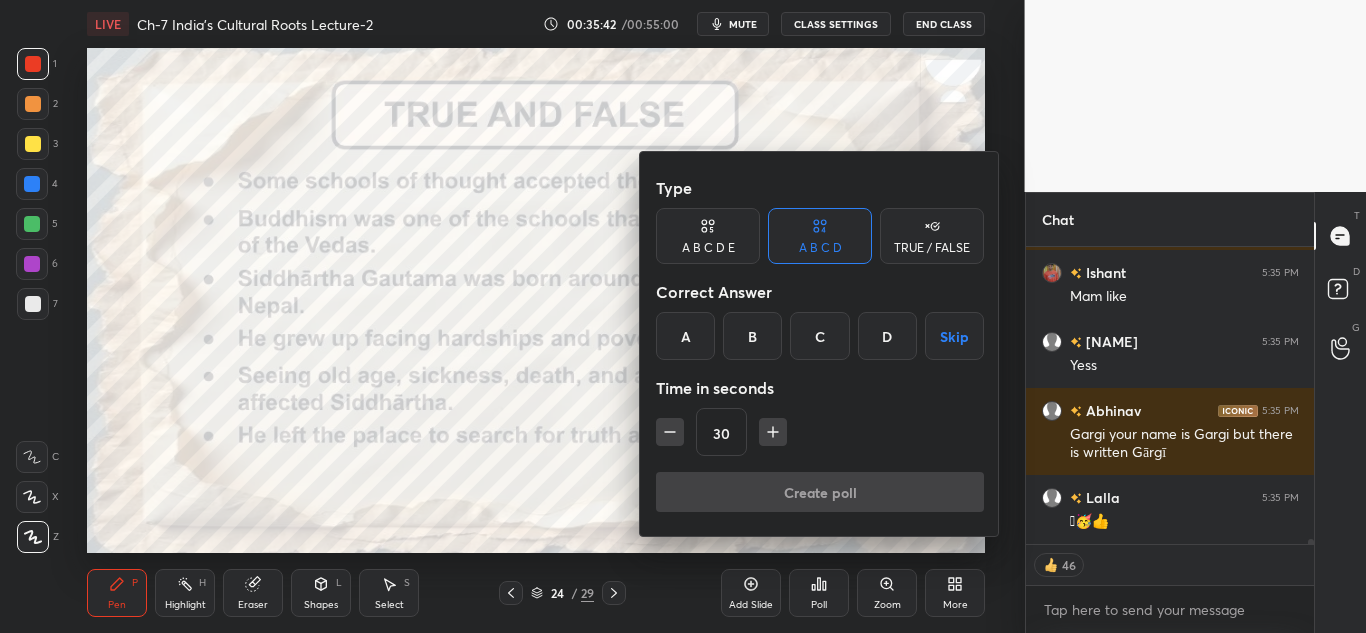 click on "TRUE / FALSE" at bounding box center [932, 236] 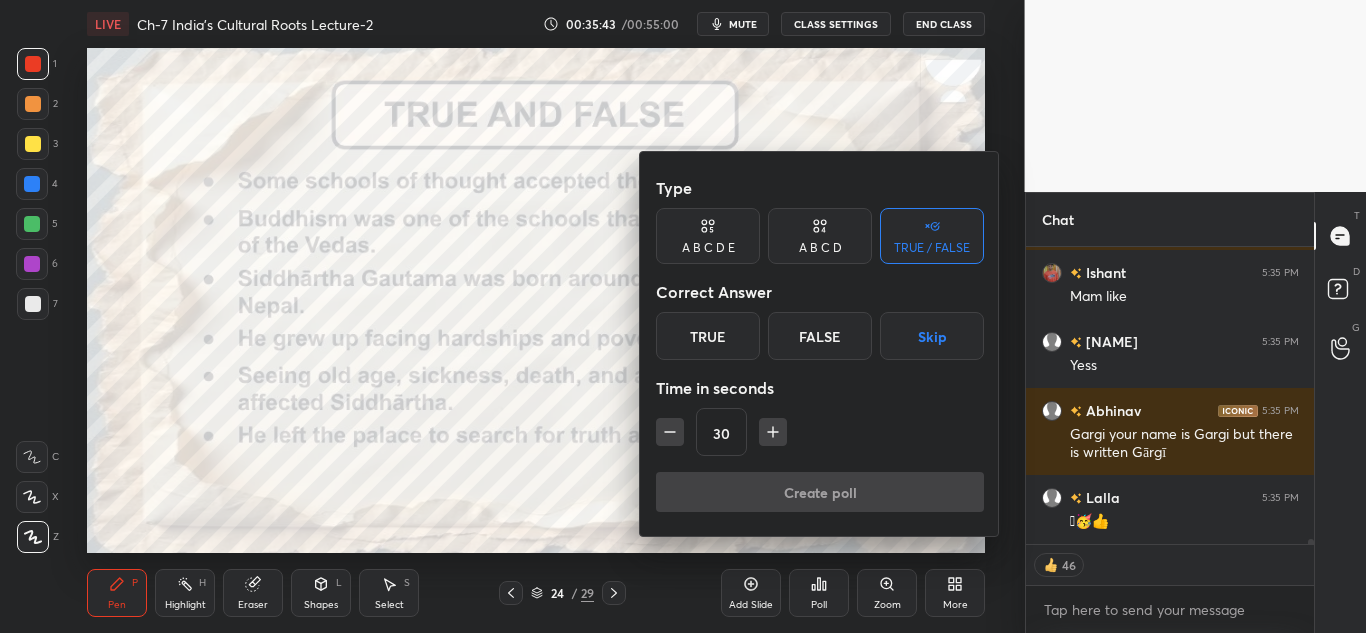scroll, scrollTop: 0, scrollLeft: 1, axis: horizontal 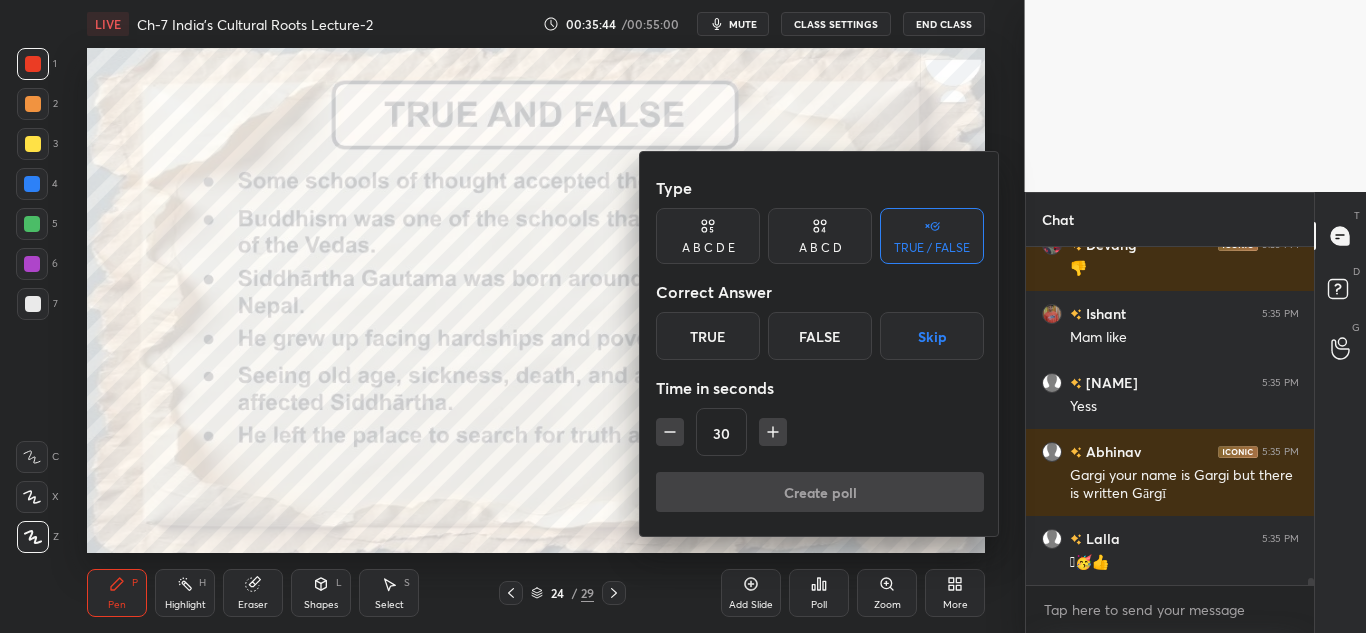 click on "False" at bounding box center [820, 336] 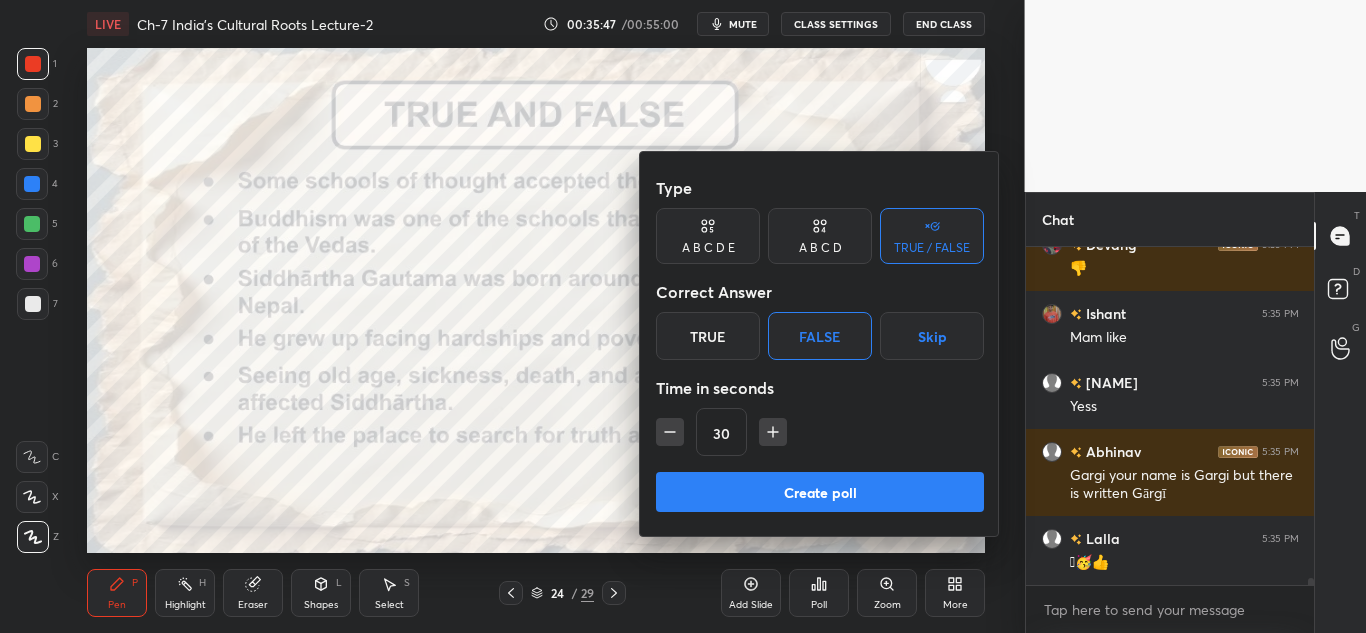 click on "Create poll" at bounding box center [820, 492] 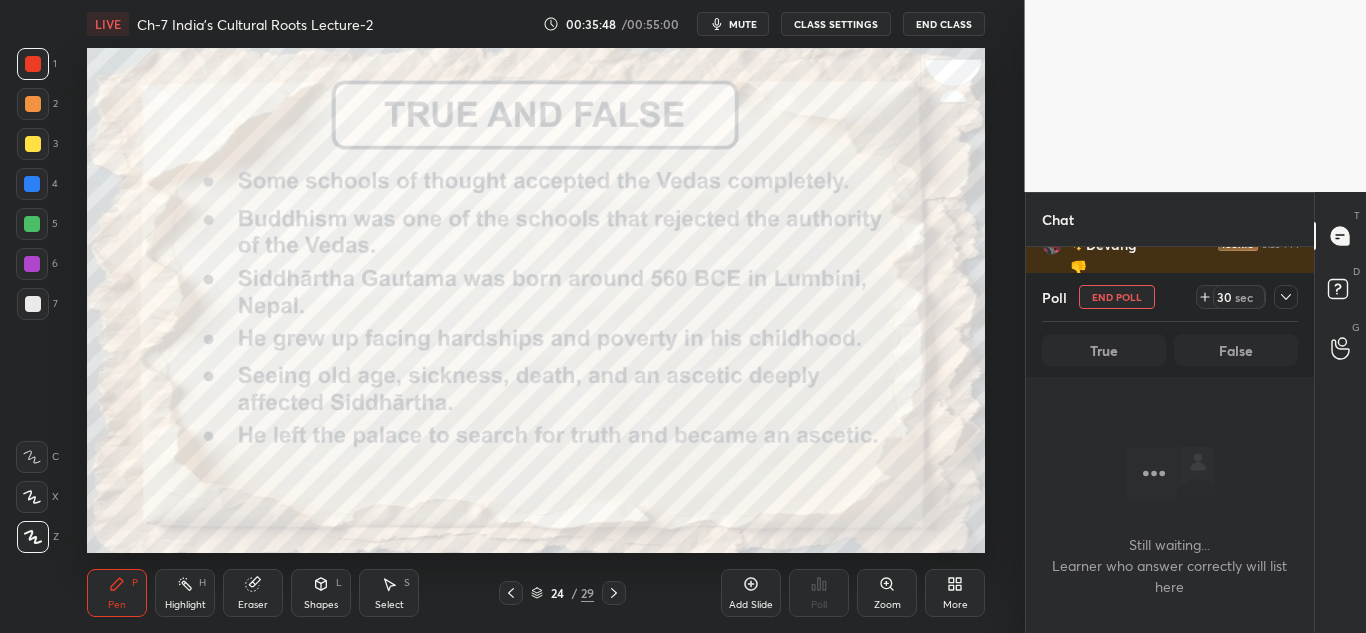 scroll, scrollTop: 228, scrollLeft: 282, axis: both 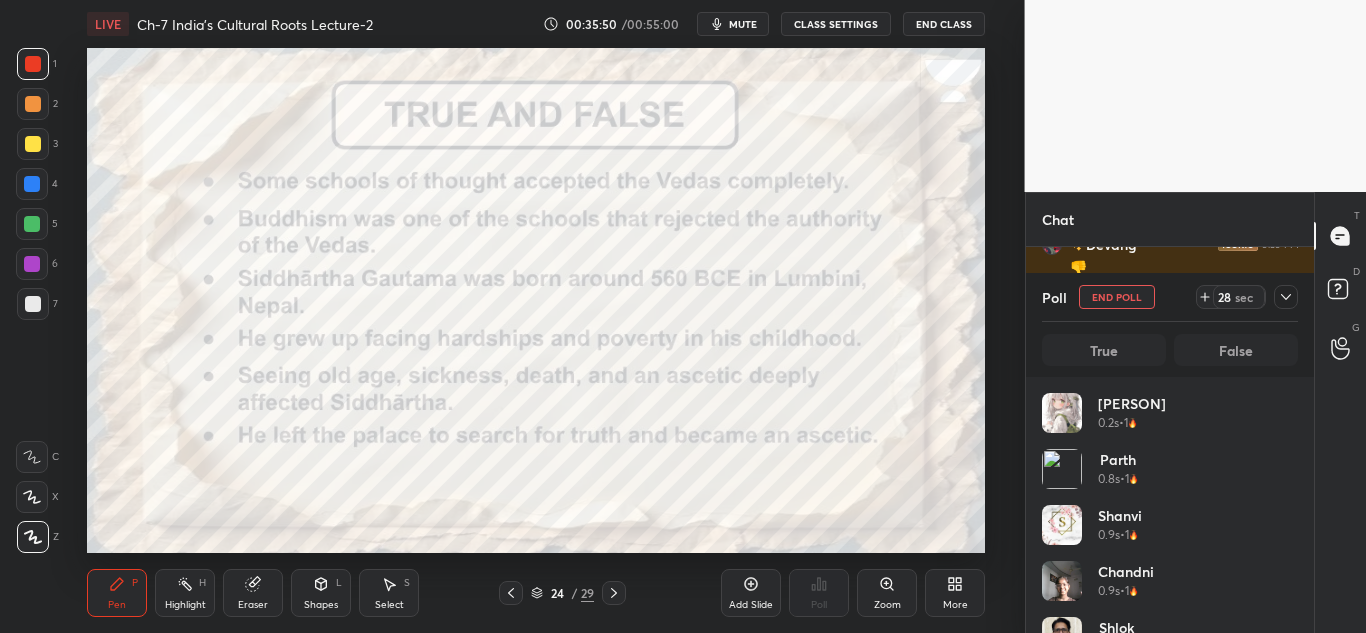 click 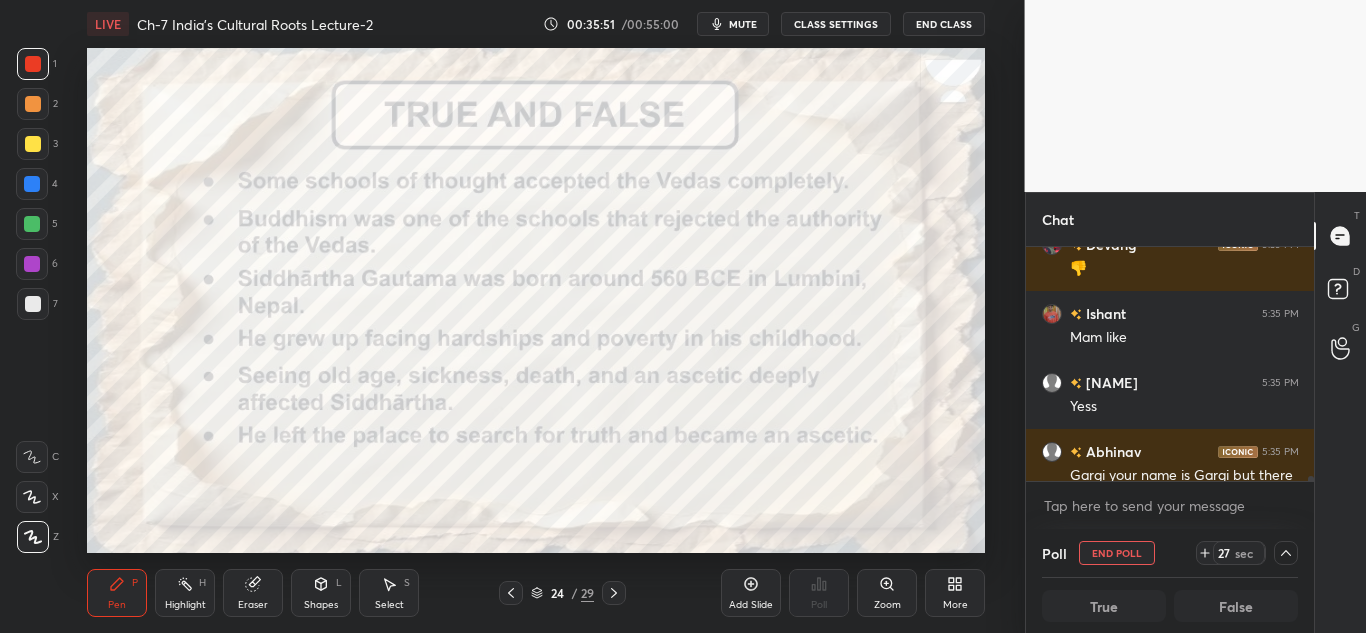 scroll, scrollTop: 0, scrollLeft: 0, axis: both 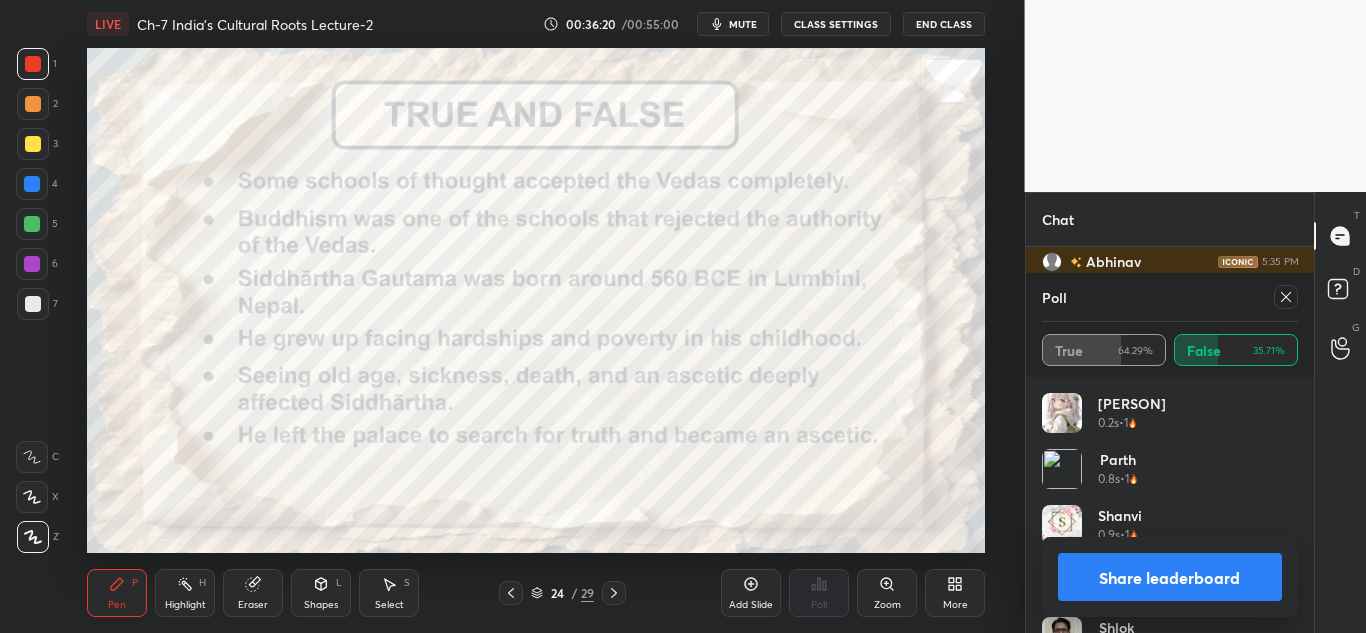 click at bounding box center [1286, 297] 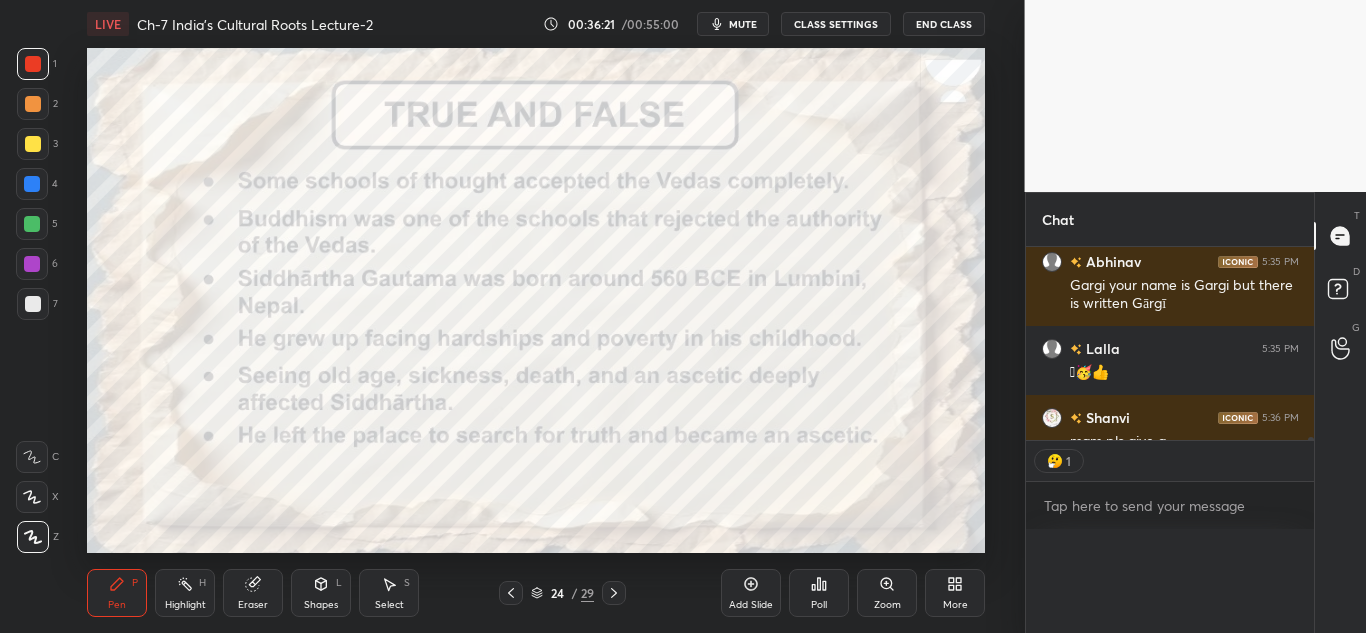 scroll, scrollTop: 0, scrollLeft: 0, axis: both 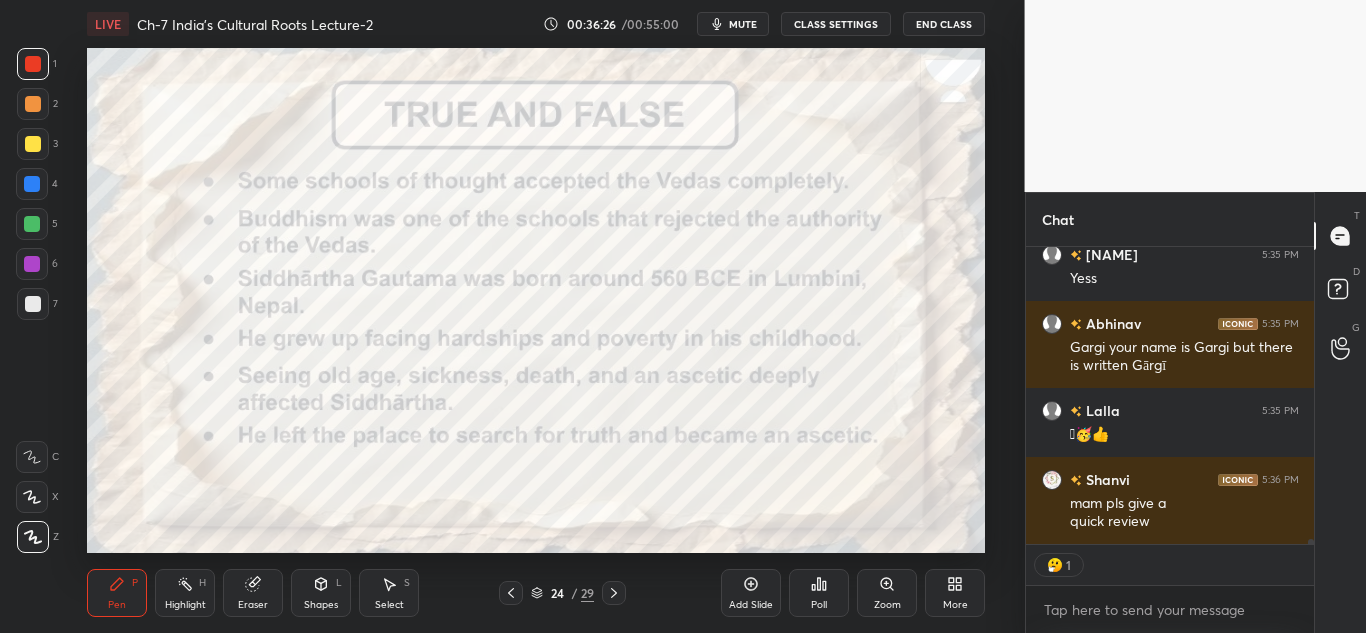 click on "Poll" at bounding box center [819, 593] 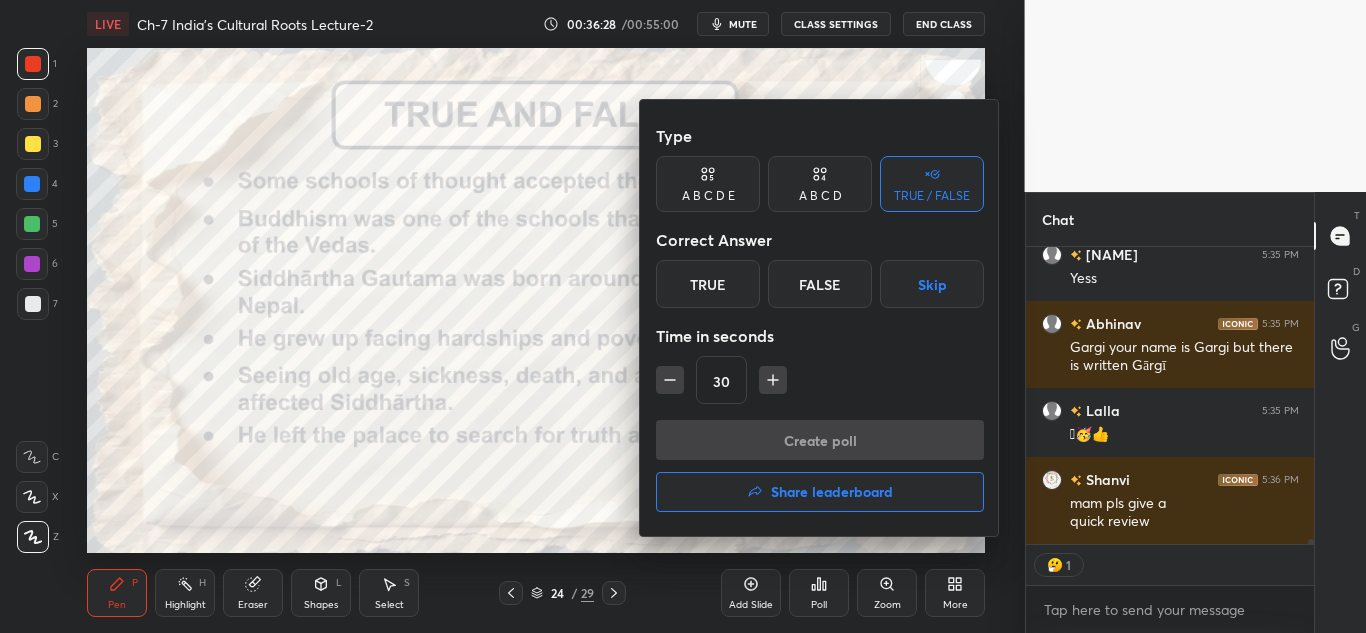 click on "True" at bounding box center (708, 284) 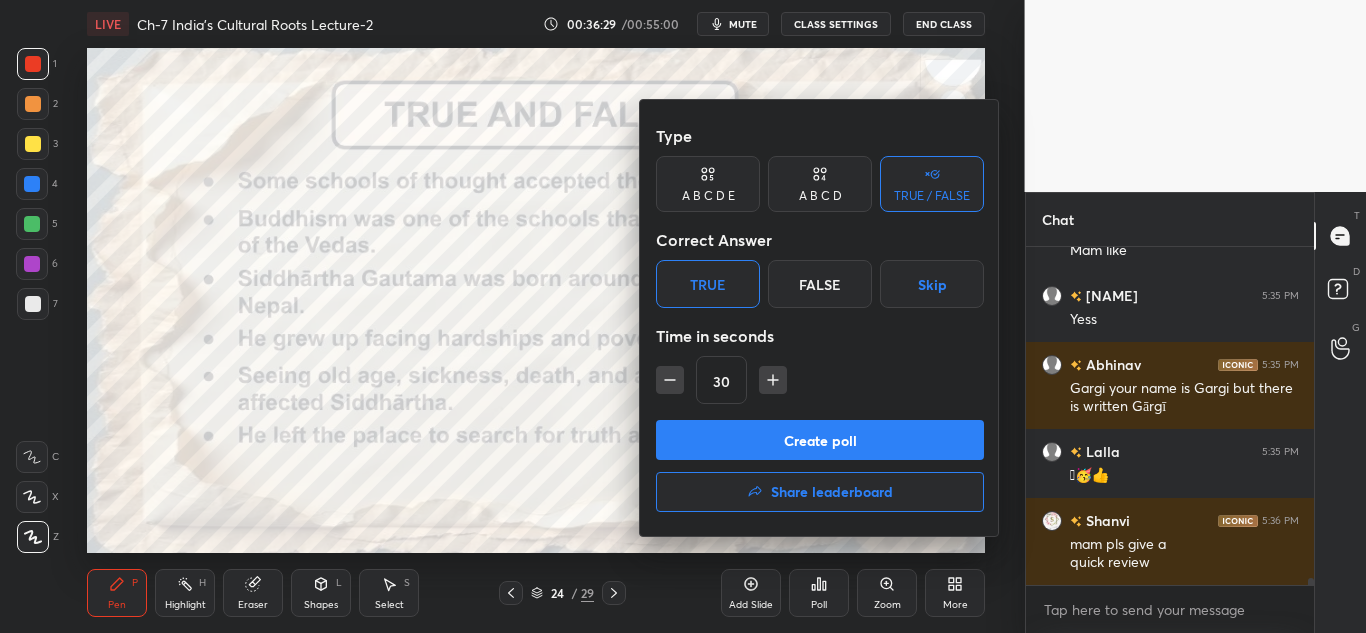 click on "Create poll" at bounding box center [820, 440] 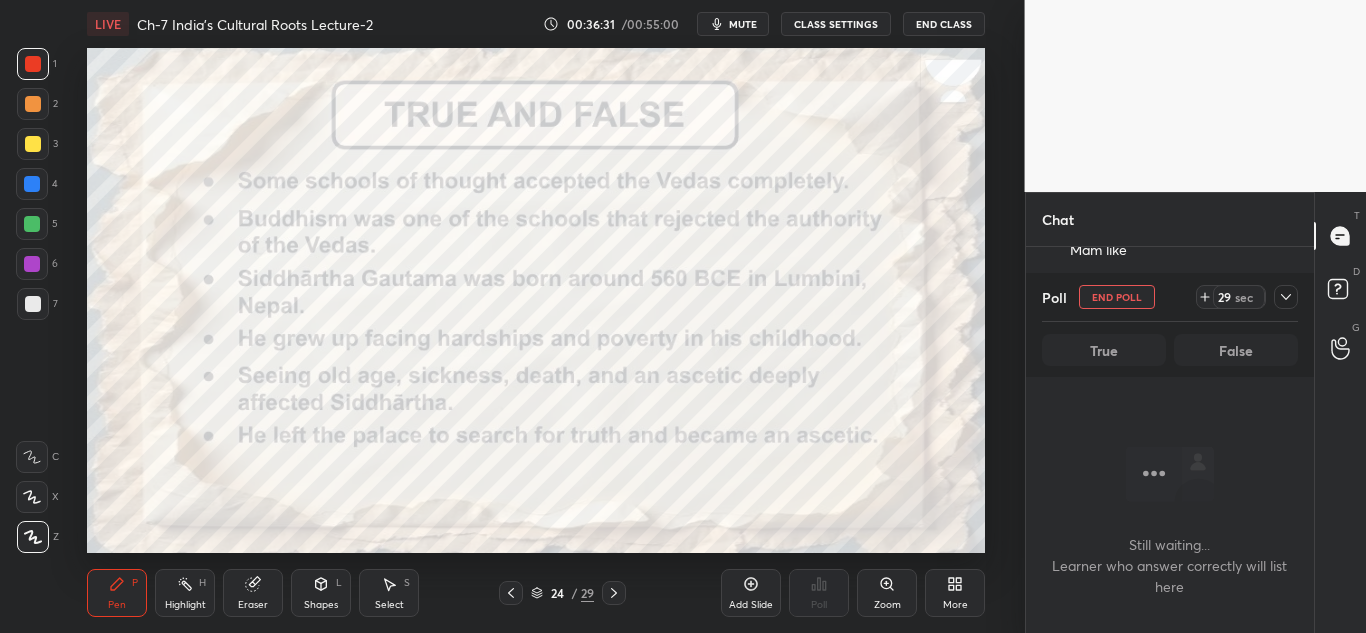 click 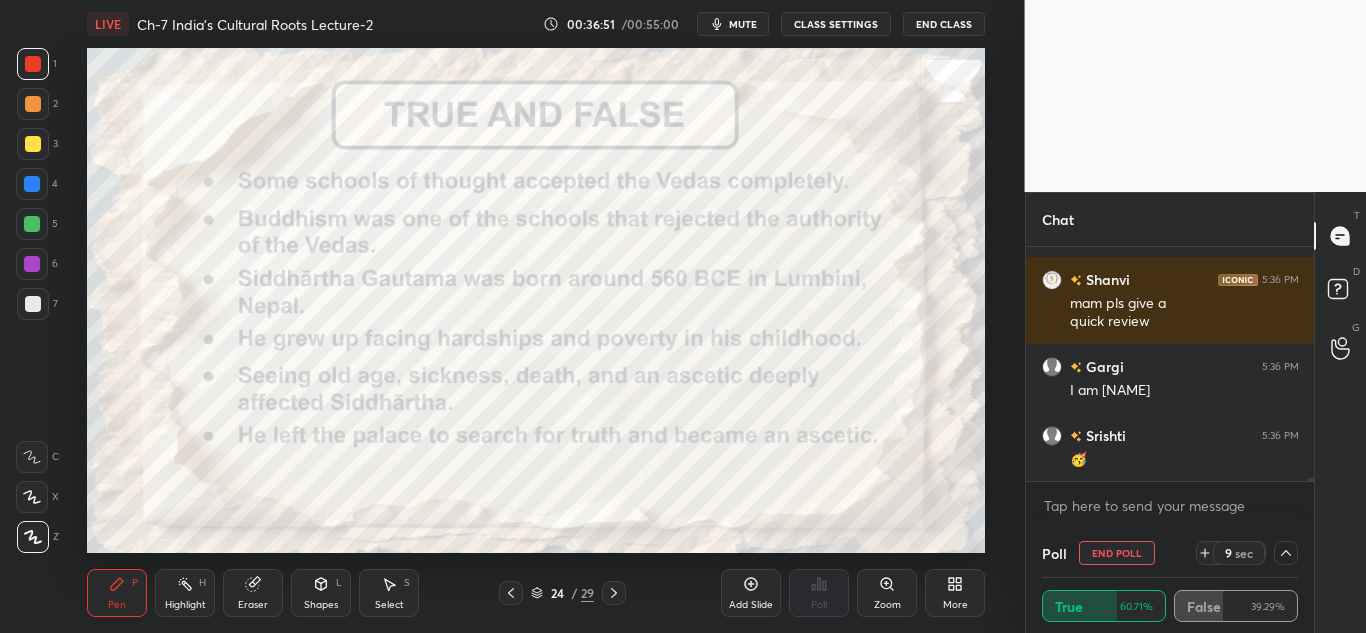 scroll, scrollTop: 16472, scrollLeft: 0, axis: vertical 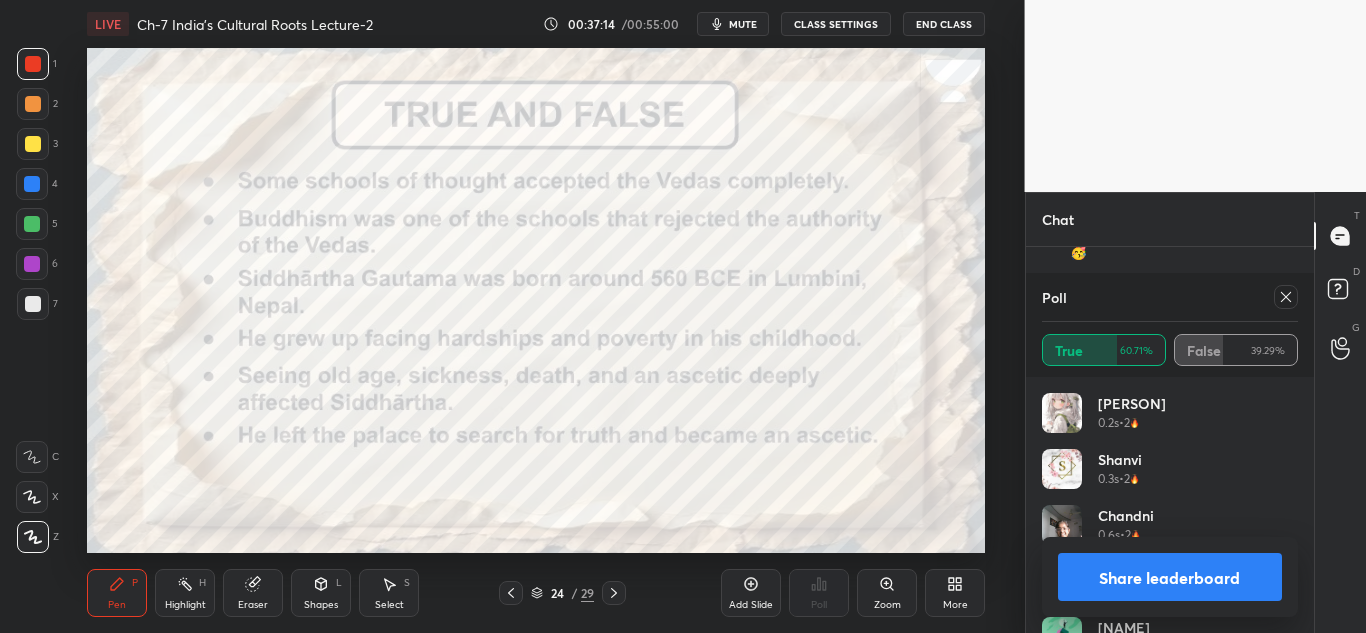 click 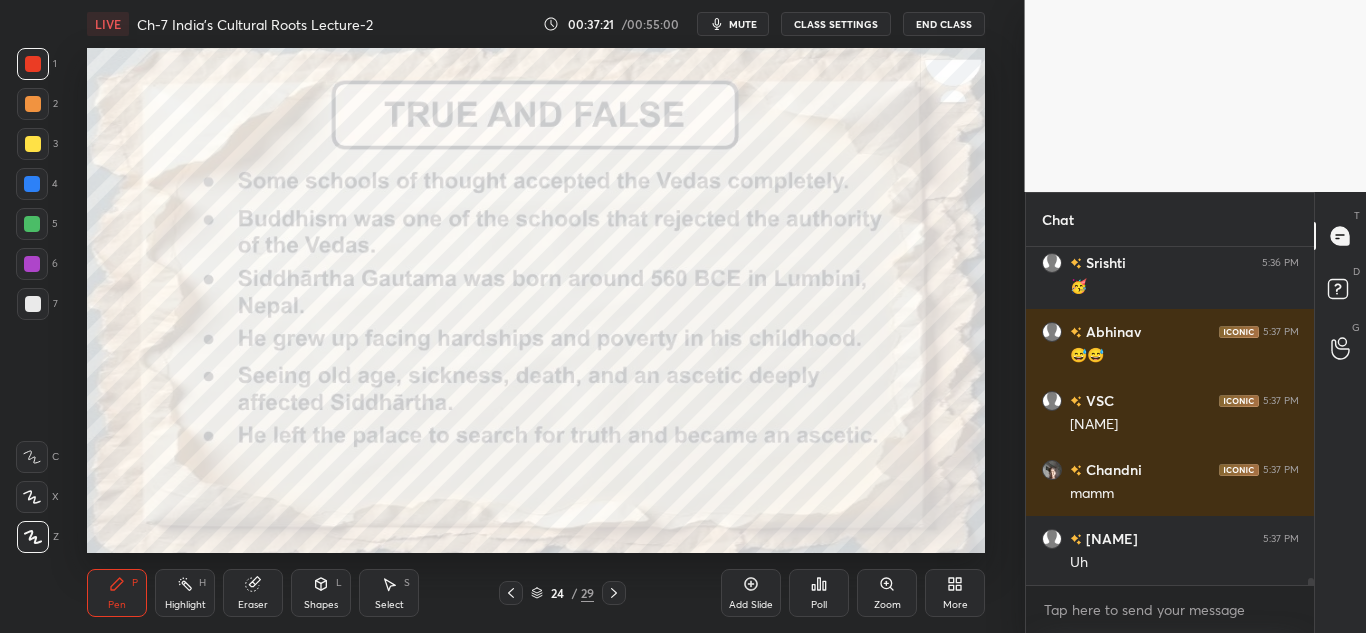 click 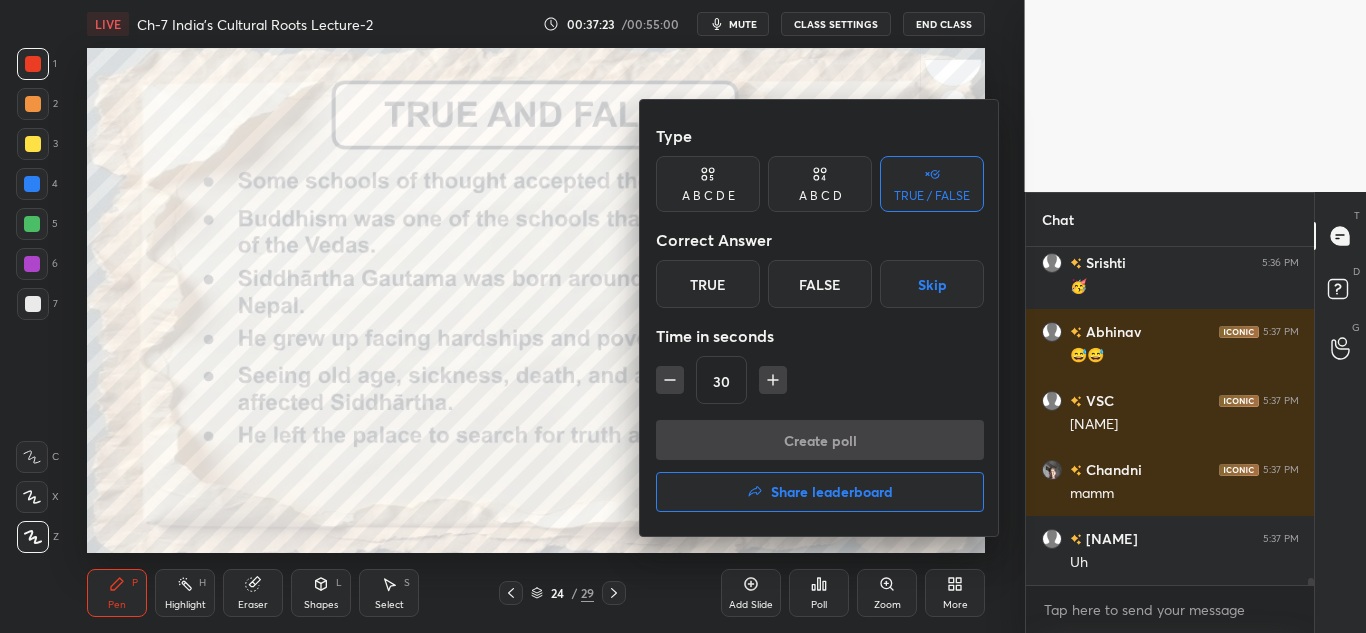 click on "True" at bounding box center (708, 284) 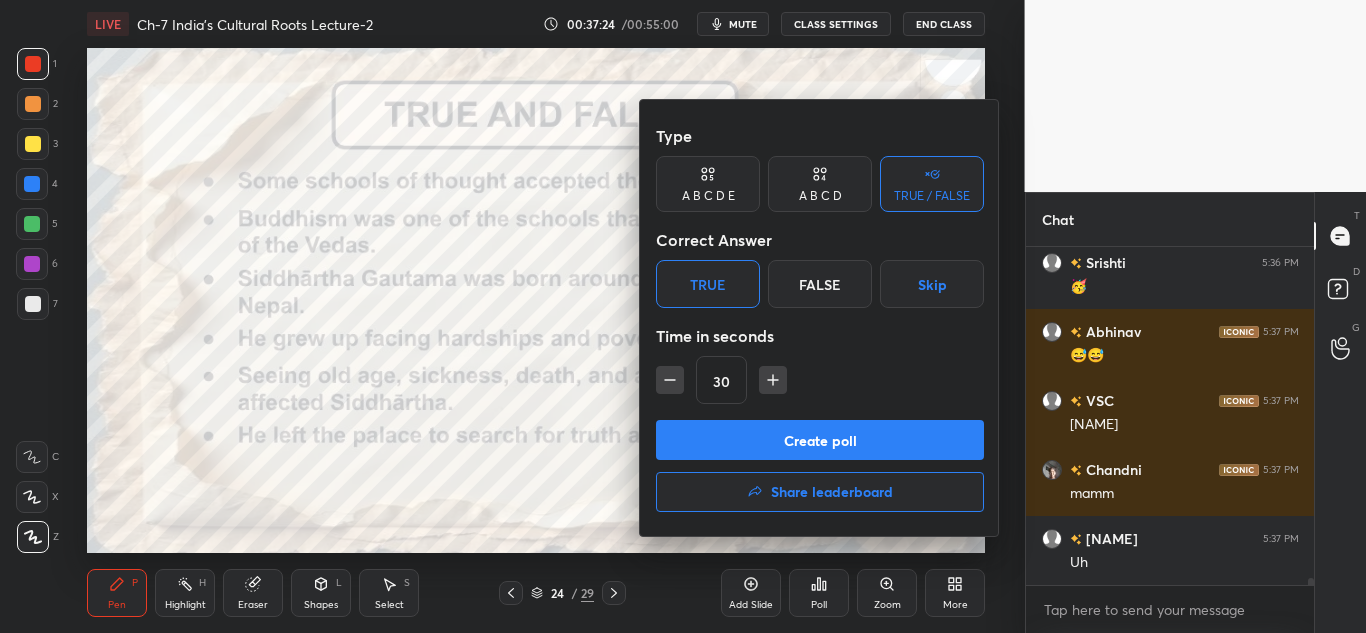 click on "Create poll" at bounding box center [820, 440] 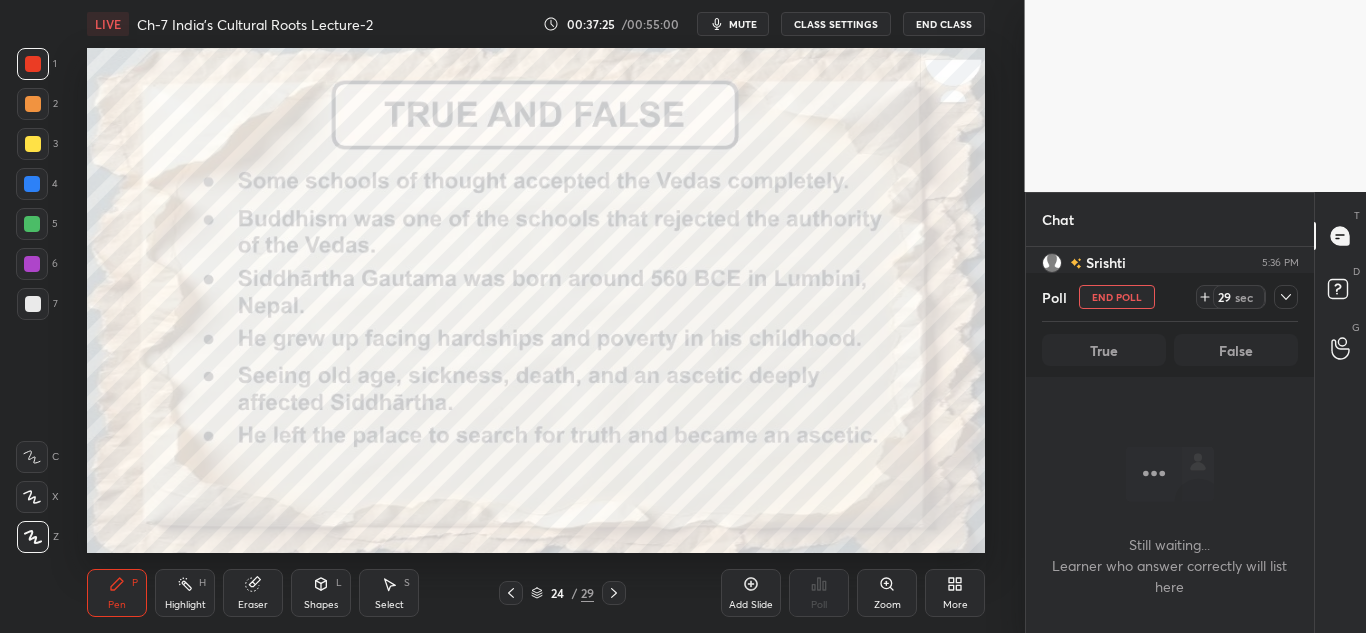 click at bounding box center (1286, 297) 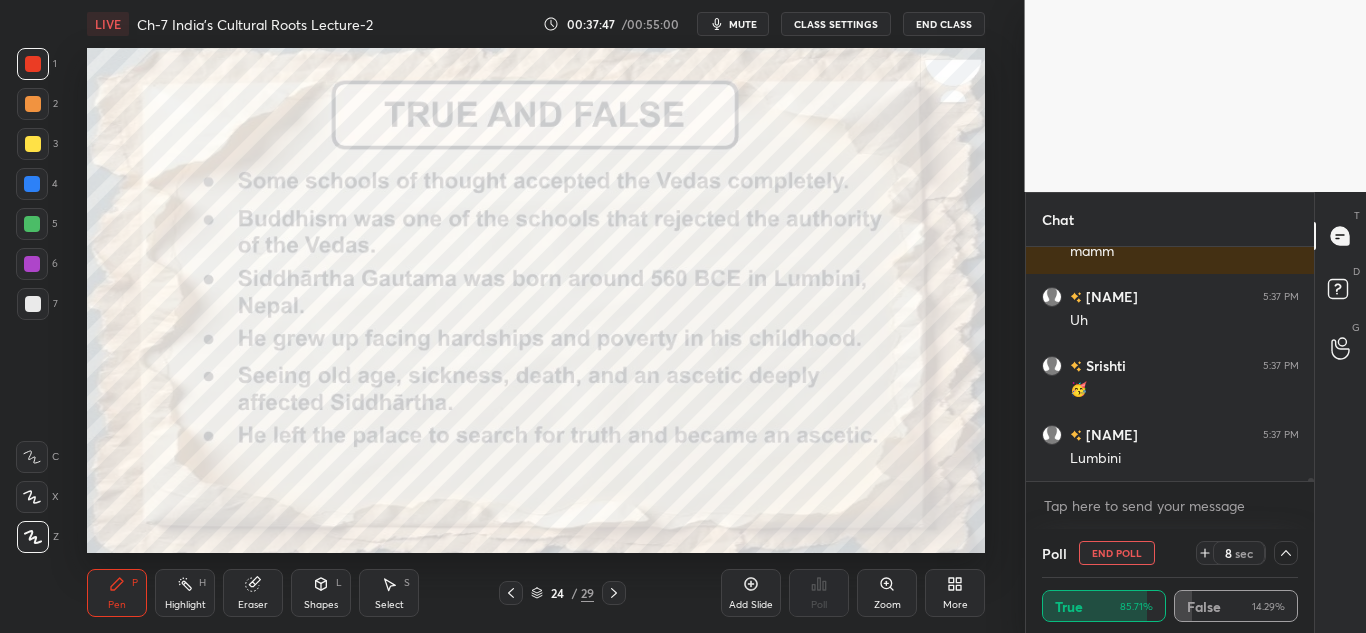 scroll, scrollTop: 16887, scrollLeft: 0, axis: vertical 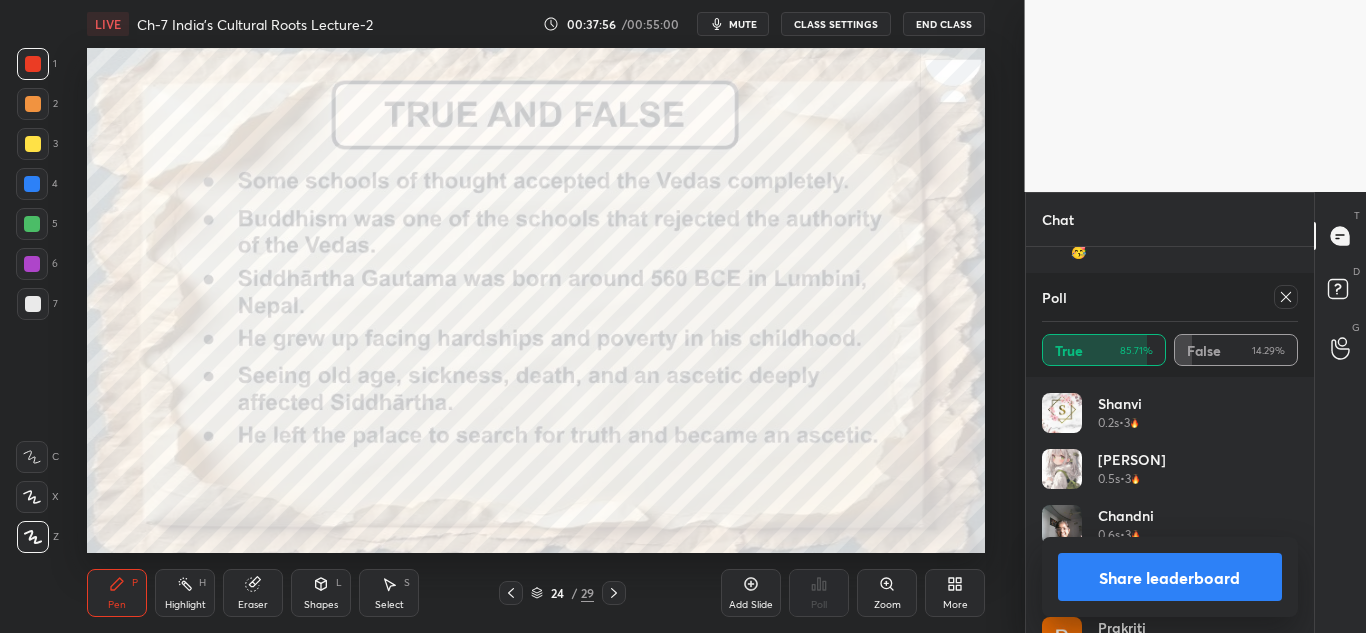 click 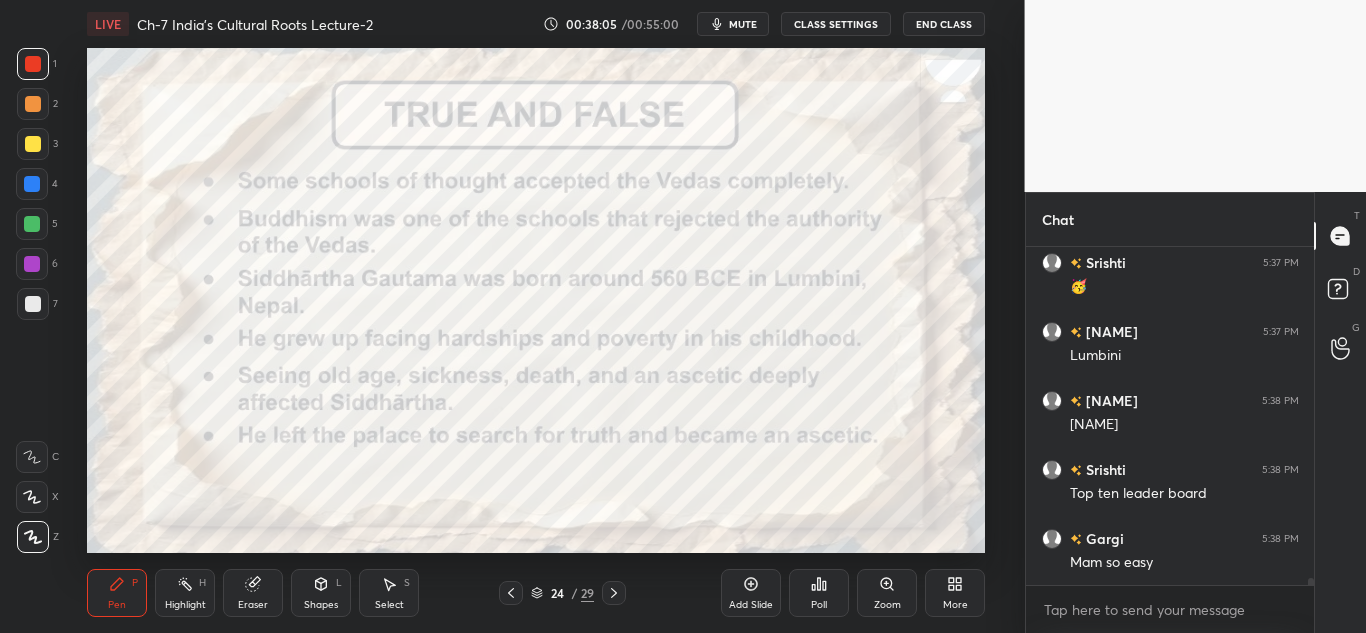 click on "Poll" at bounding box center (819, 593) 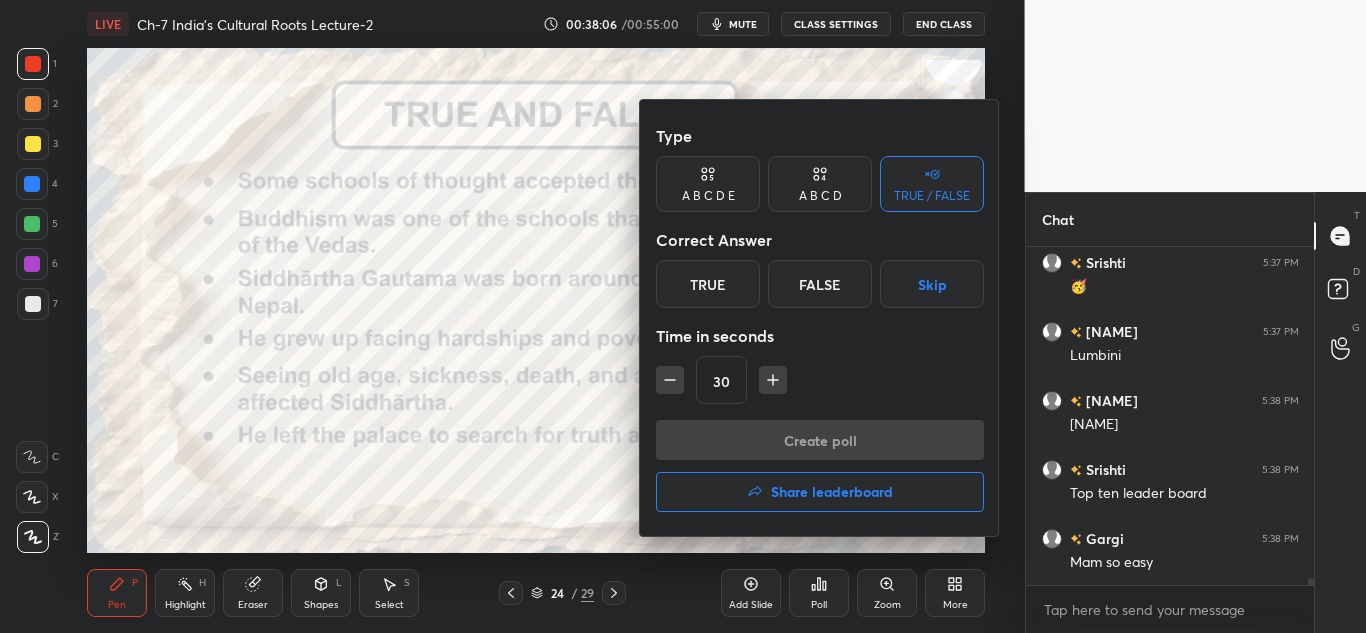 click on "False" at bounding box center (820, 284) 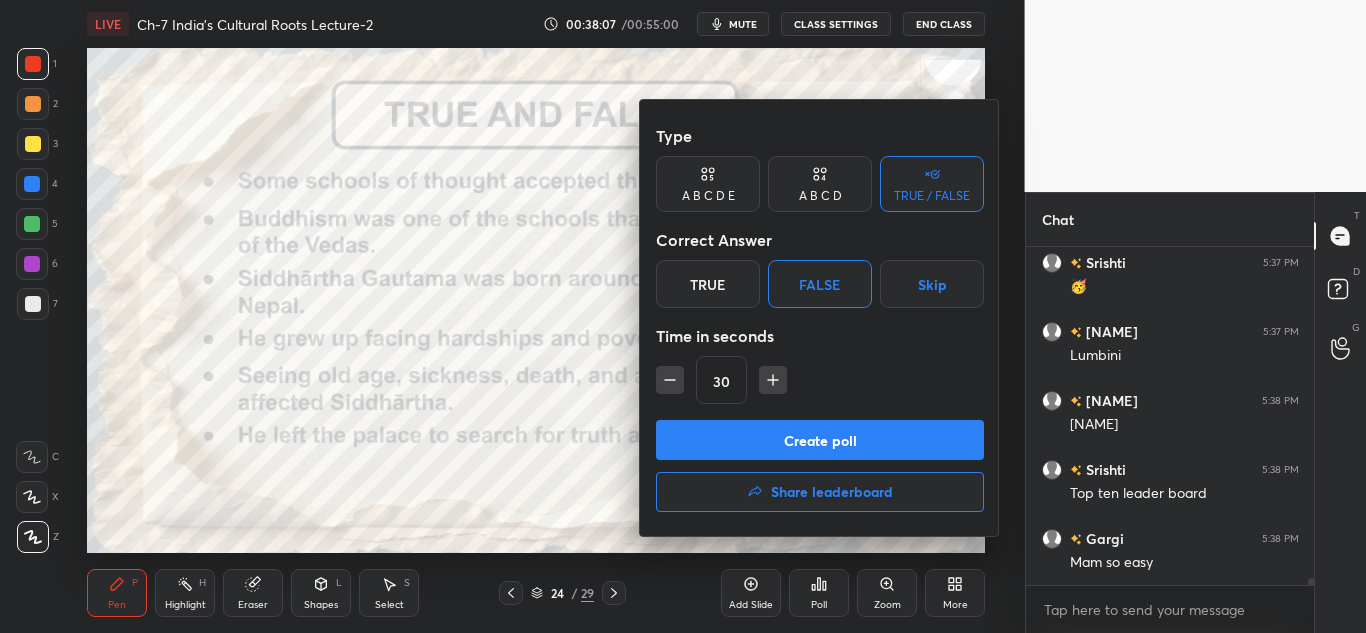 click on "Create poll" at bounding box center (820, 440) 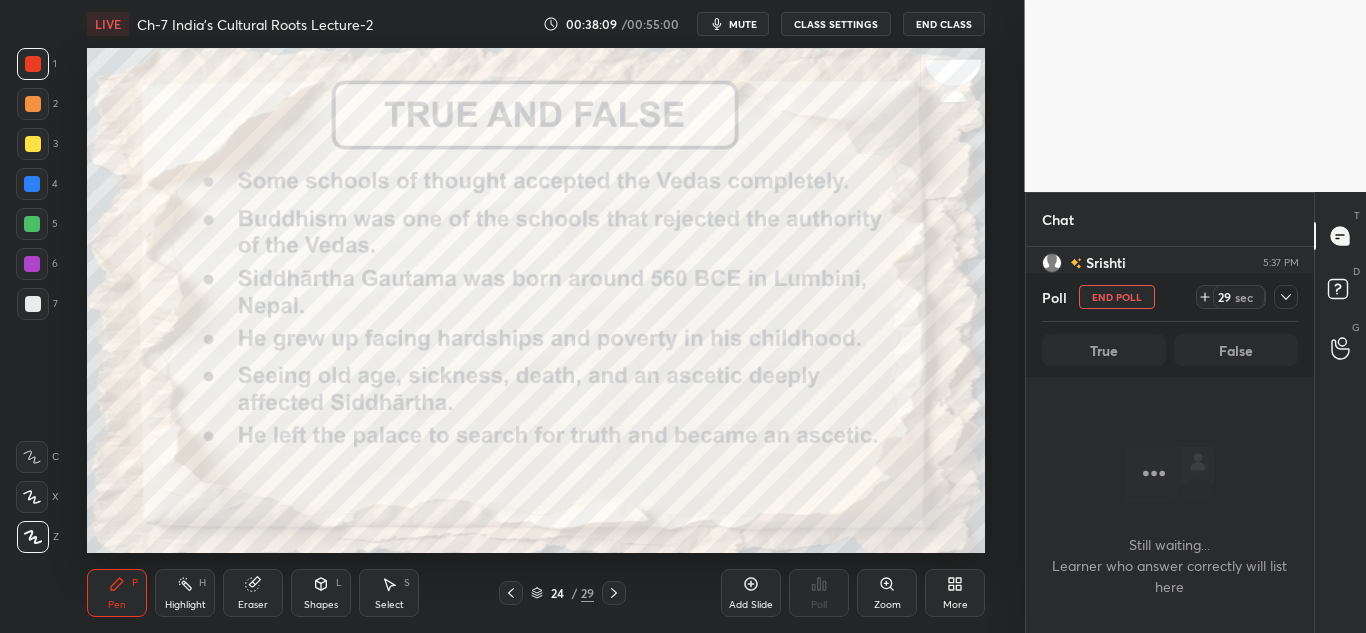 click 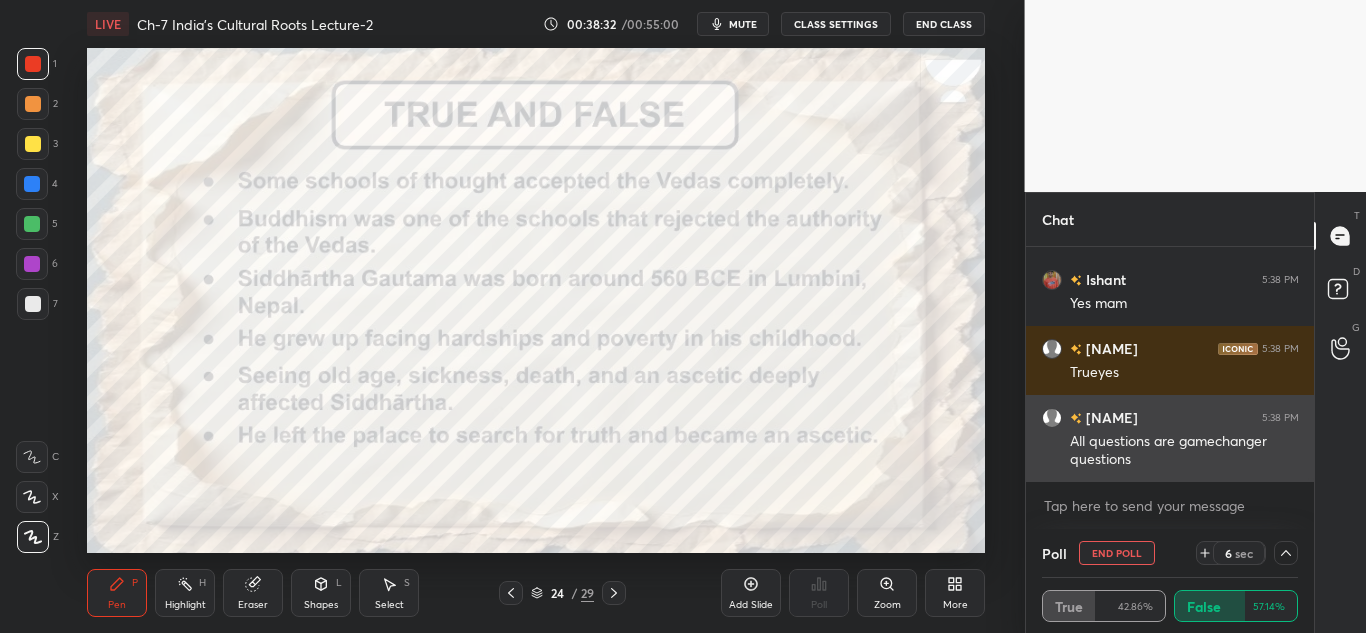scroll, scrollTop: 17456, scrollLeft: 0, axis: vertical 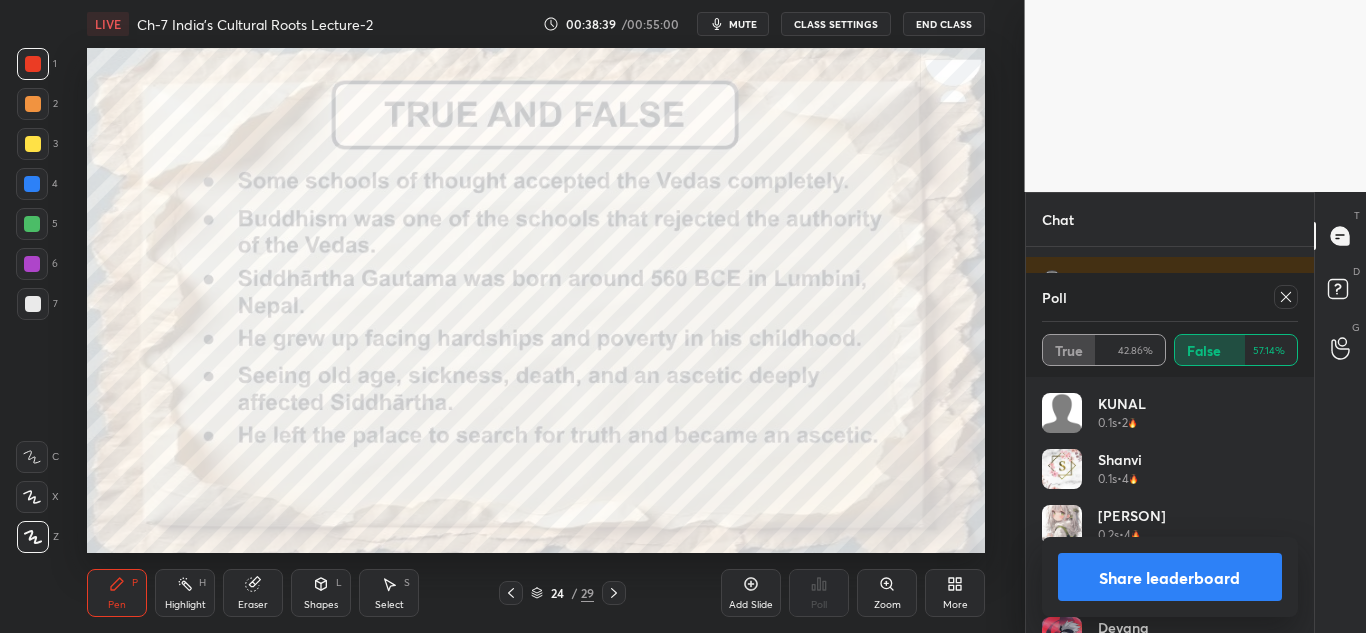 click at bounding box center (1286, 297) 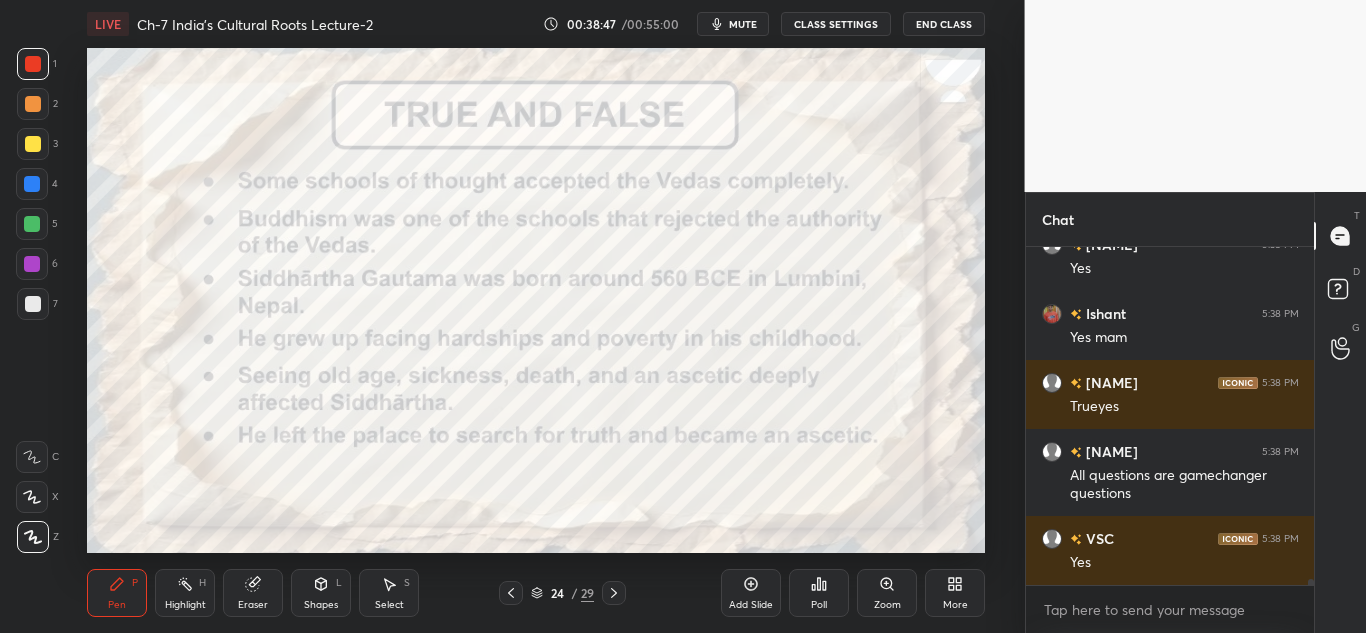 click on "Poll" at bounding box center (819, 593) 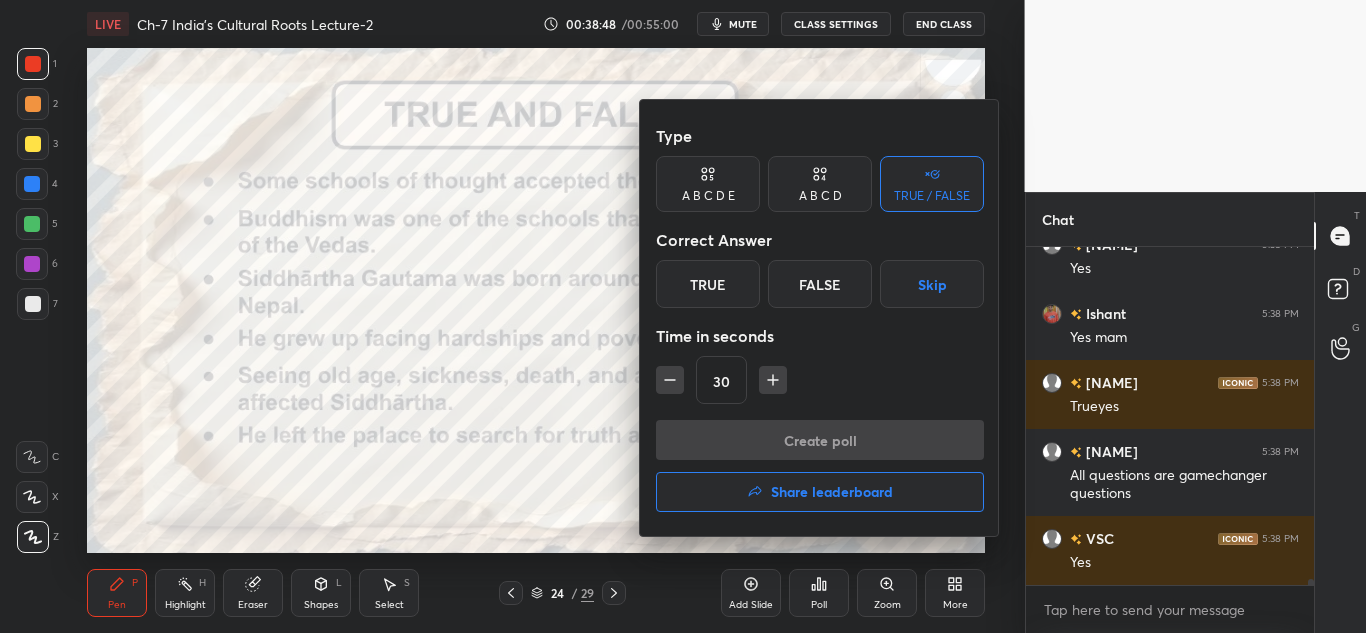 click on "True" at bounding box center (708, 284) 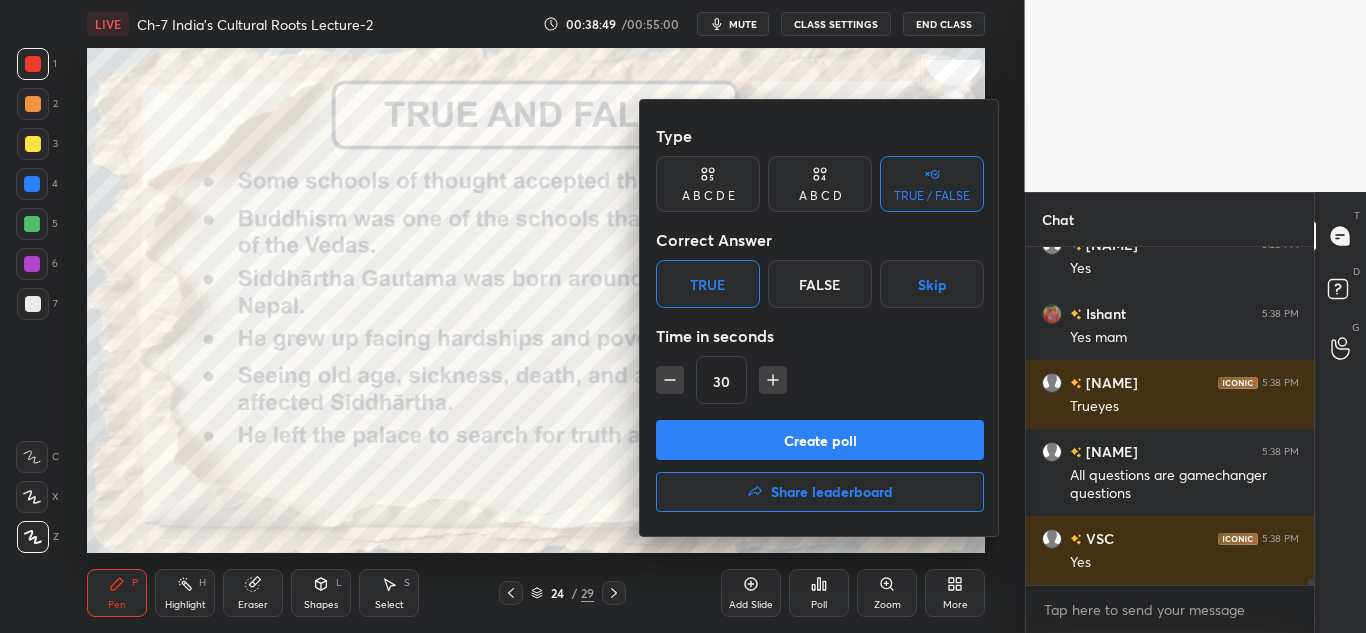 click on "Create poll" at bounding box center [820, 440] 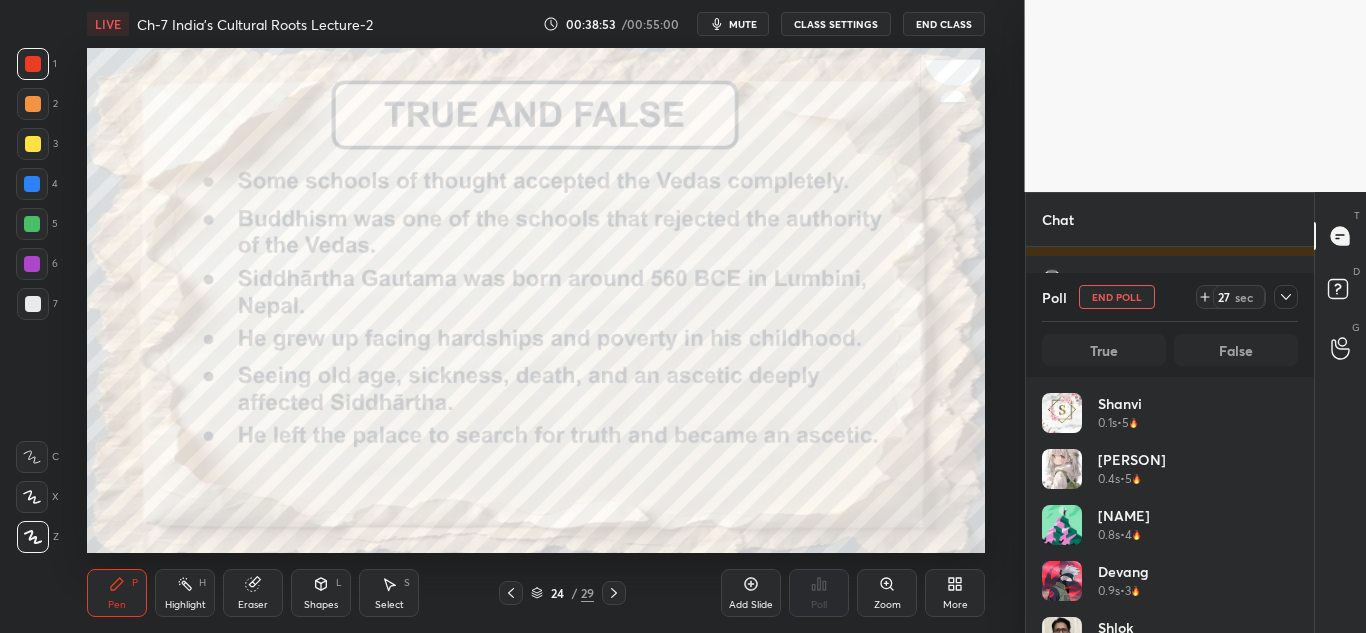 click at bounding box center [1286, 297] 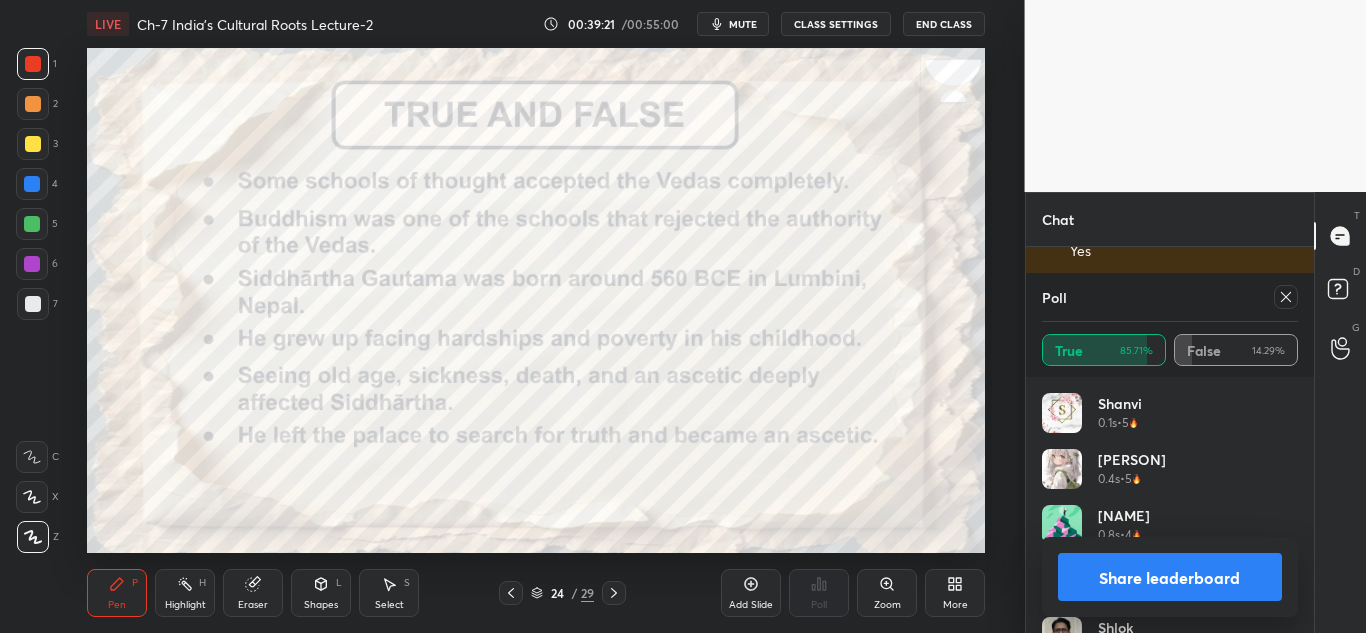 click 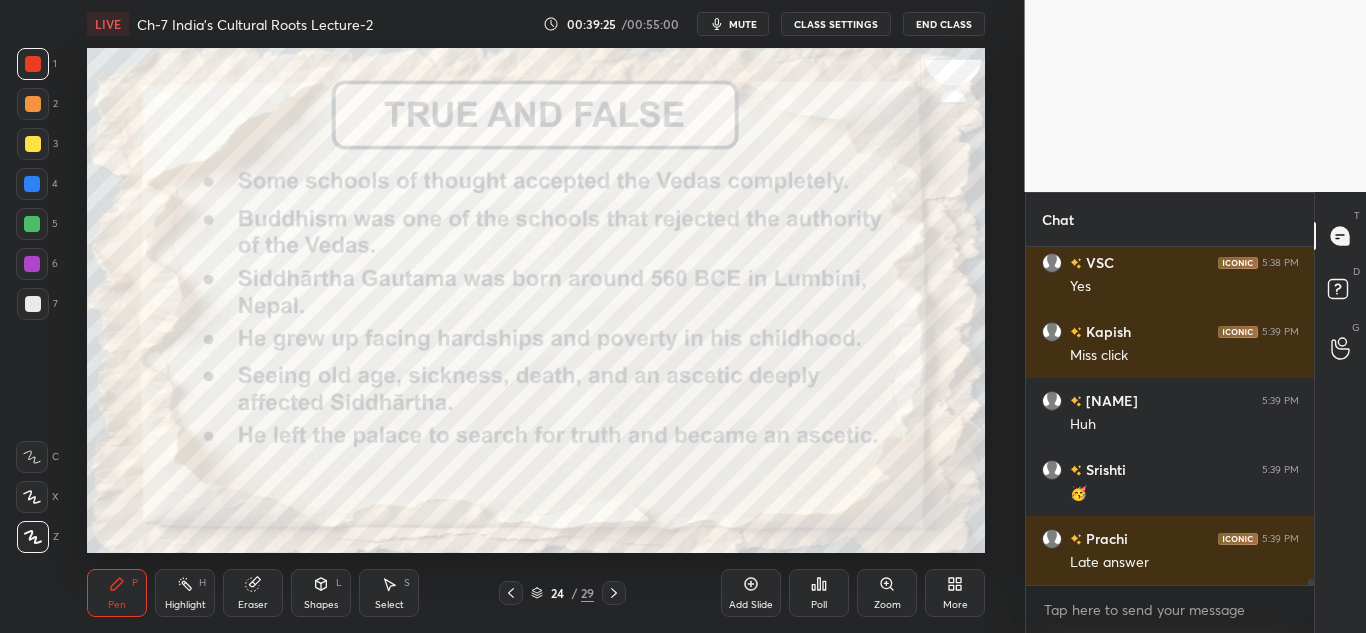 click 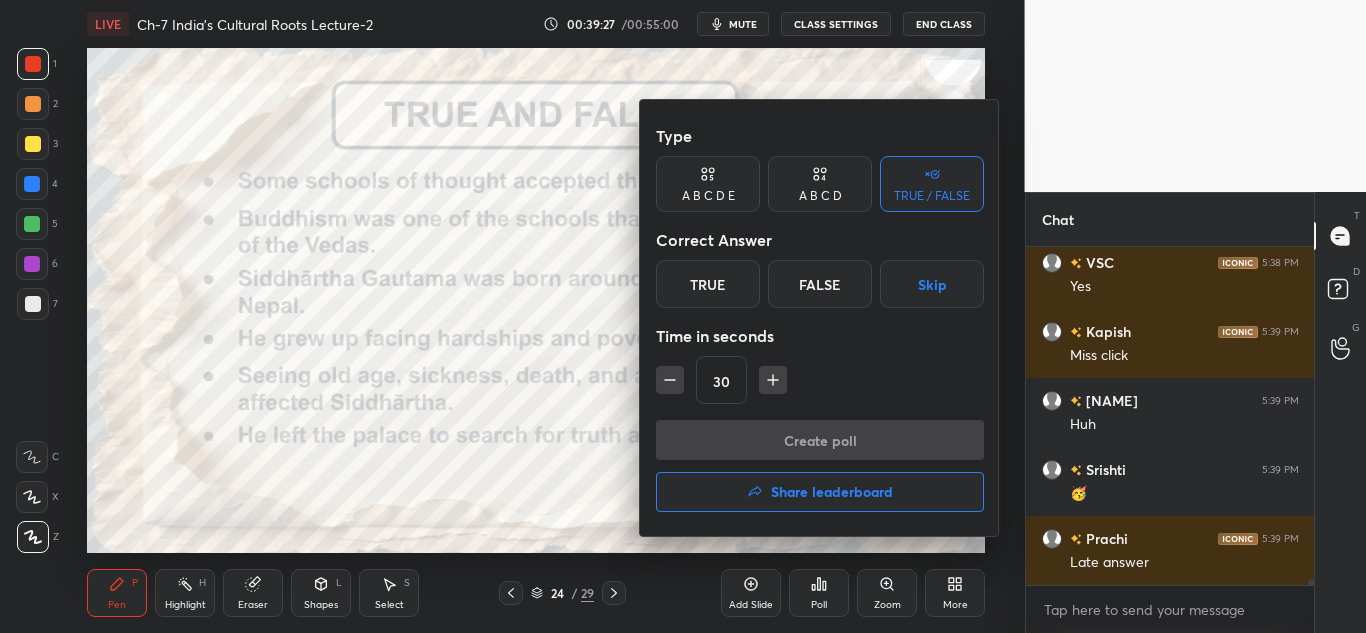click on "True" at bounding box center [708, 284] 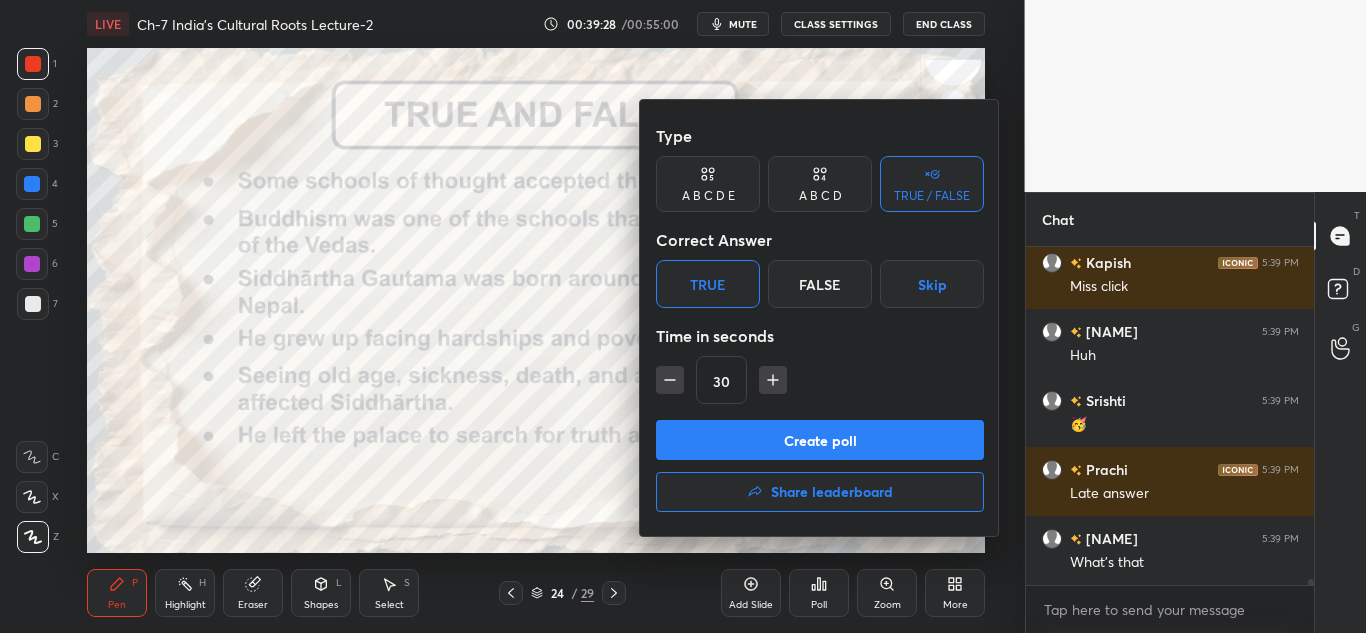 click on "Create poll" at bounding box center [820, 440] 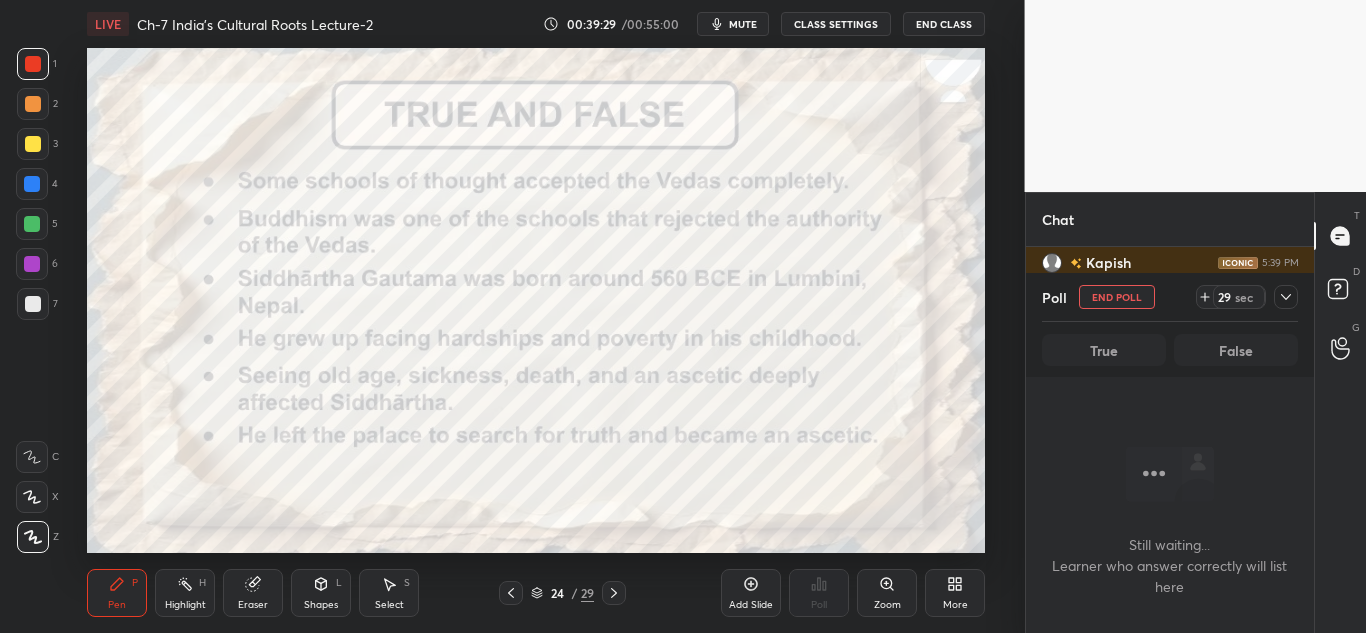 click 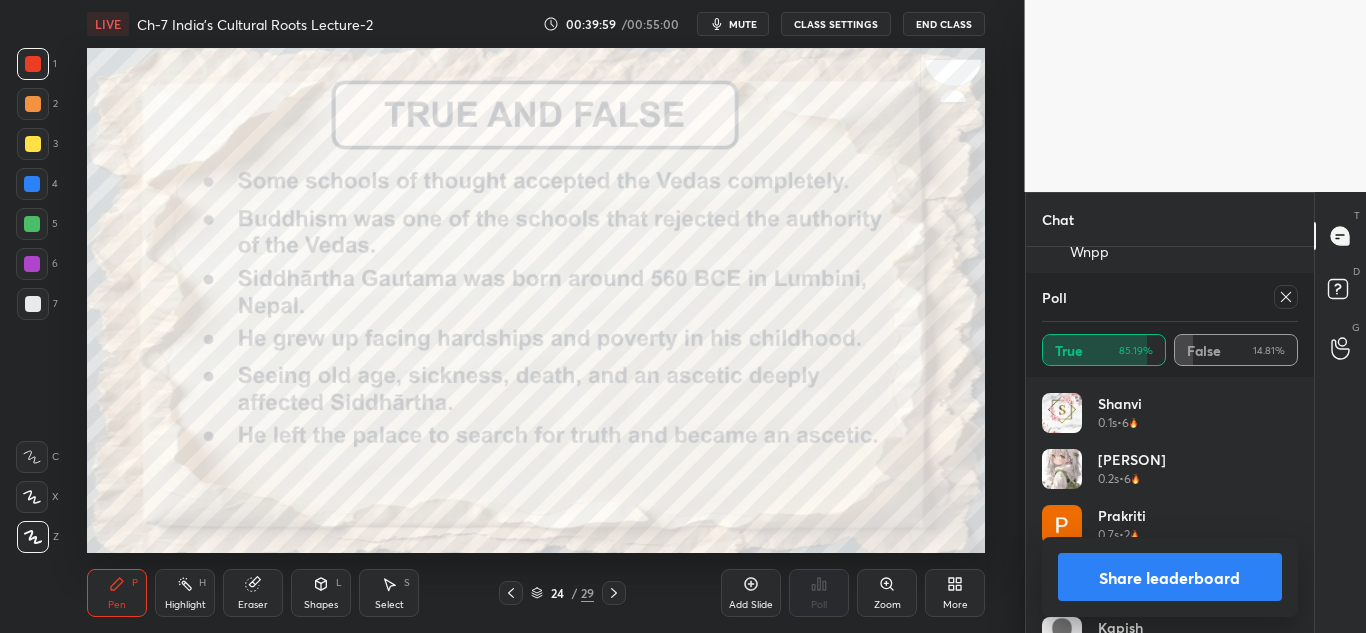 click on "Share leaderboard" at bounding box center [1170, 577] 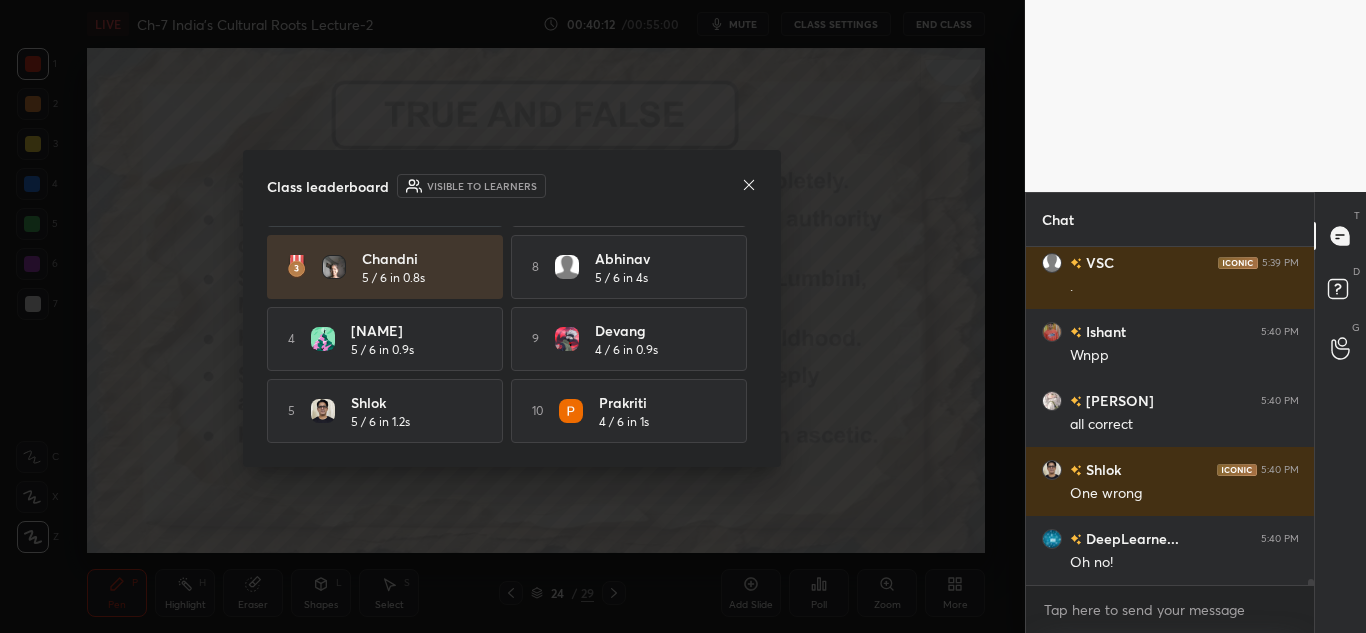 click 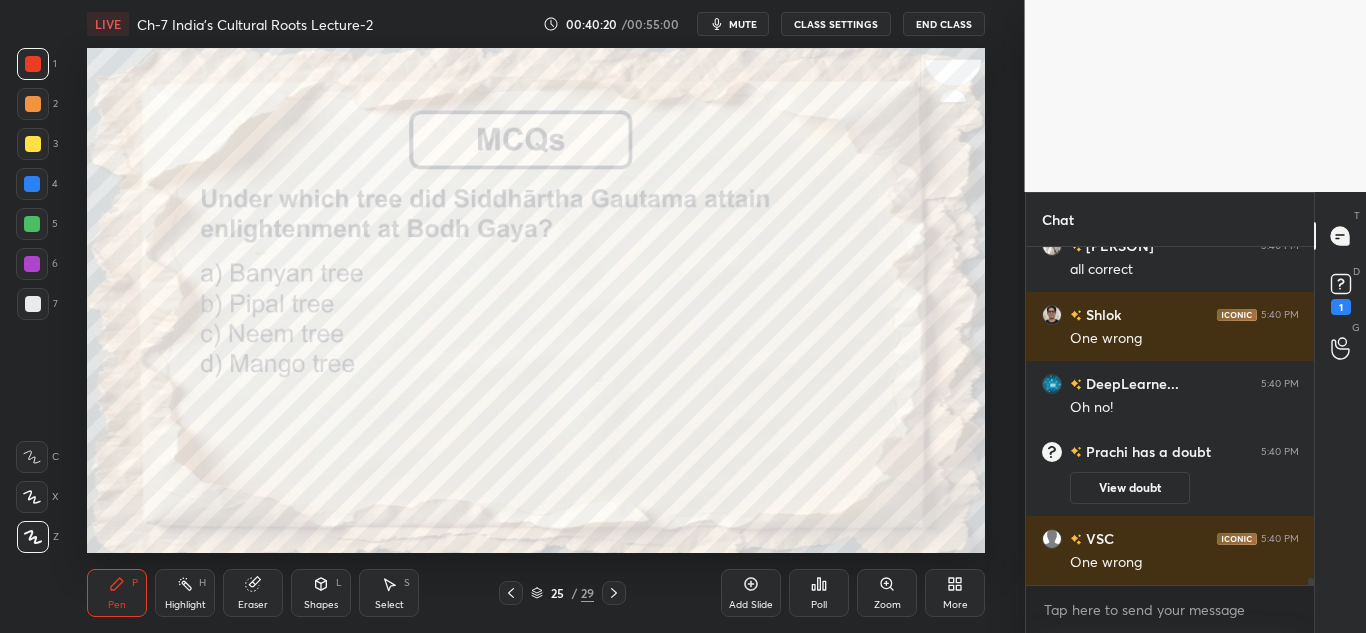 click on "Poll" at bounding box center (819, 593) 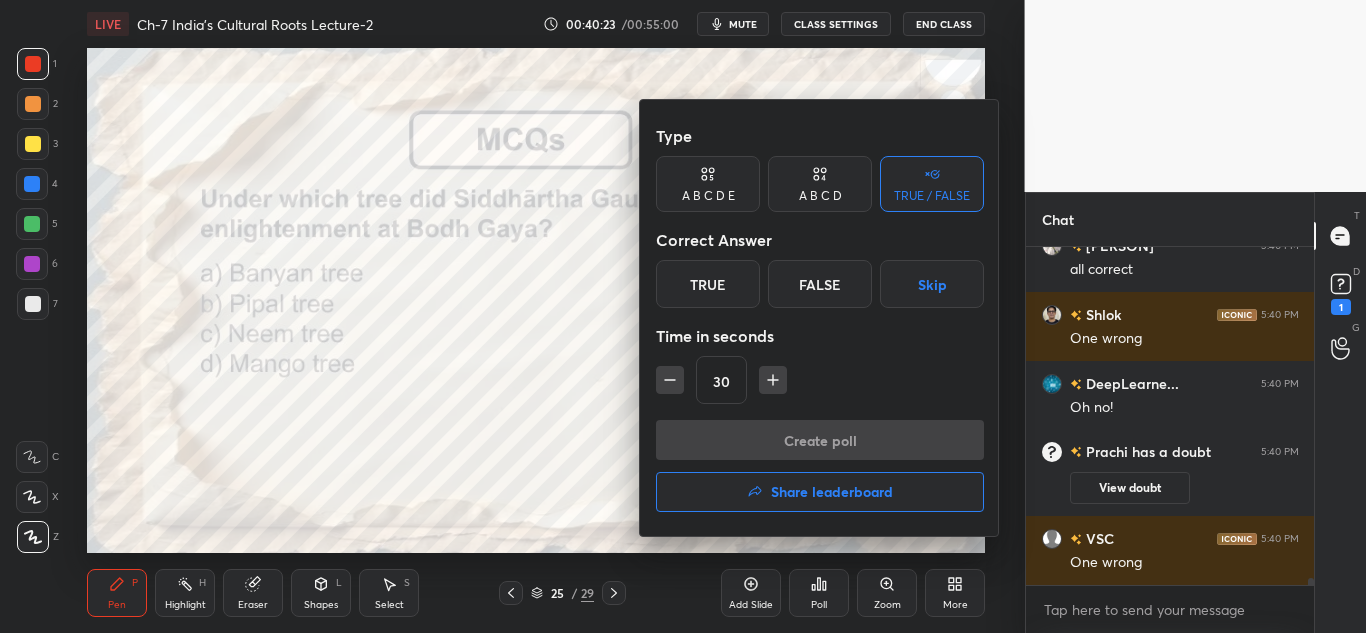 click on "A B C D" at bounding box center (820, 184) 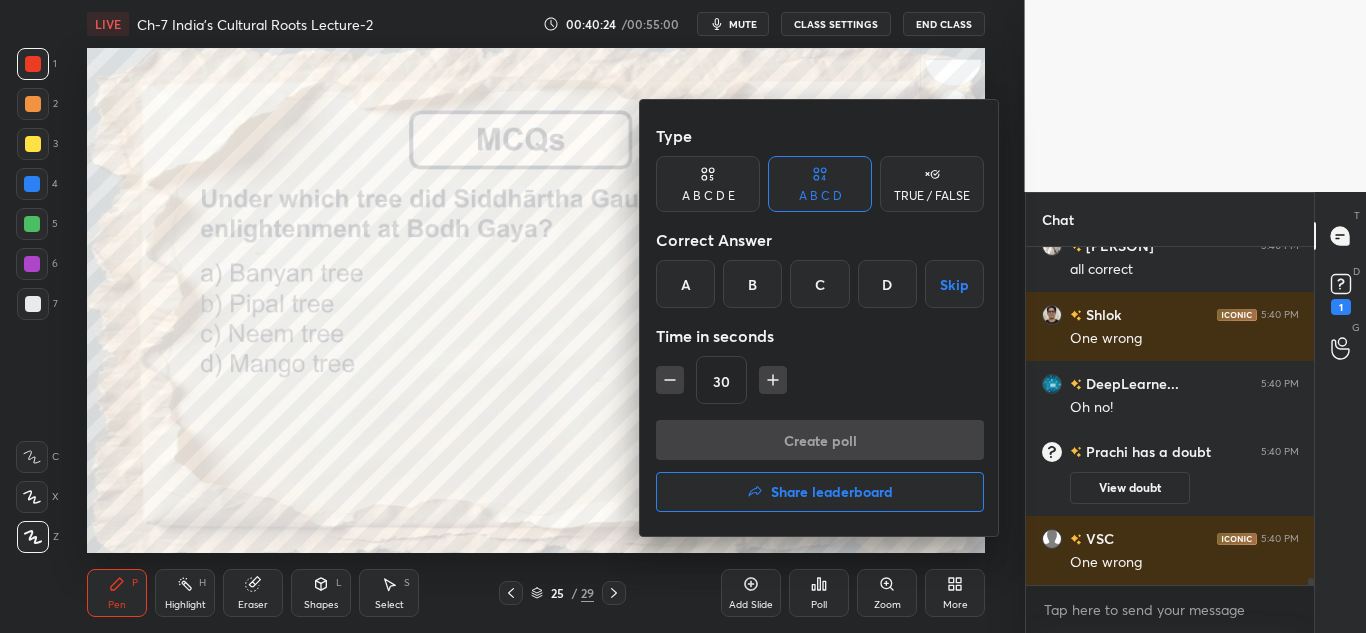 click on "B" at bounding box center [752, 284] 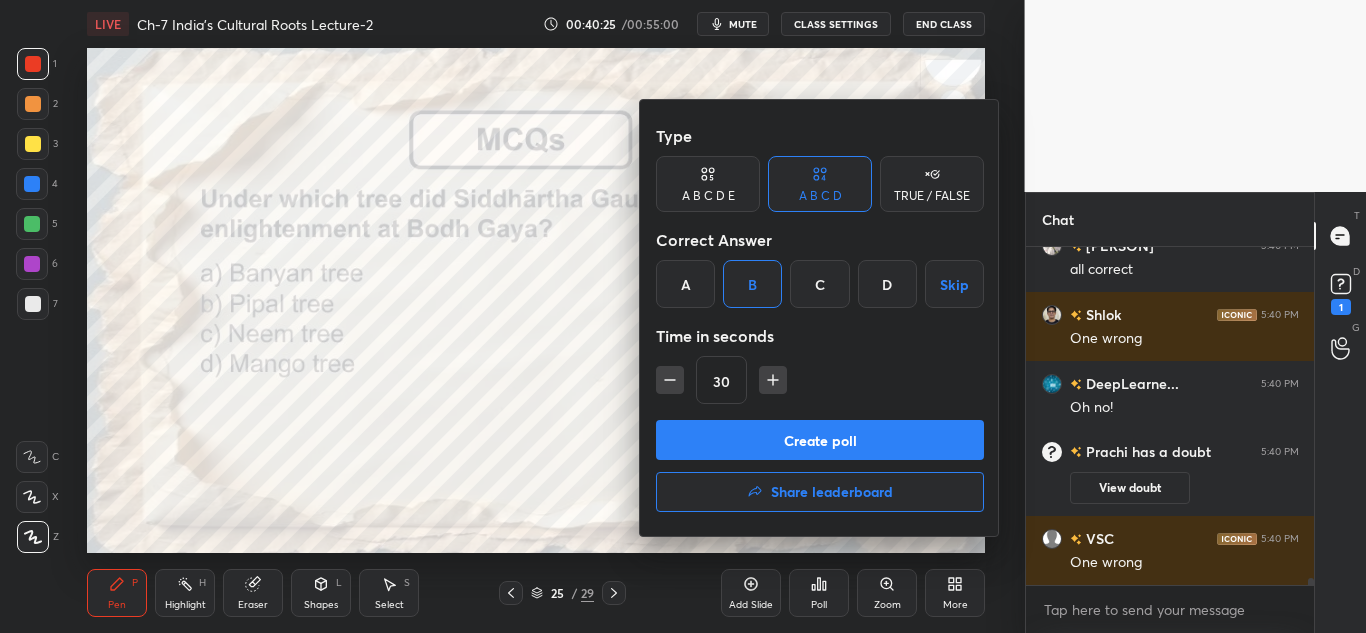 click on "Create poll" at bounding box center (820, 440) 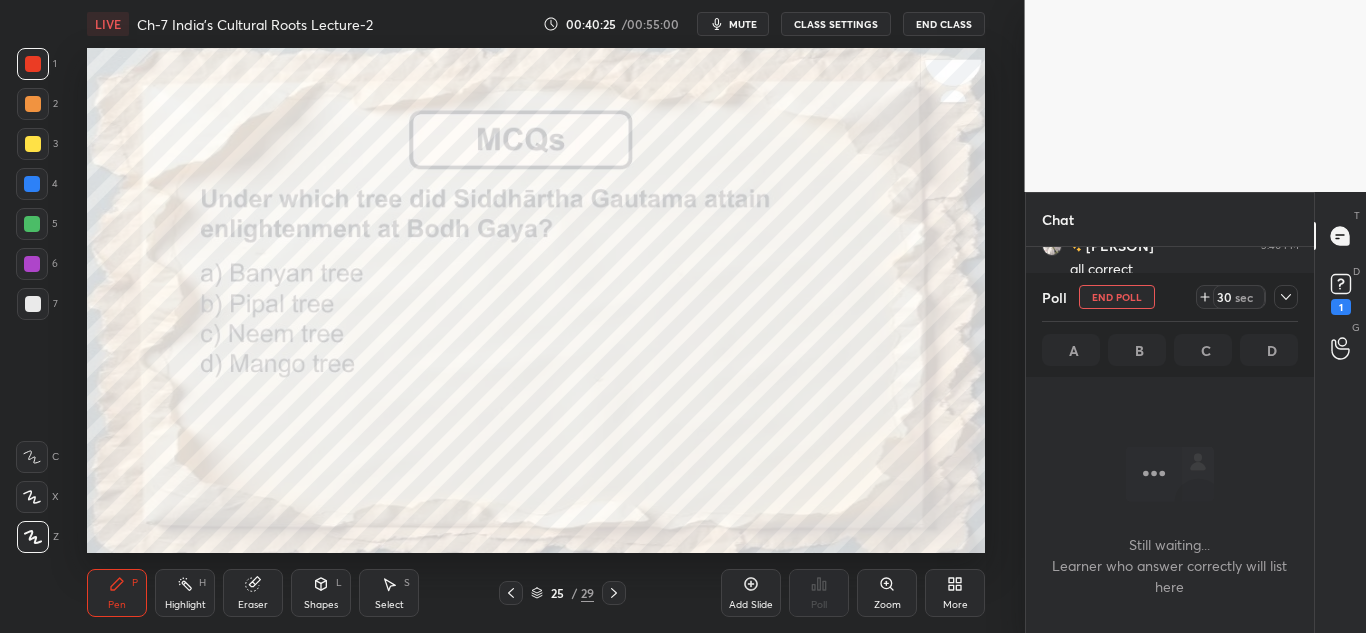 scroll, scrollTop: 260, scrollLeft: 282, axis: both 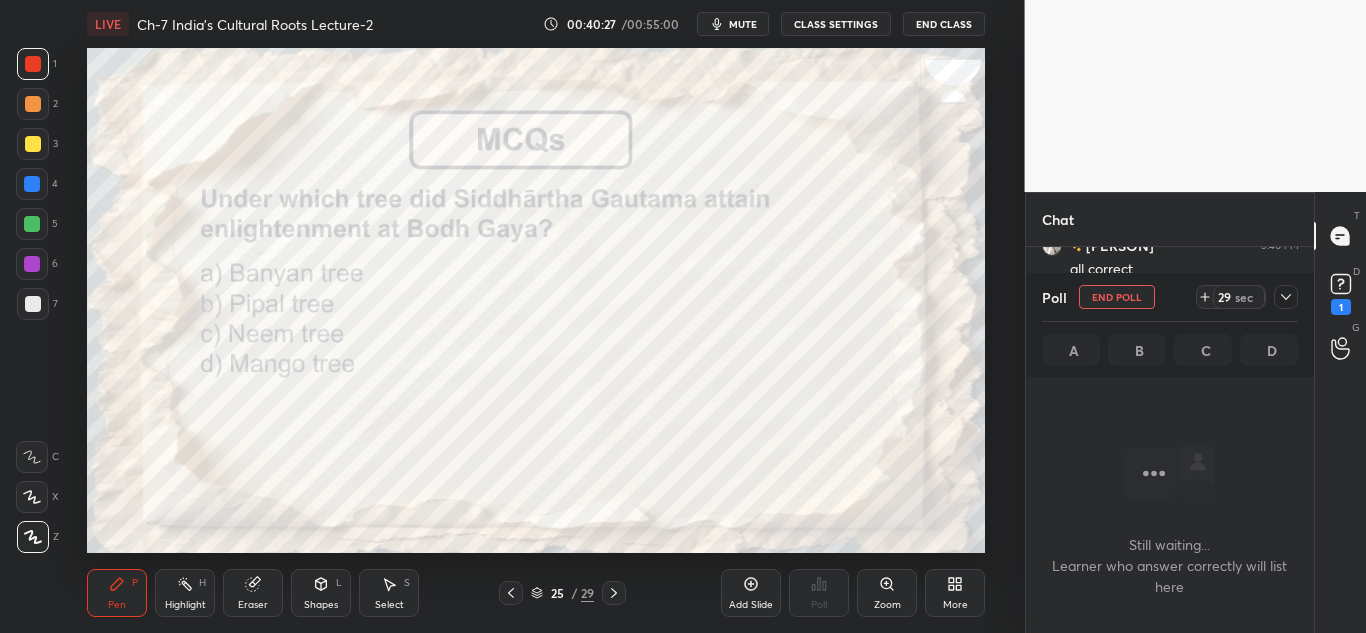 click 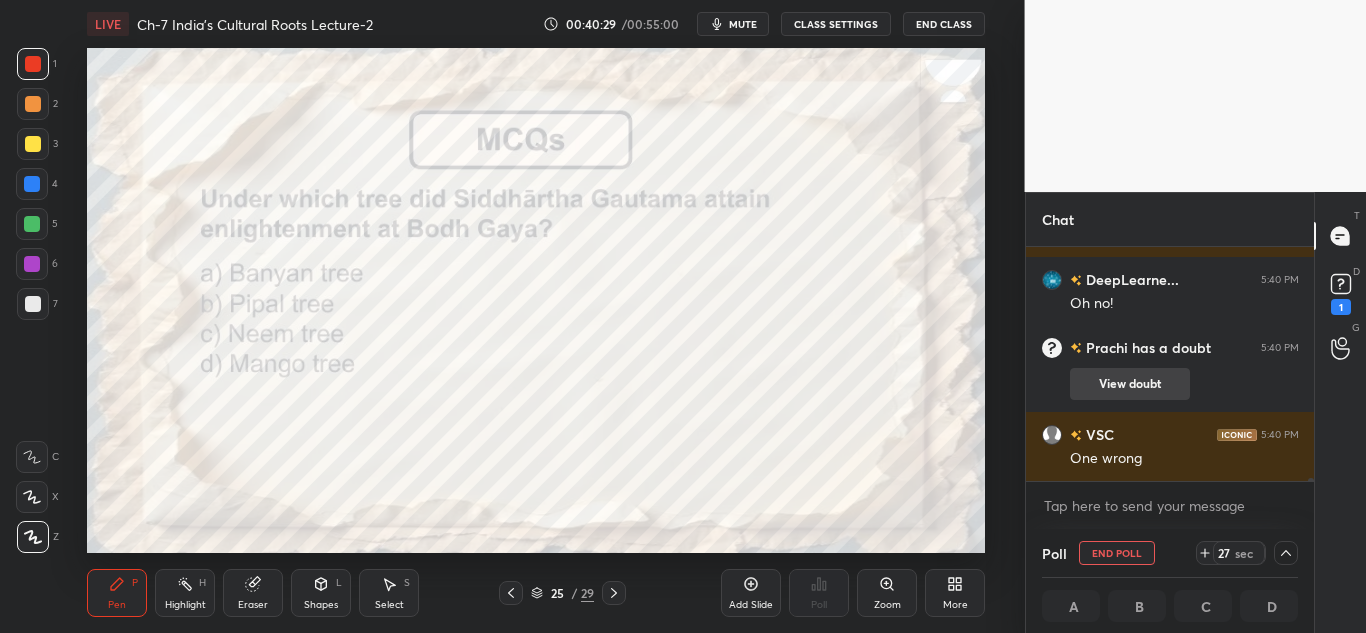 click on "View doubt" at bounding box center (1130, 384) 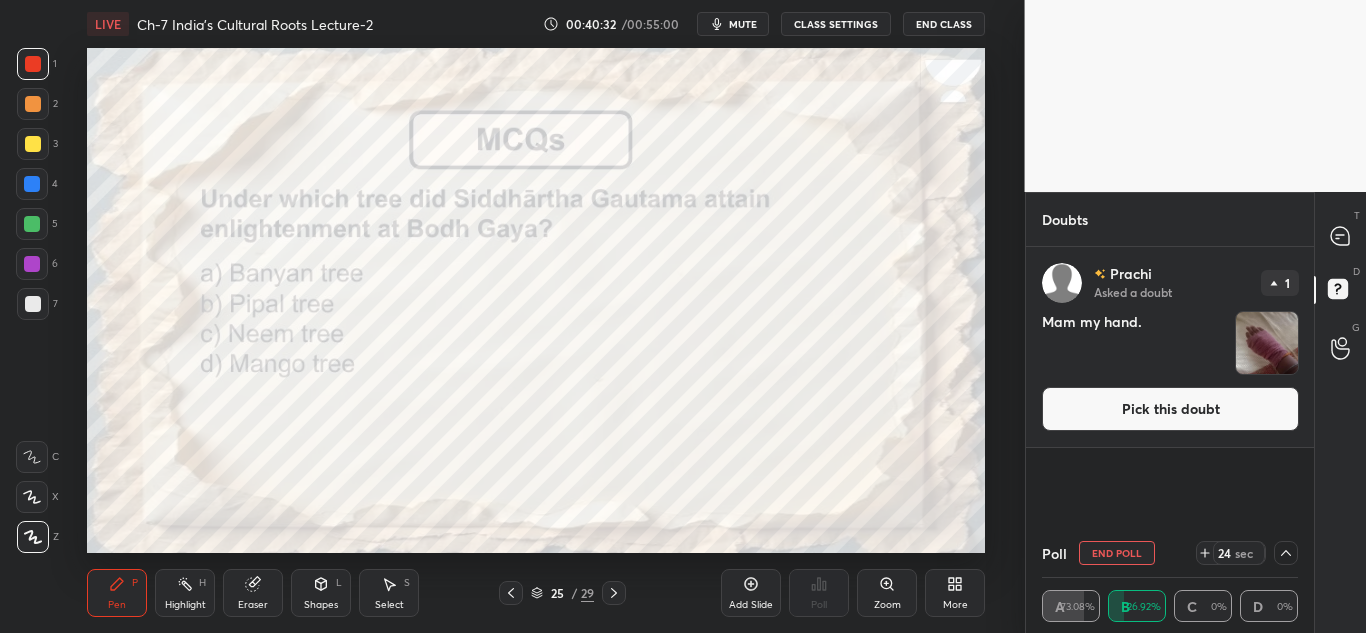 click at bounding box center [1267, 343] 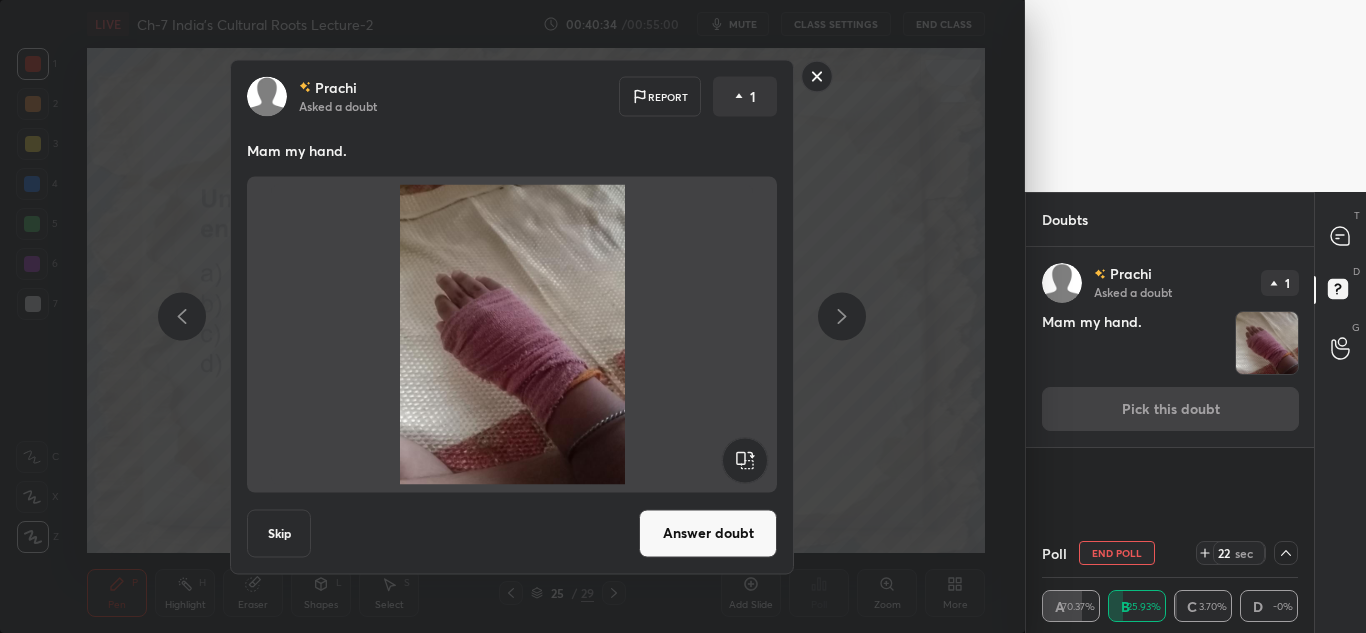 click 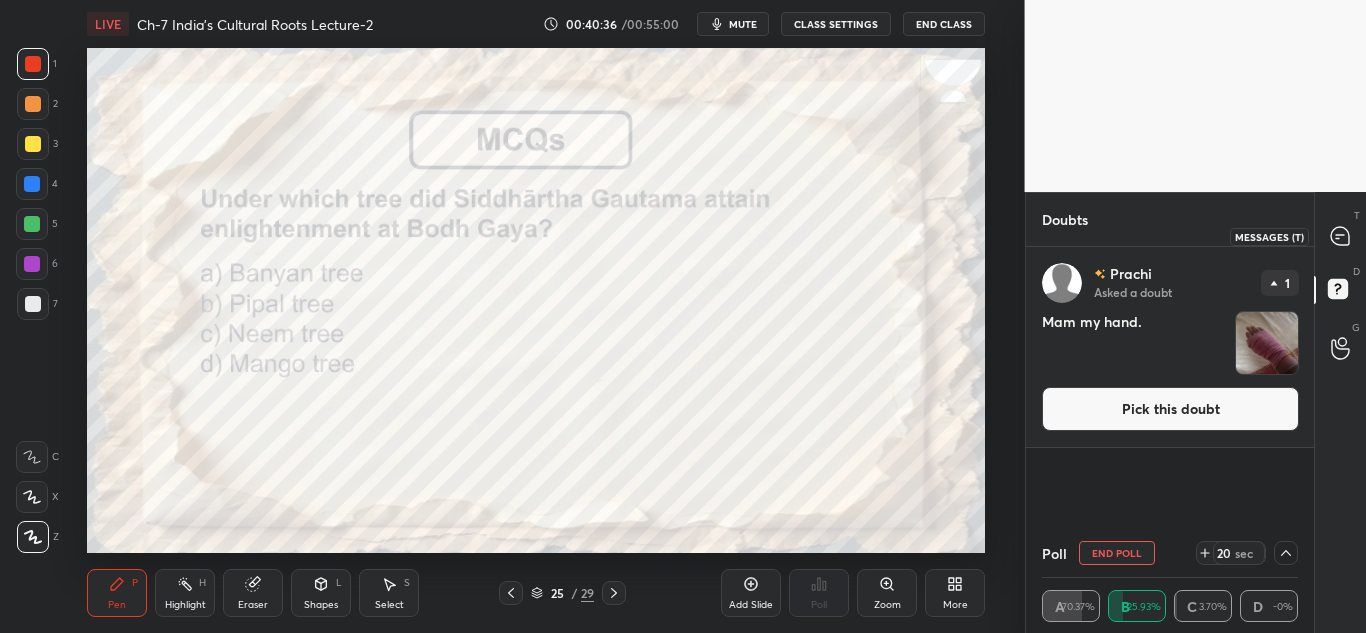 click 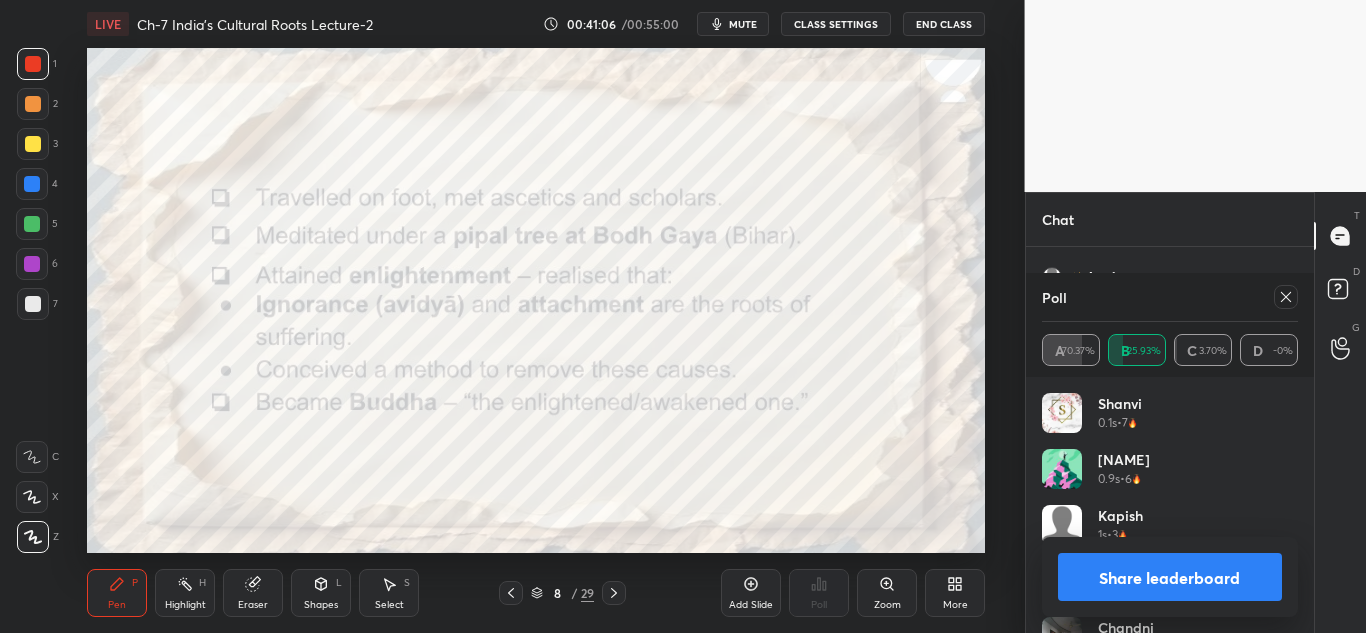 scroll, scrollTop: 18113, scrollLeft: 0, axis: vertical 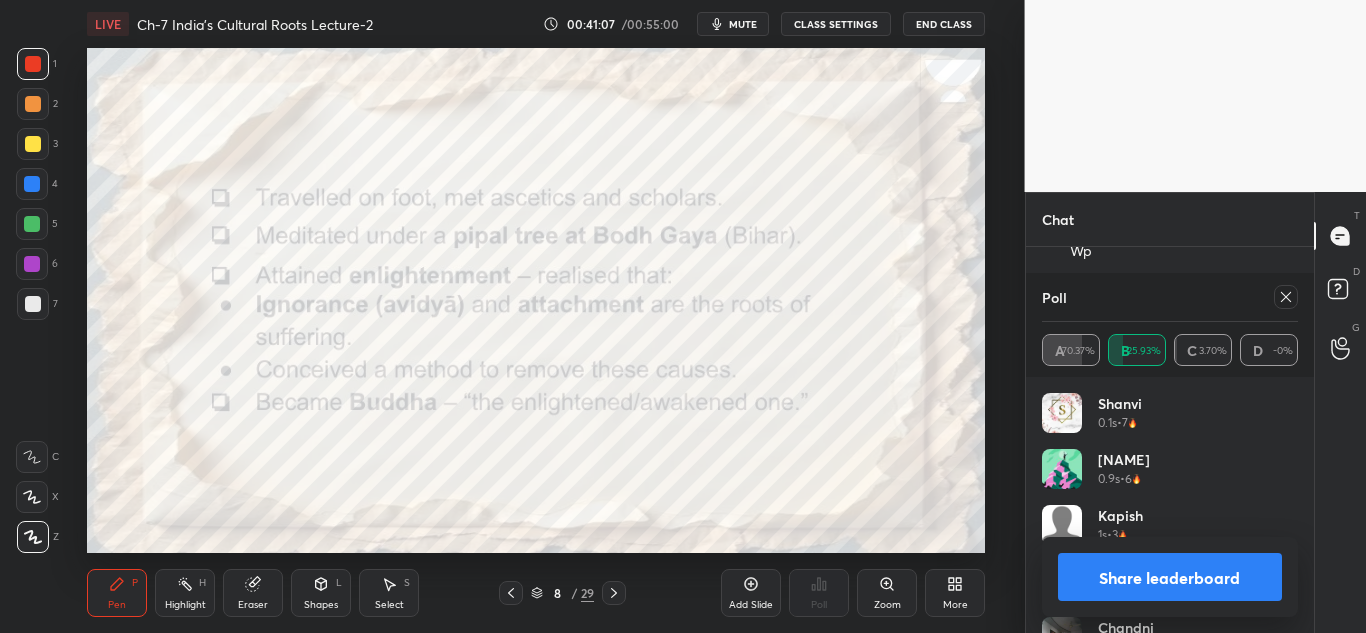 click 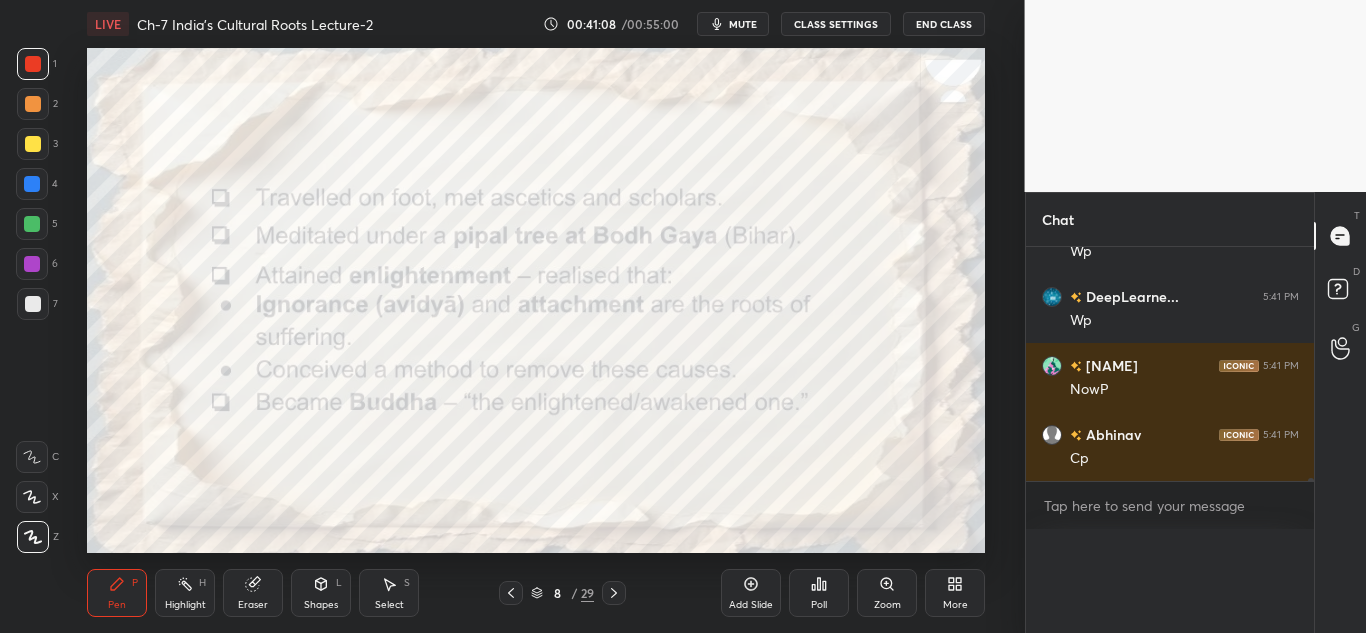 scroll, scrollTop: 0, scrollLeft: 0, axis: both 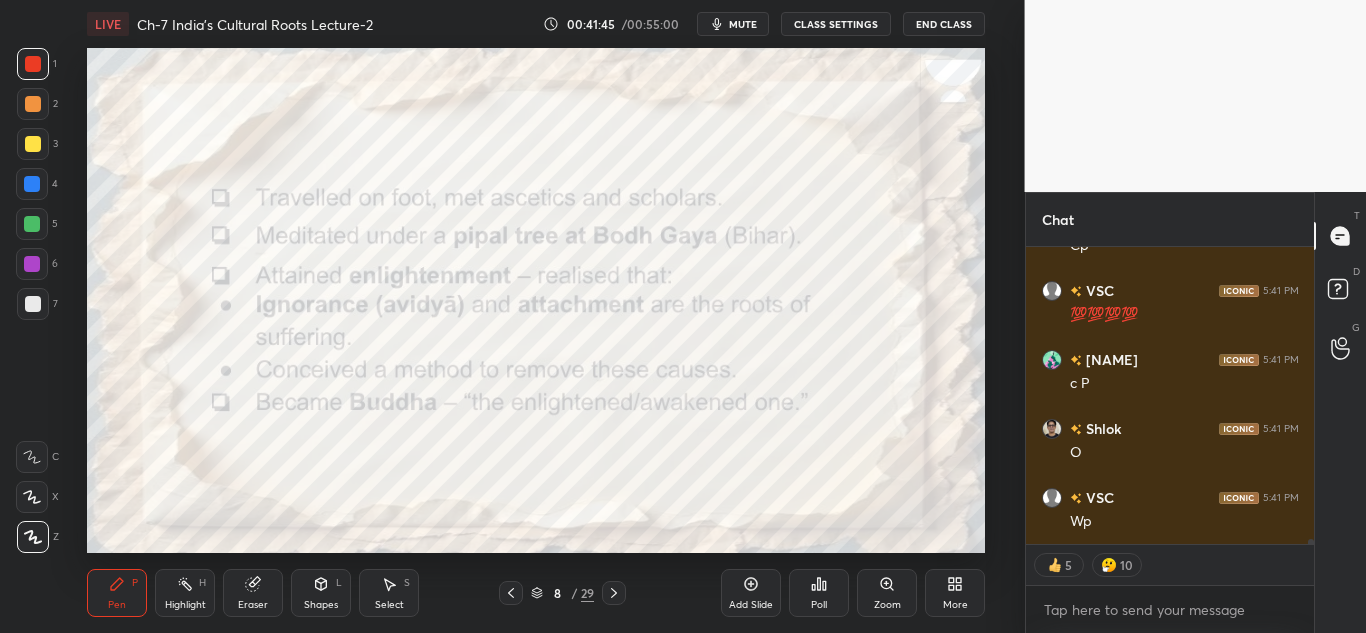 click 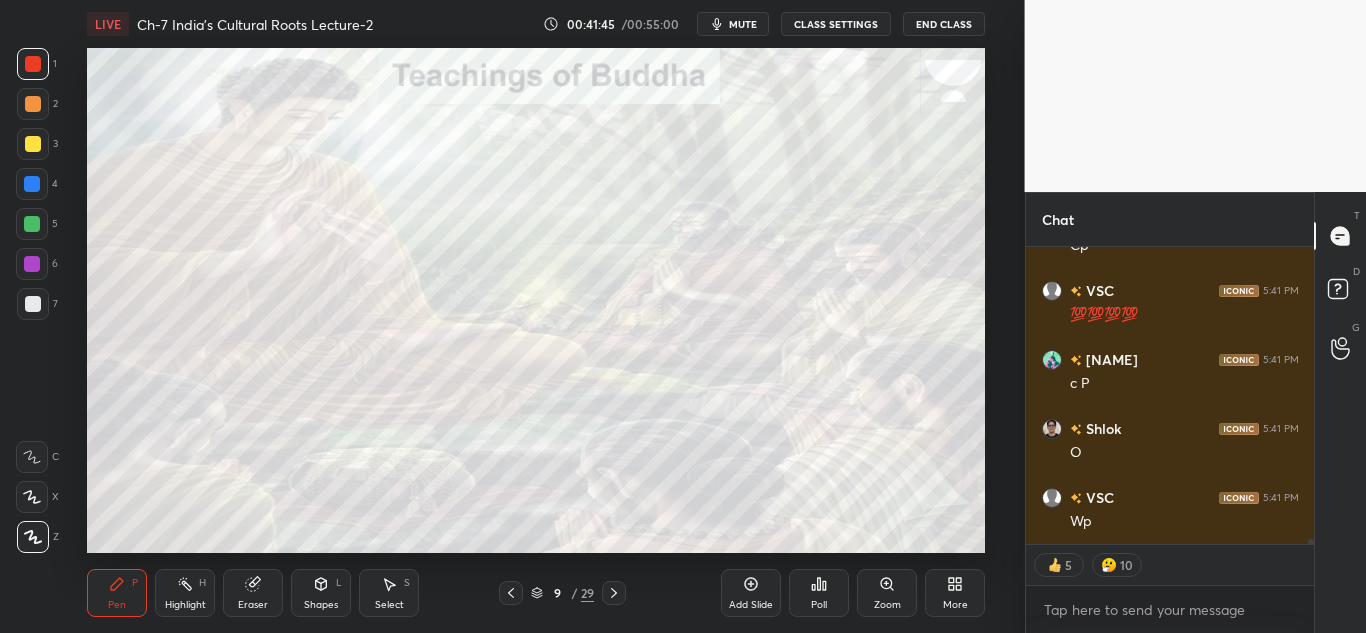click 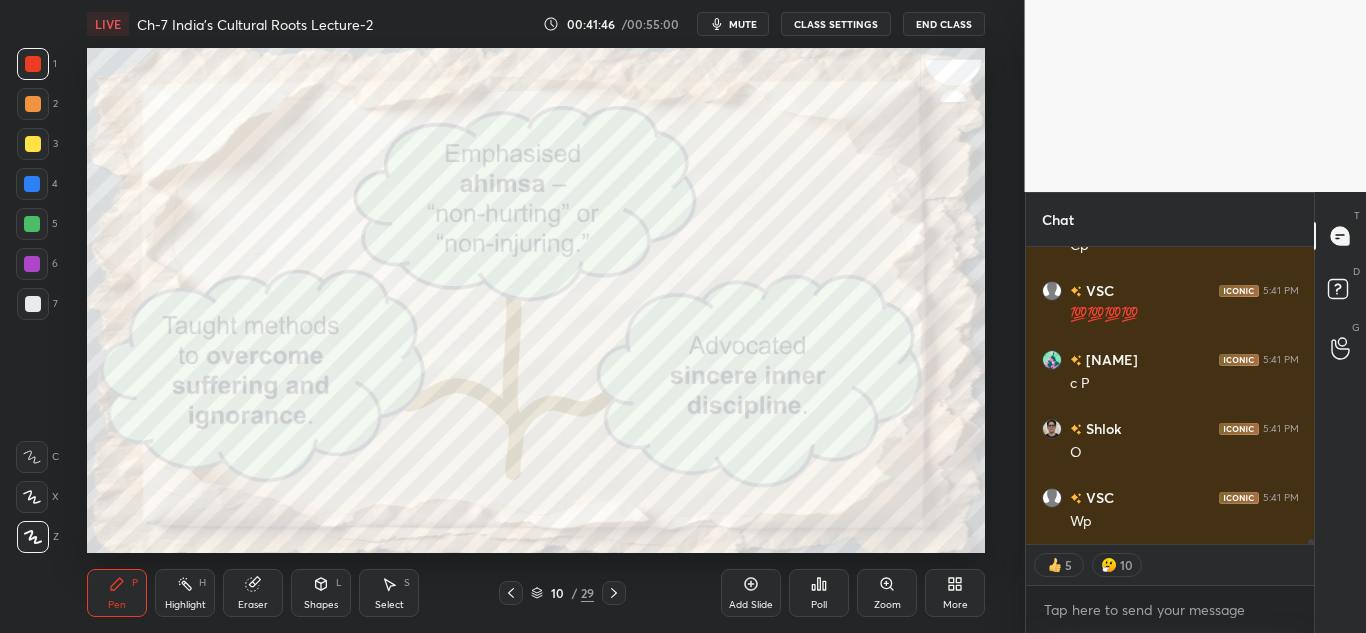 click 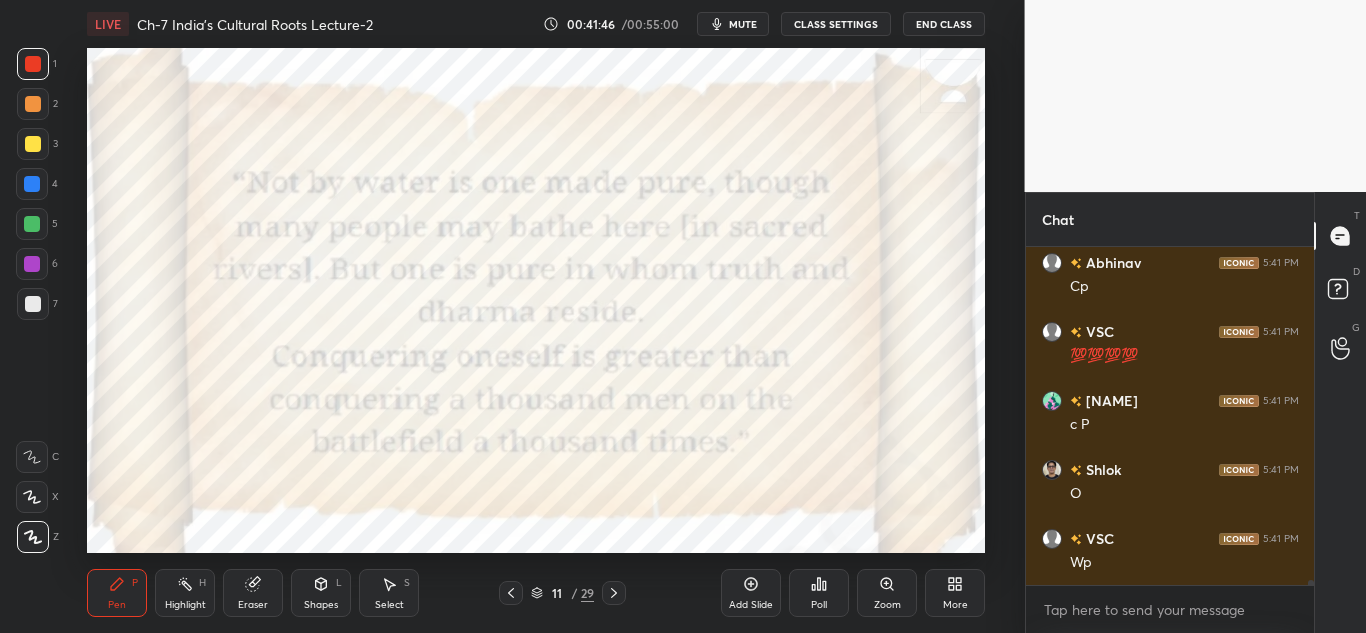 scroll, scrollTop: 7, scrollLeft: 7, axis: both 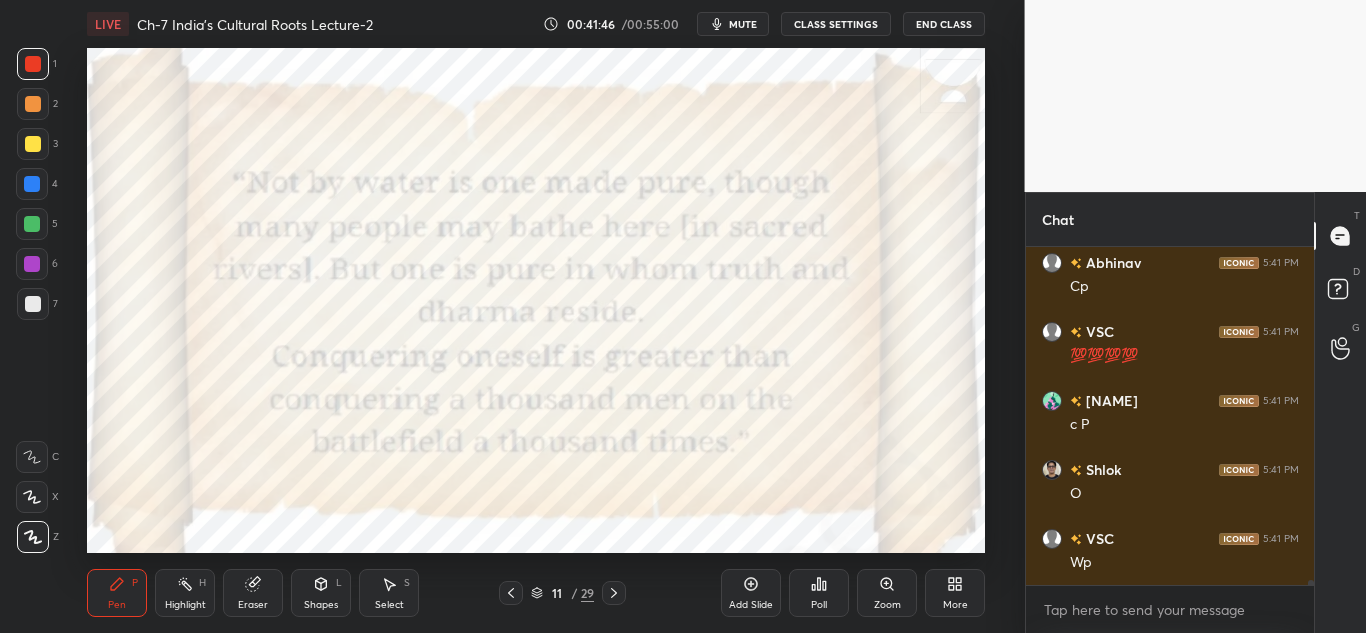 click 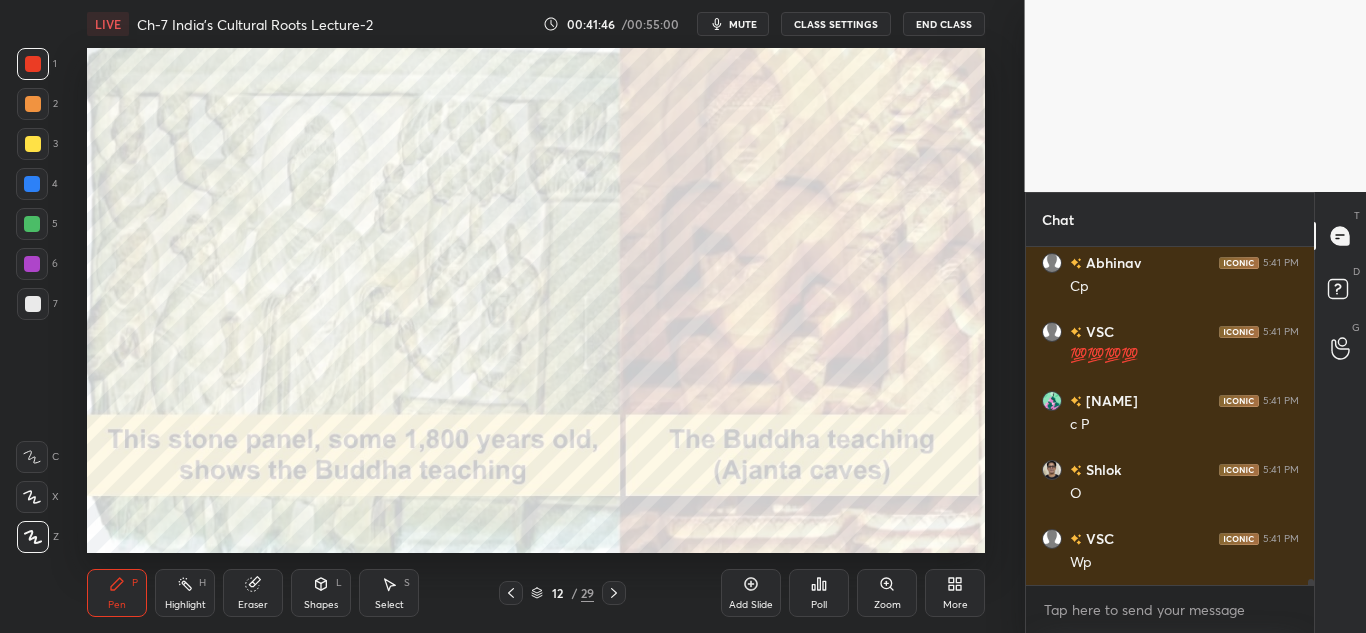 click 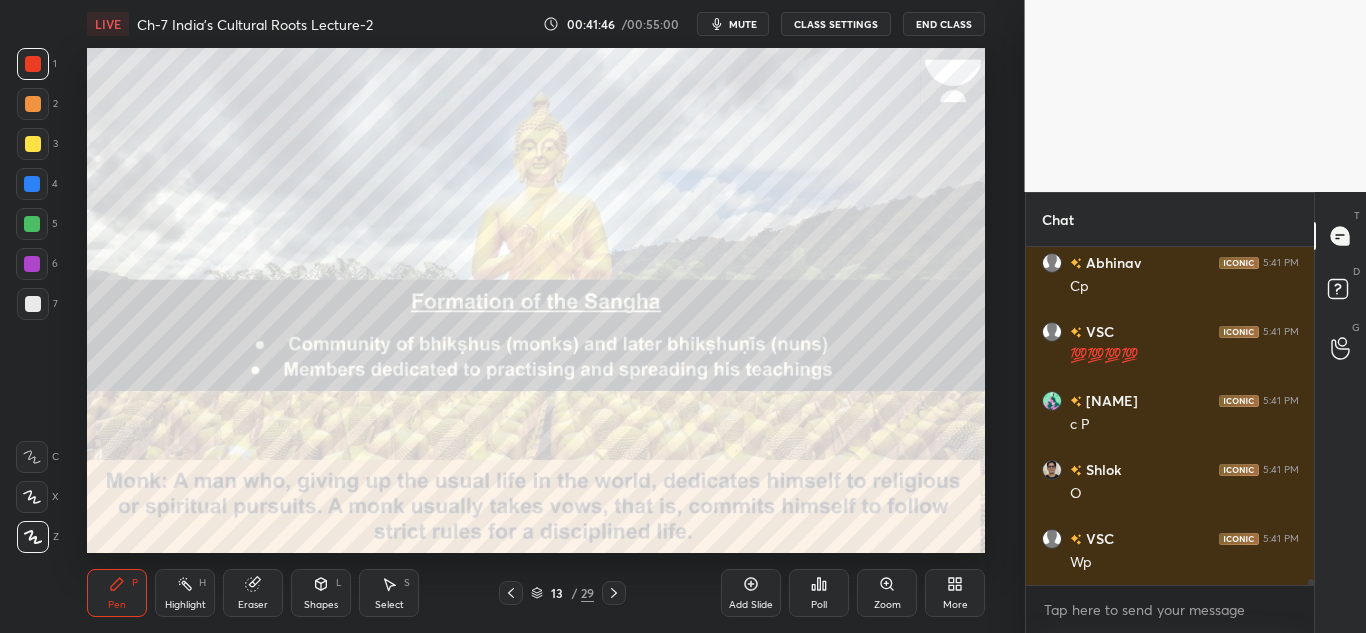 click 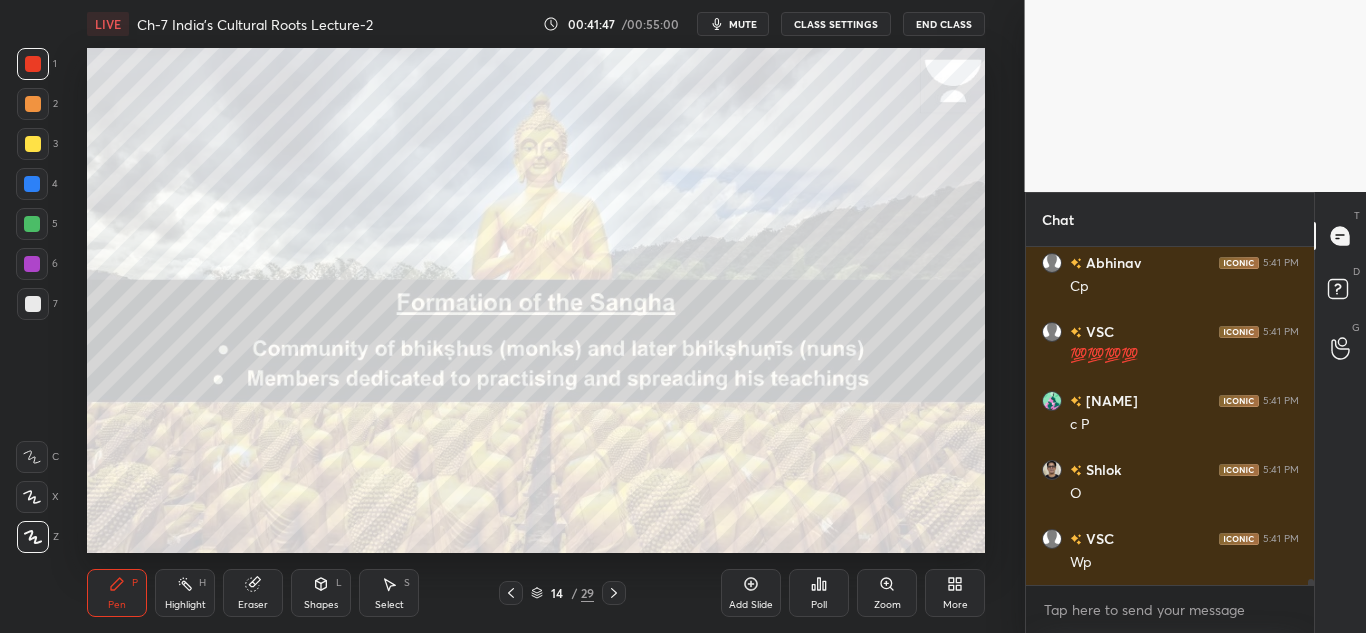 click 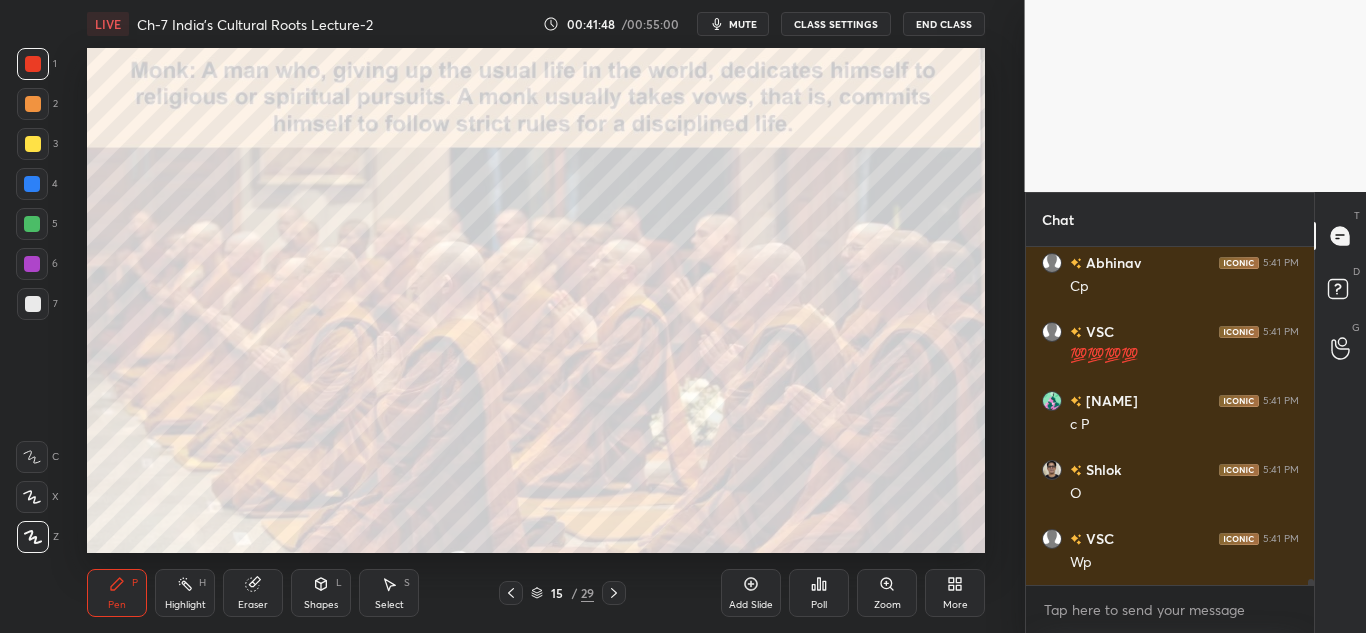 click 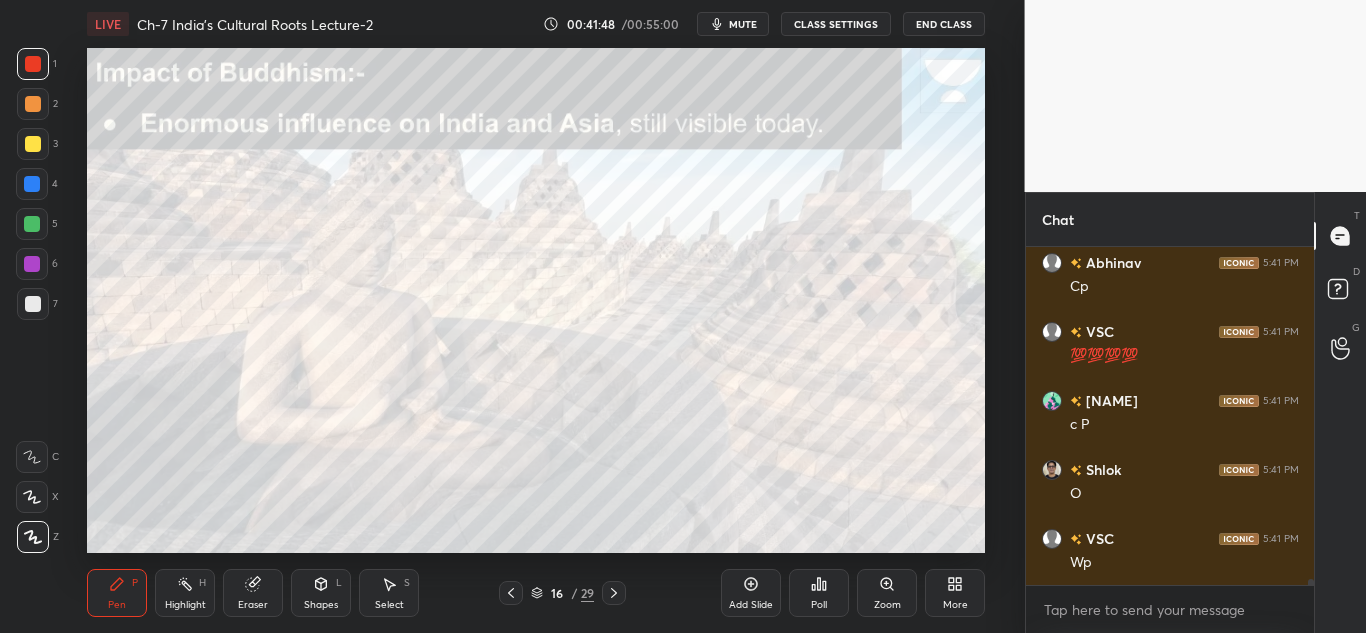 click 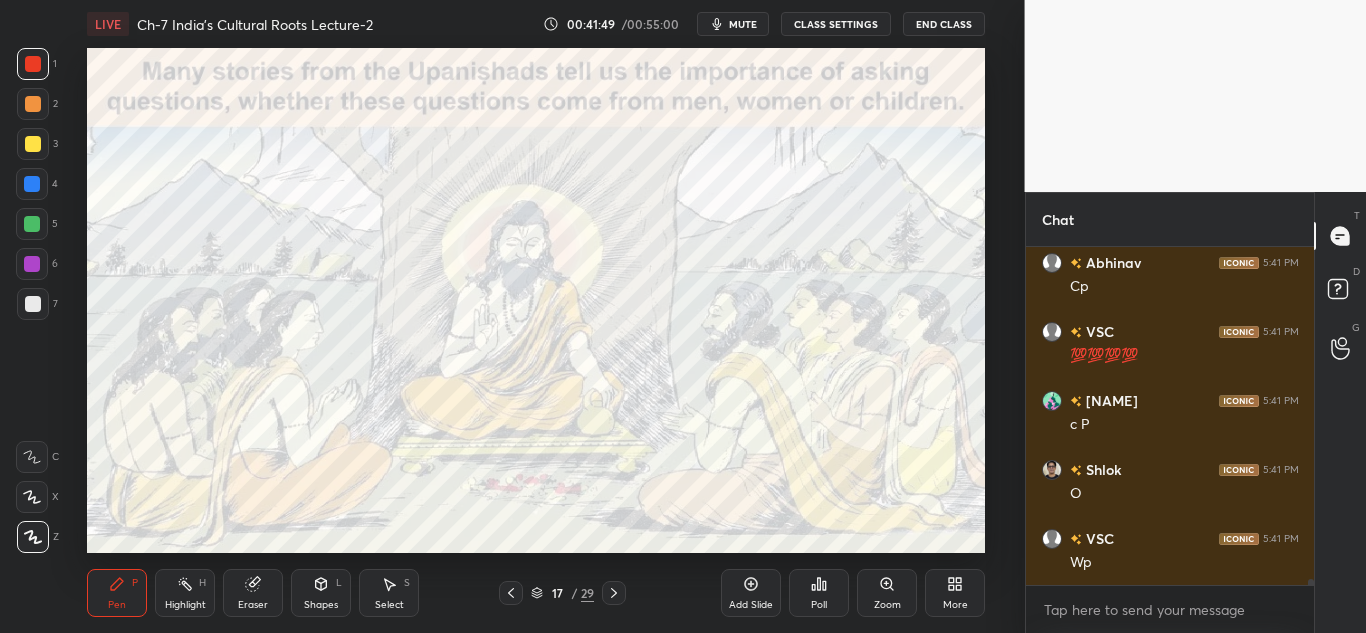 click 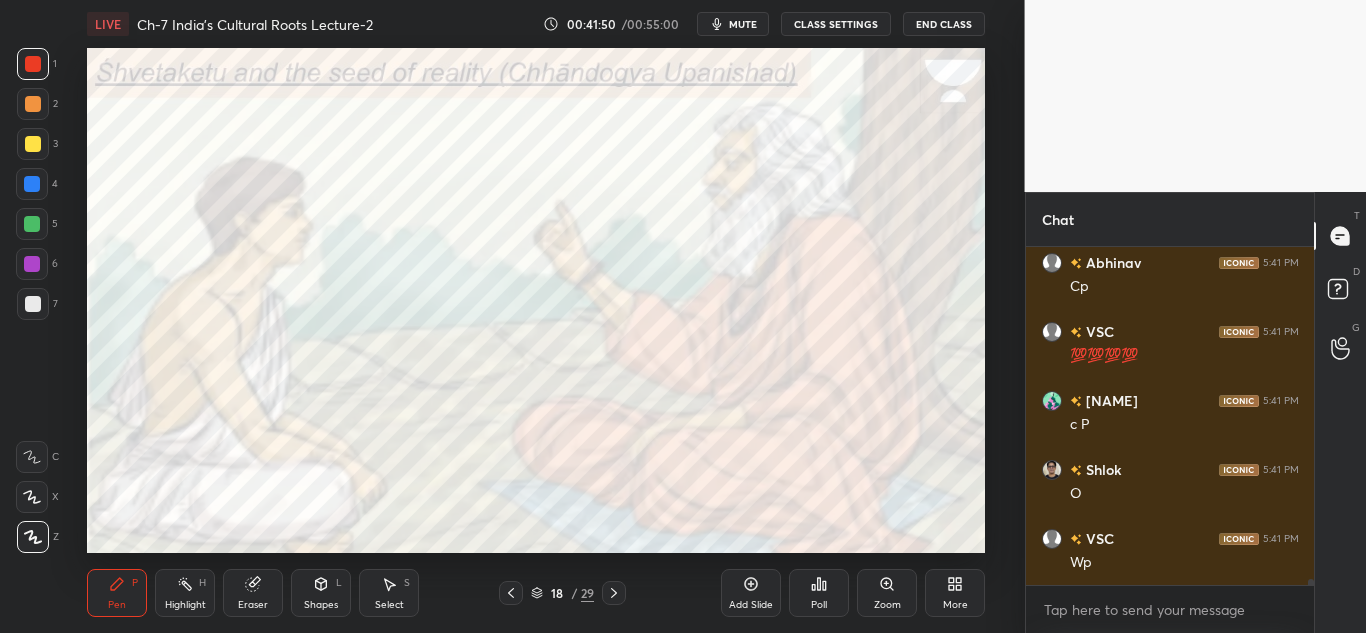 click 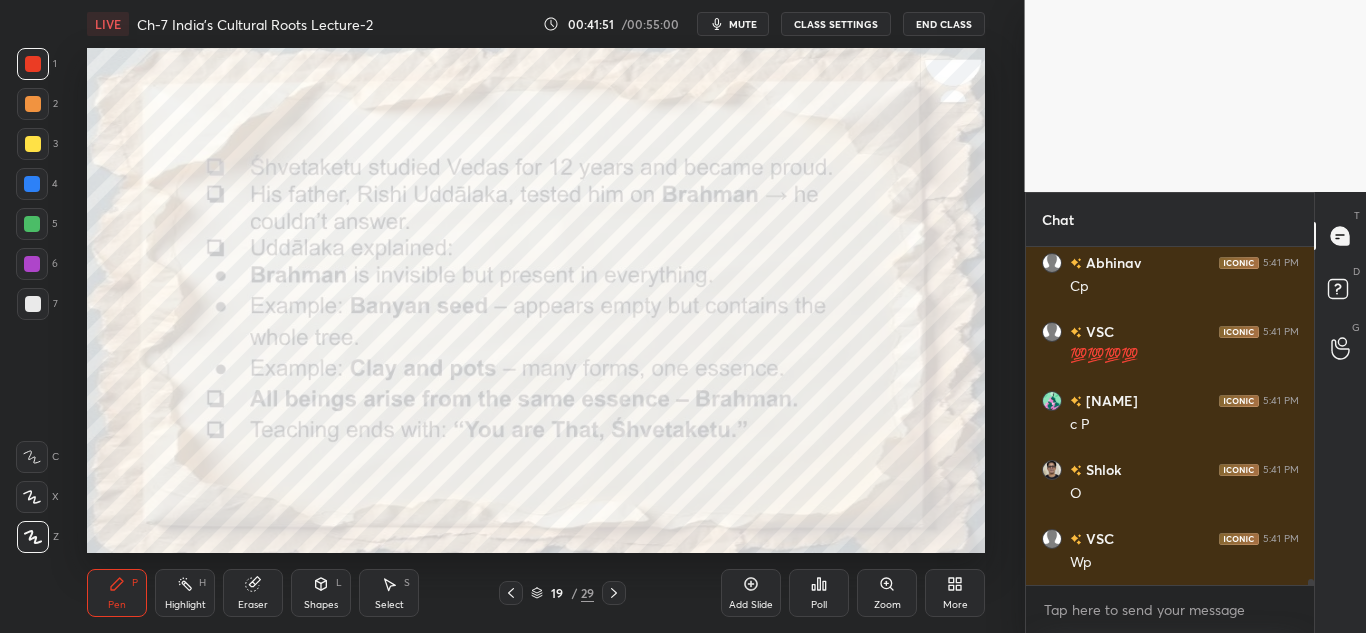 click 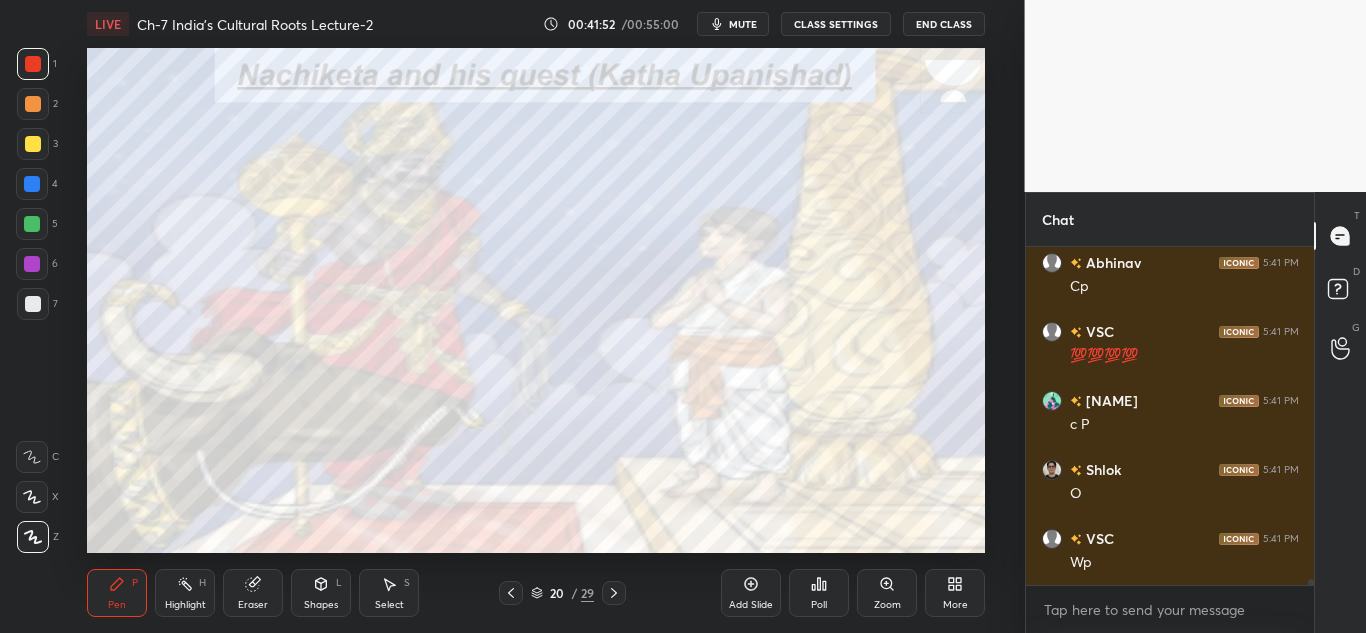 click 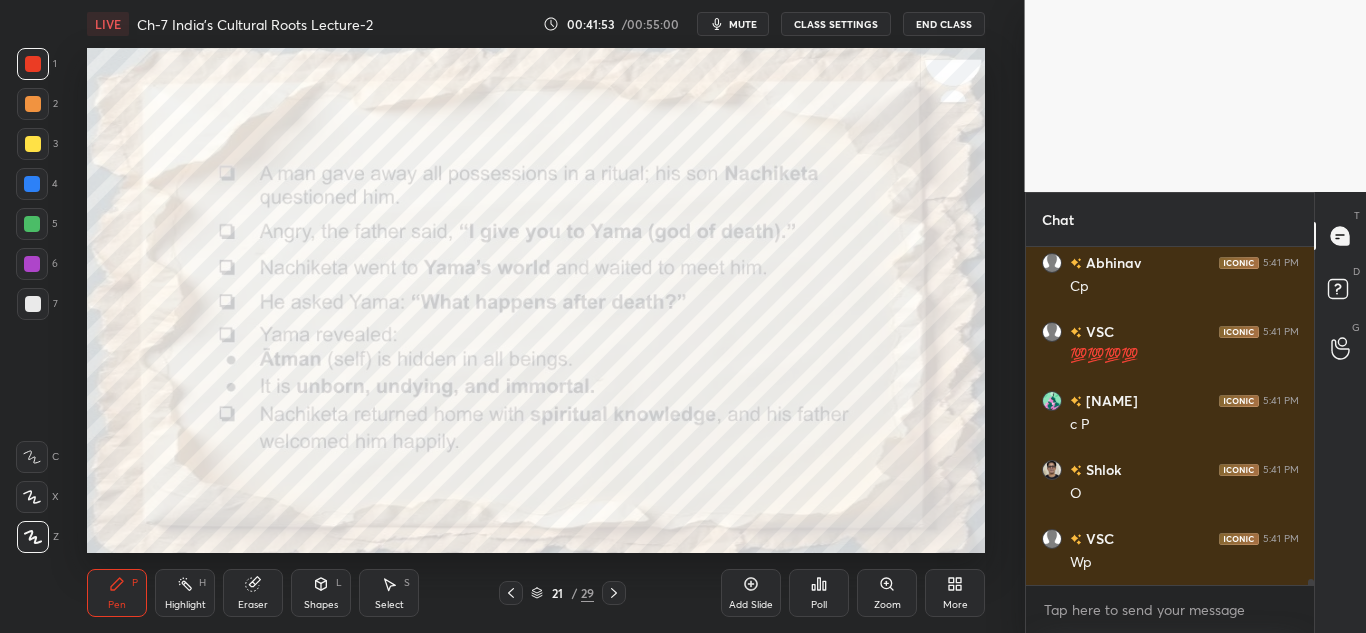 click 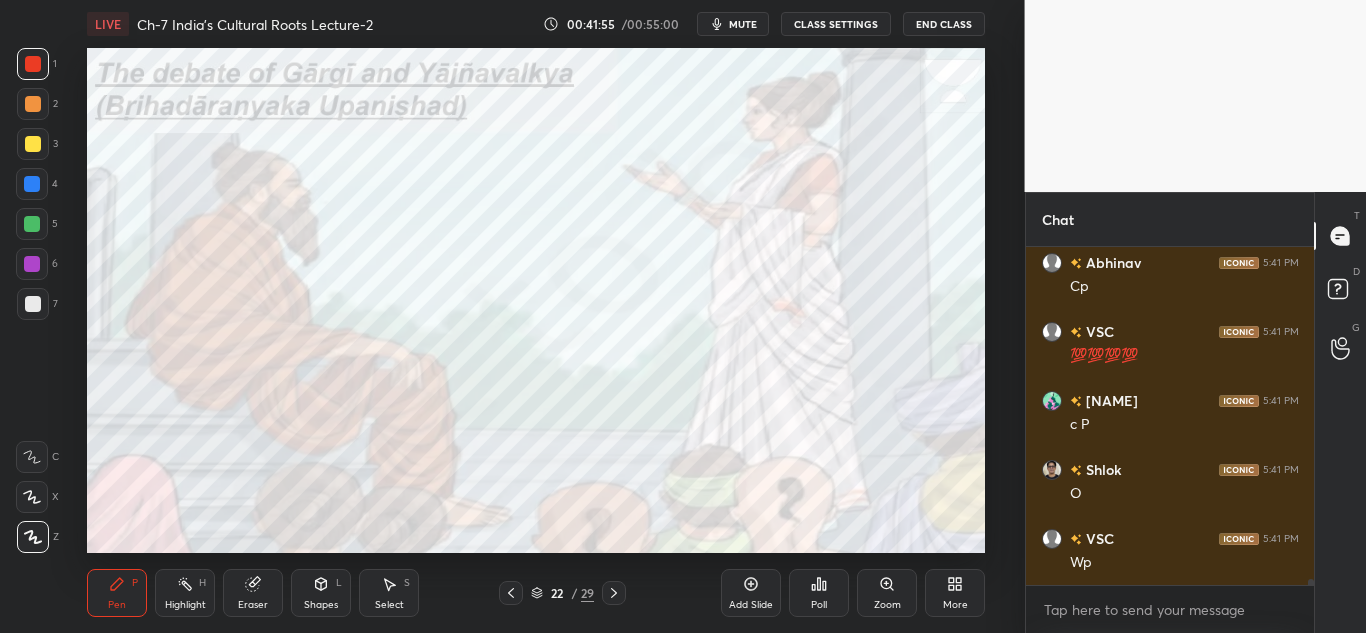 click 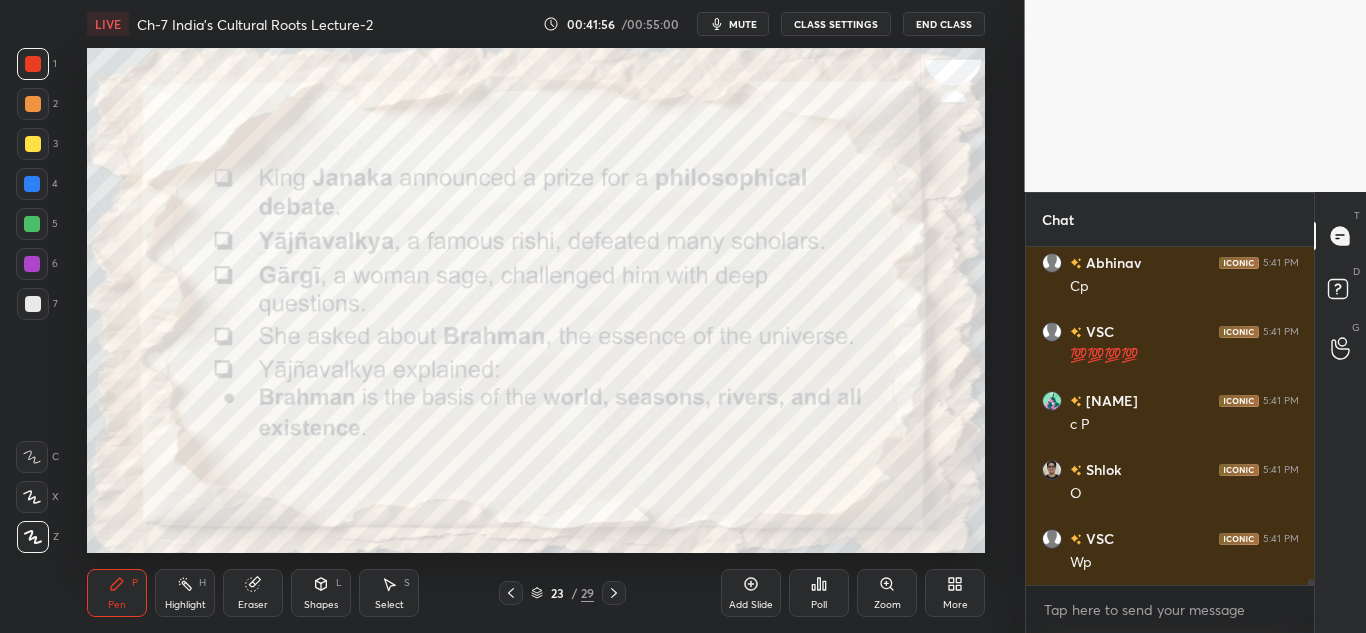 click 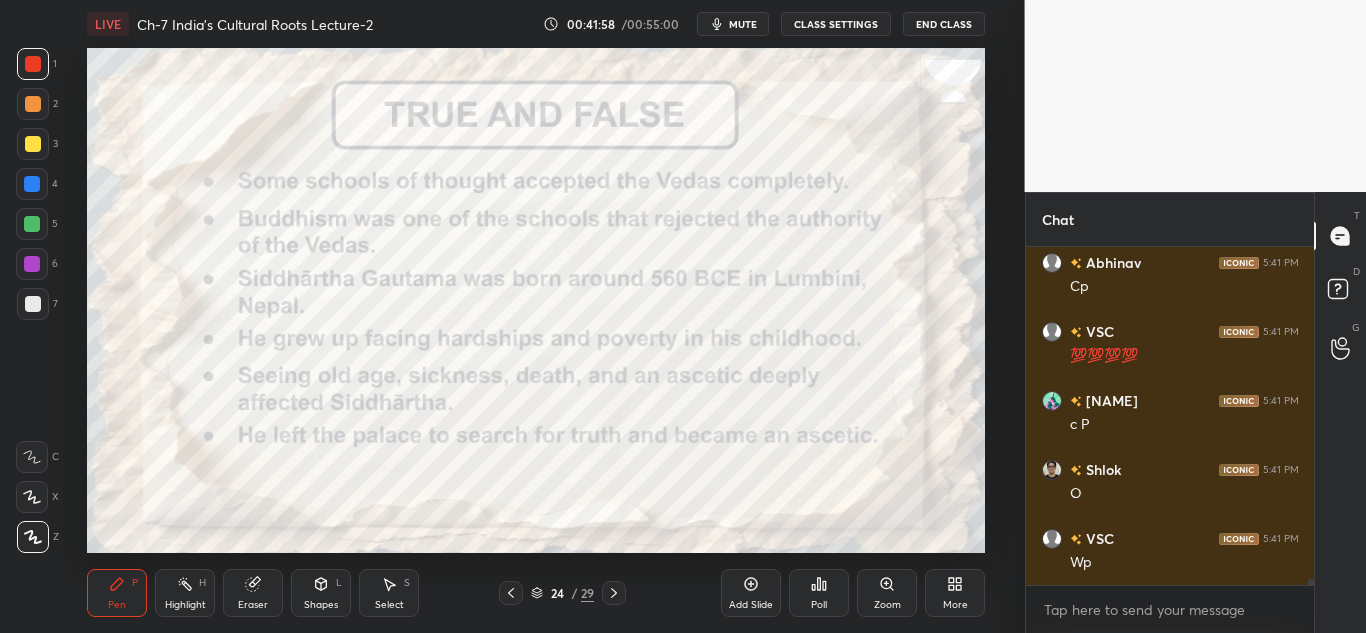 click 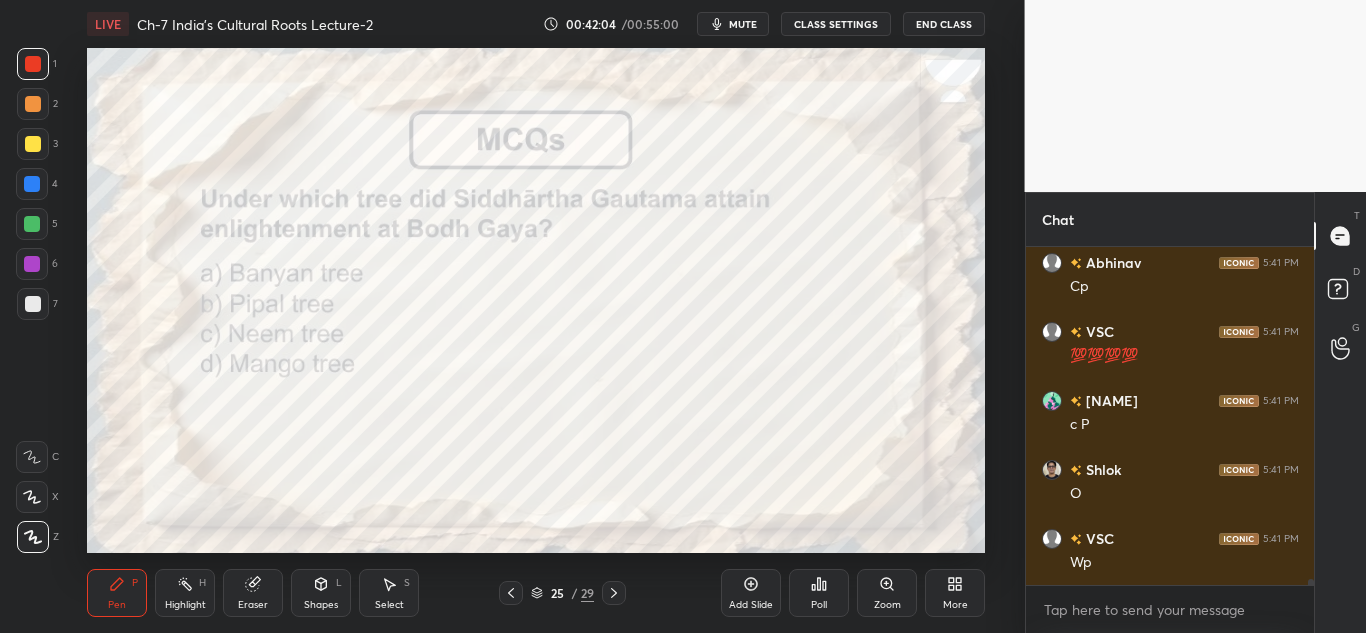scroll, scrollTop: 18354, scrollLeft: 0, axis: vertical 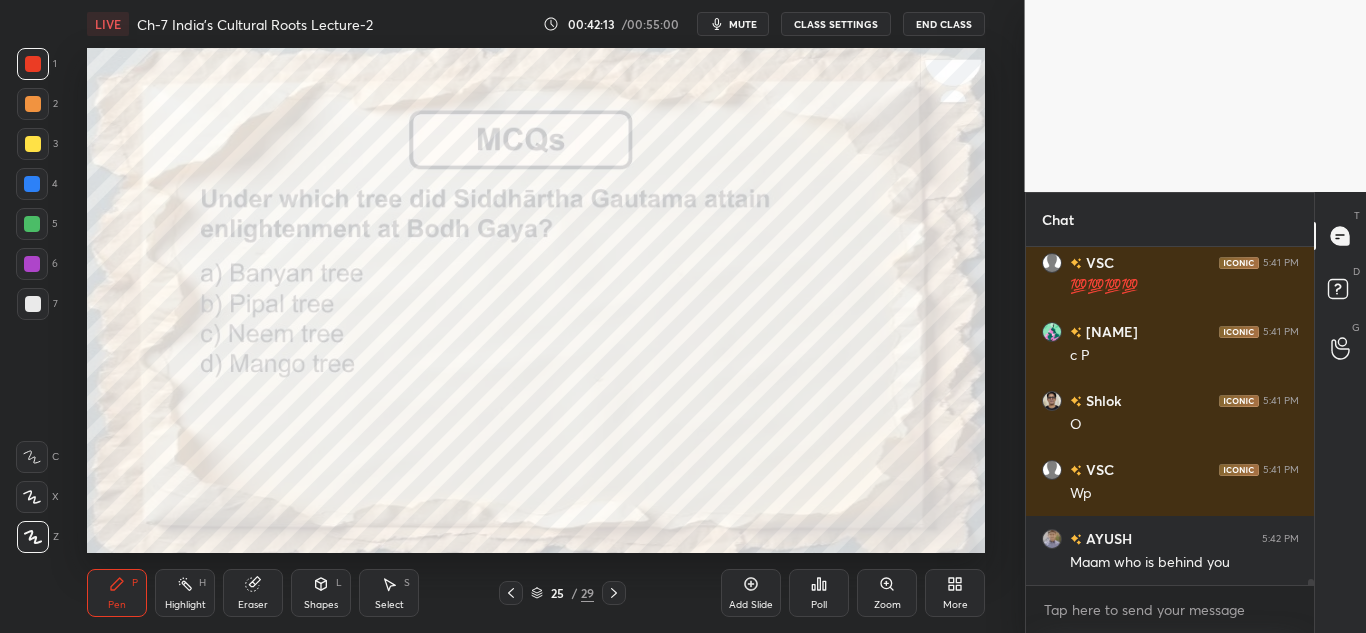 click 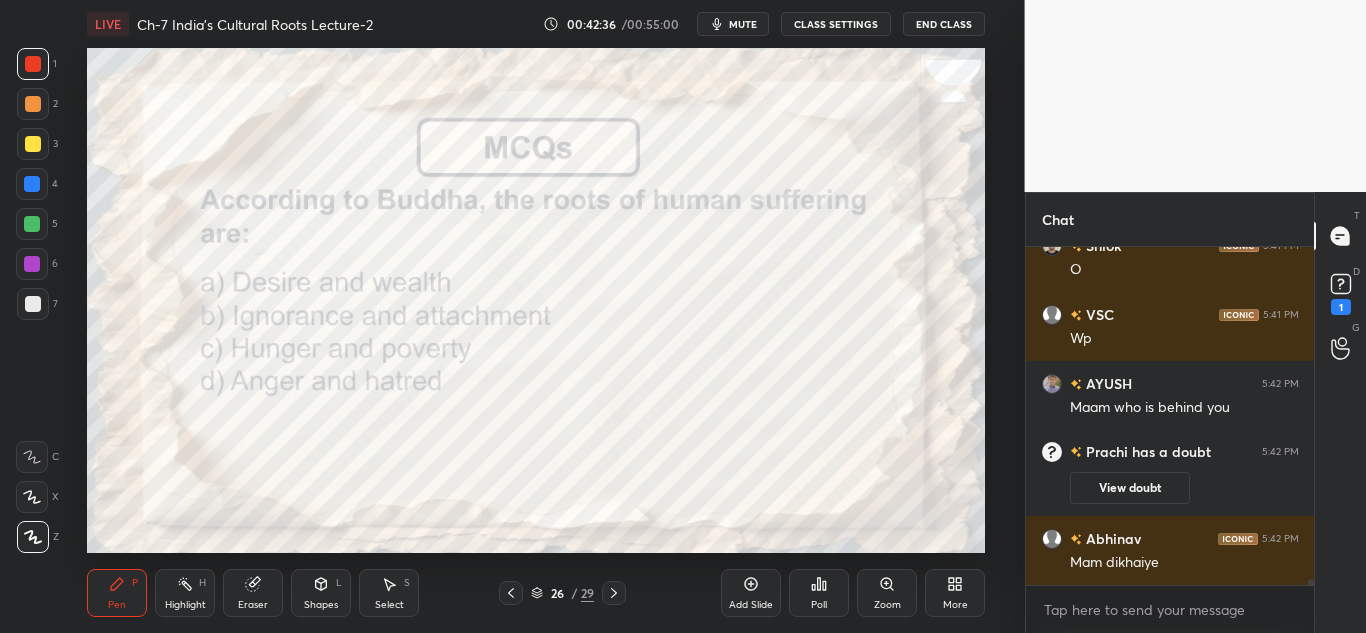 scroll, scrollTop: 17677, scrollLeft: 0, axis: vertical 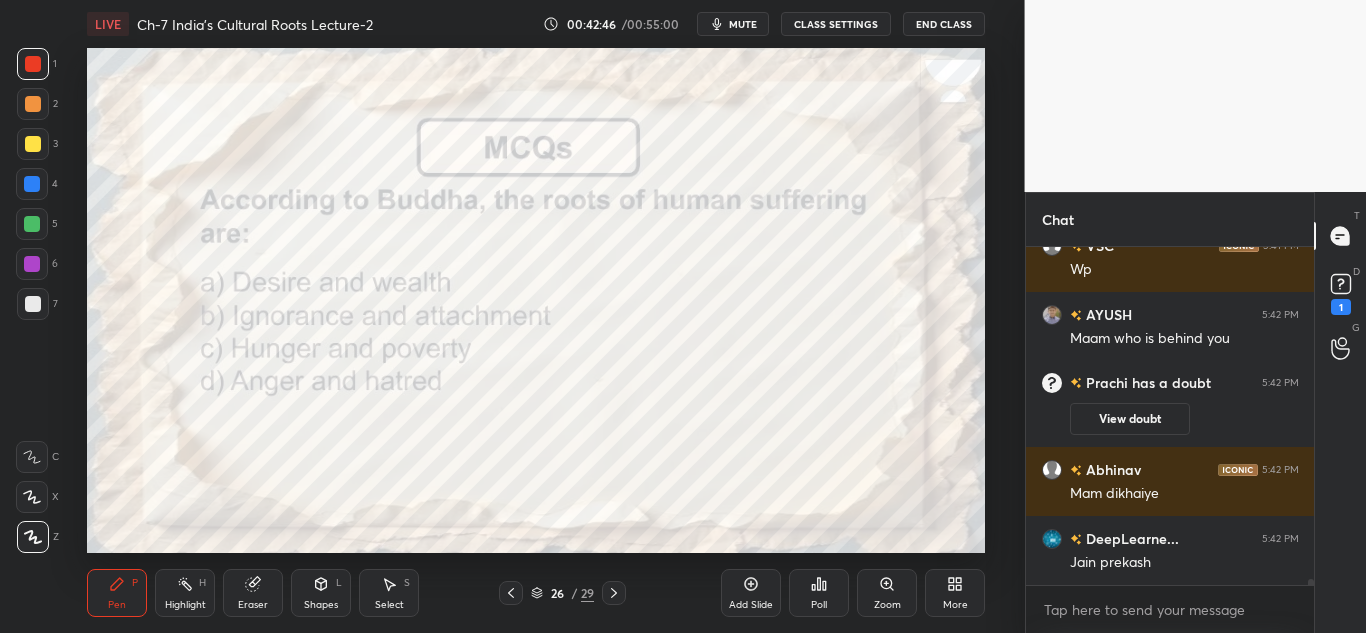 click 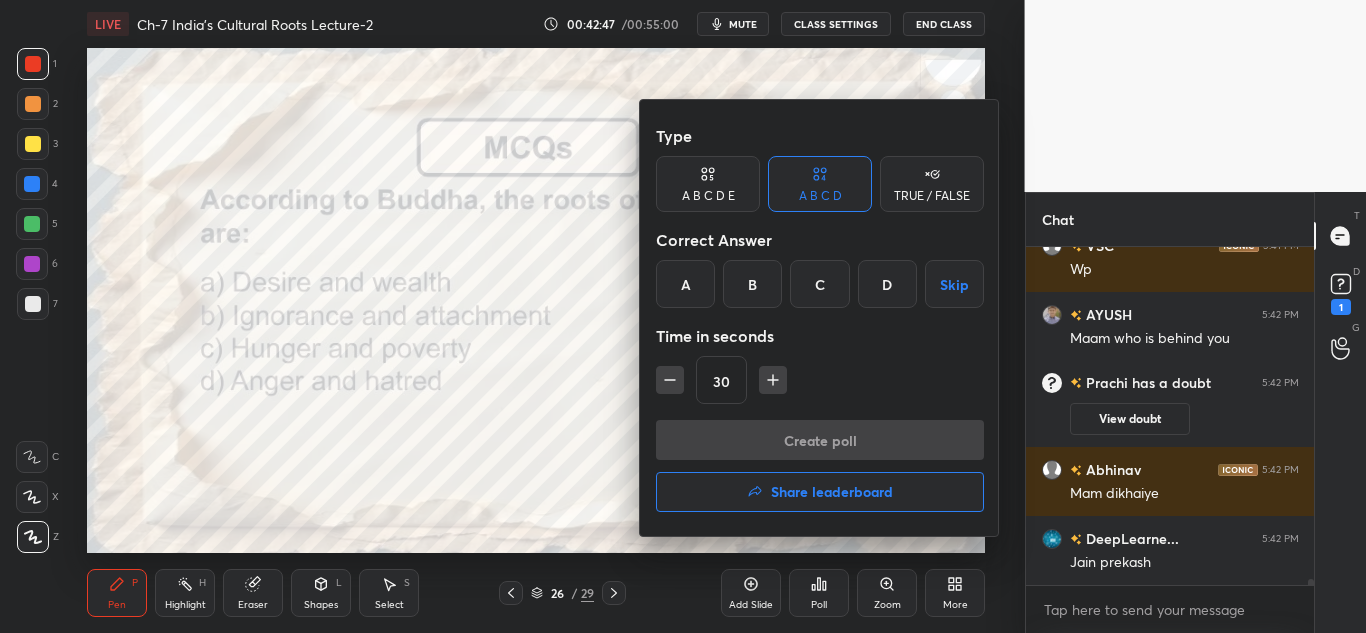 click on "B" at bounding box center [752, 284] 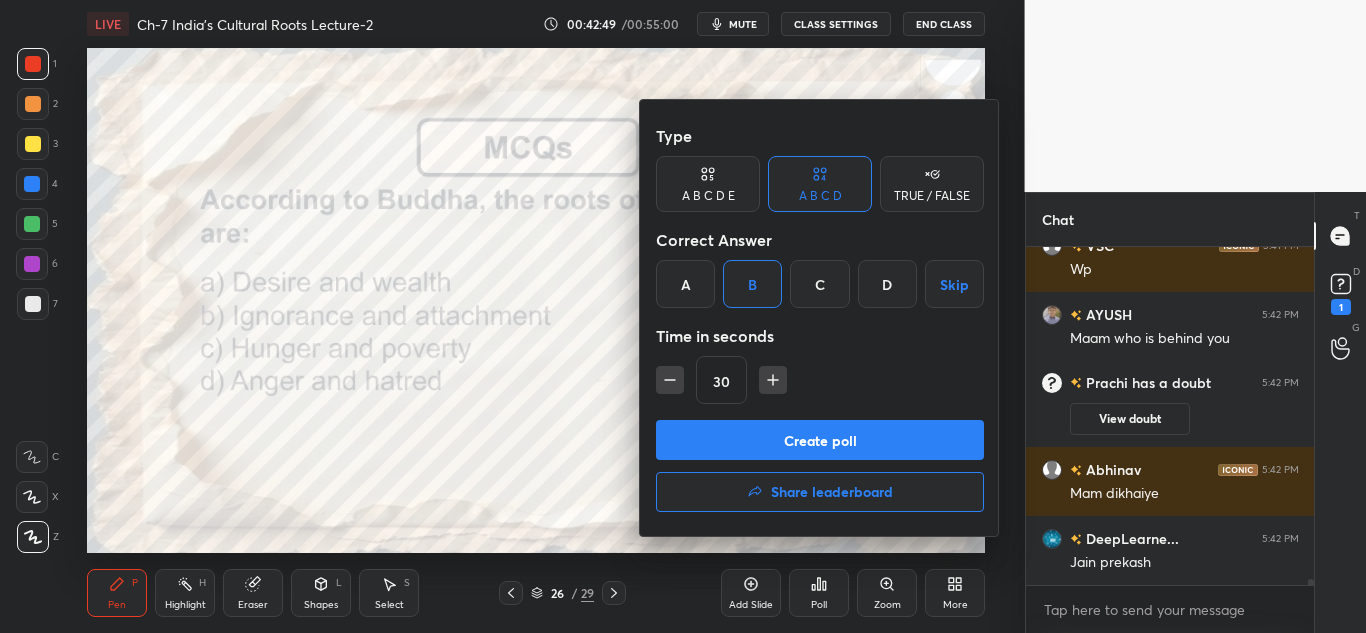 click on "Create poll" at bounding box center (820, 440) 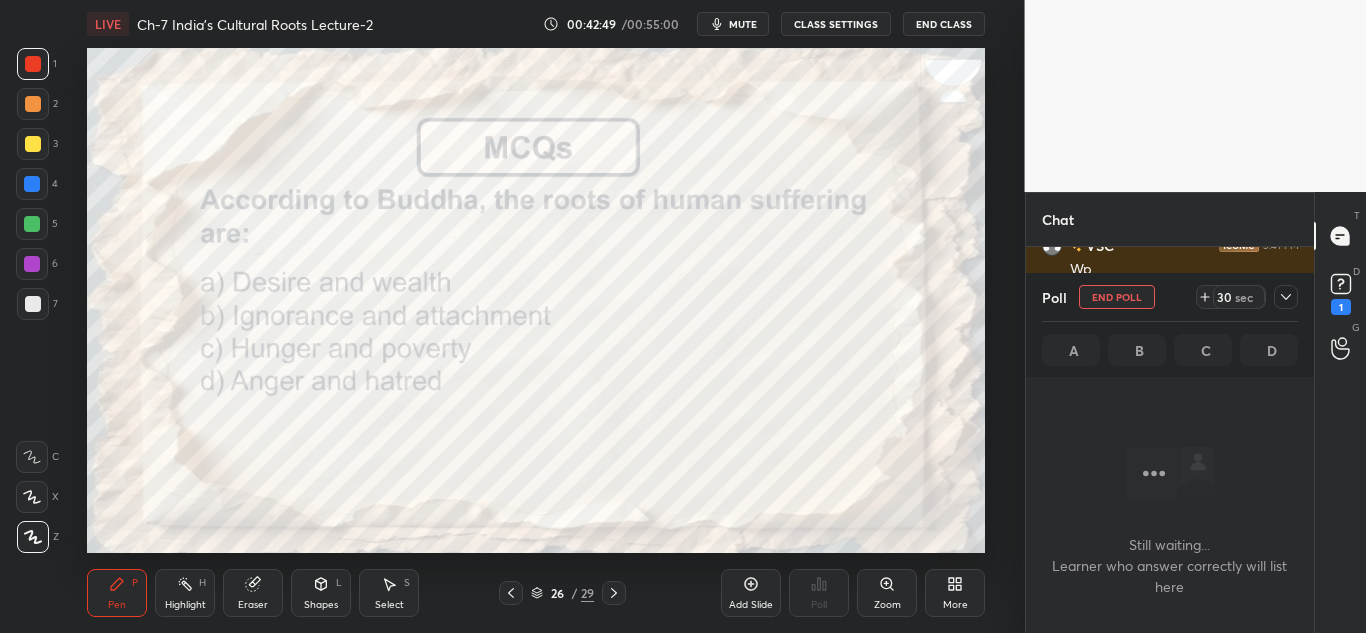 scroll, scrollTop: 228, scrollLeft: 282, axis: both 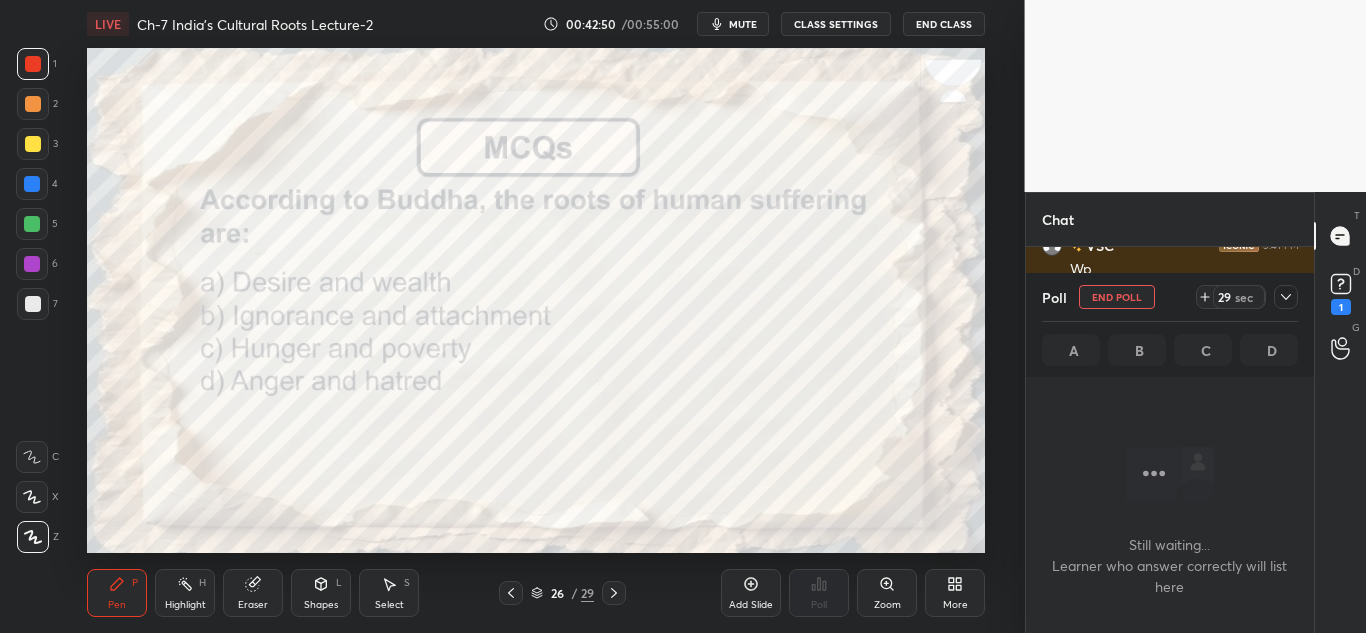 click 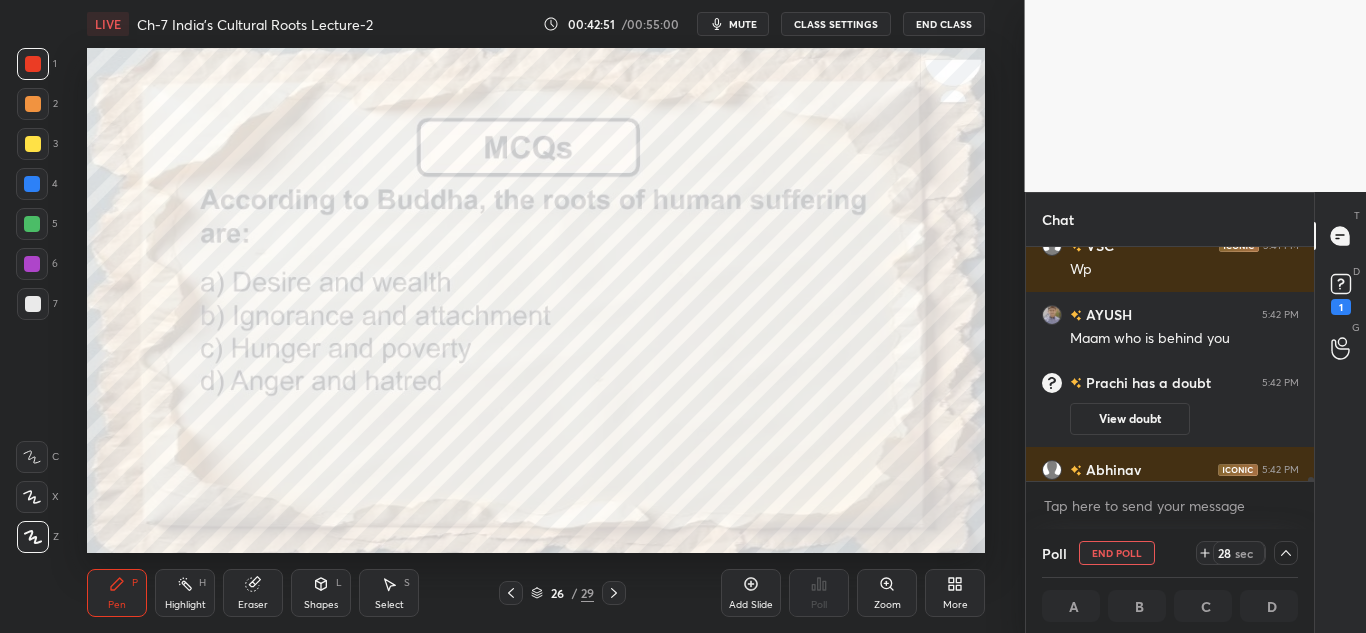 scroll, scrollTop: 1, scrollLeft: 7, axis: both 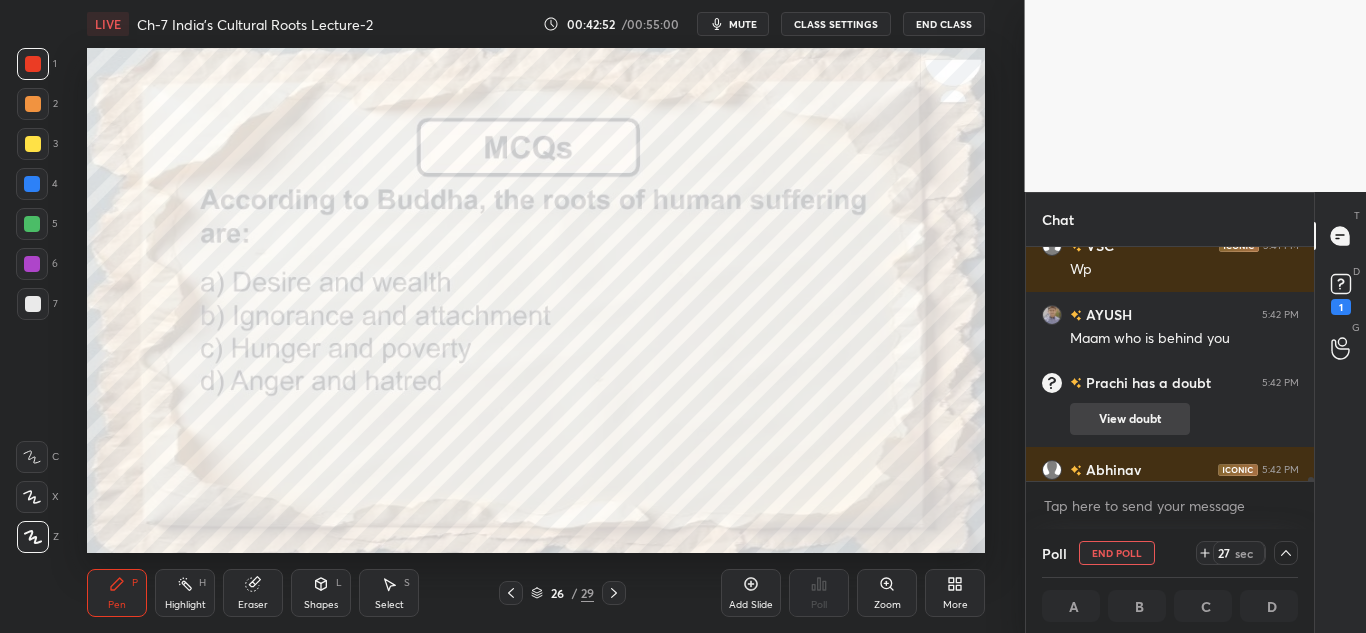 click on "View doubt" at bounding box center [1130, 419] 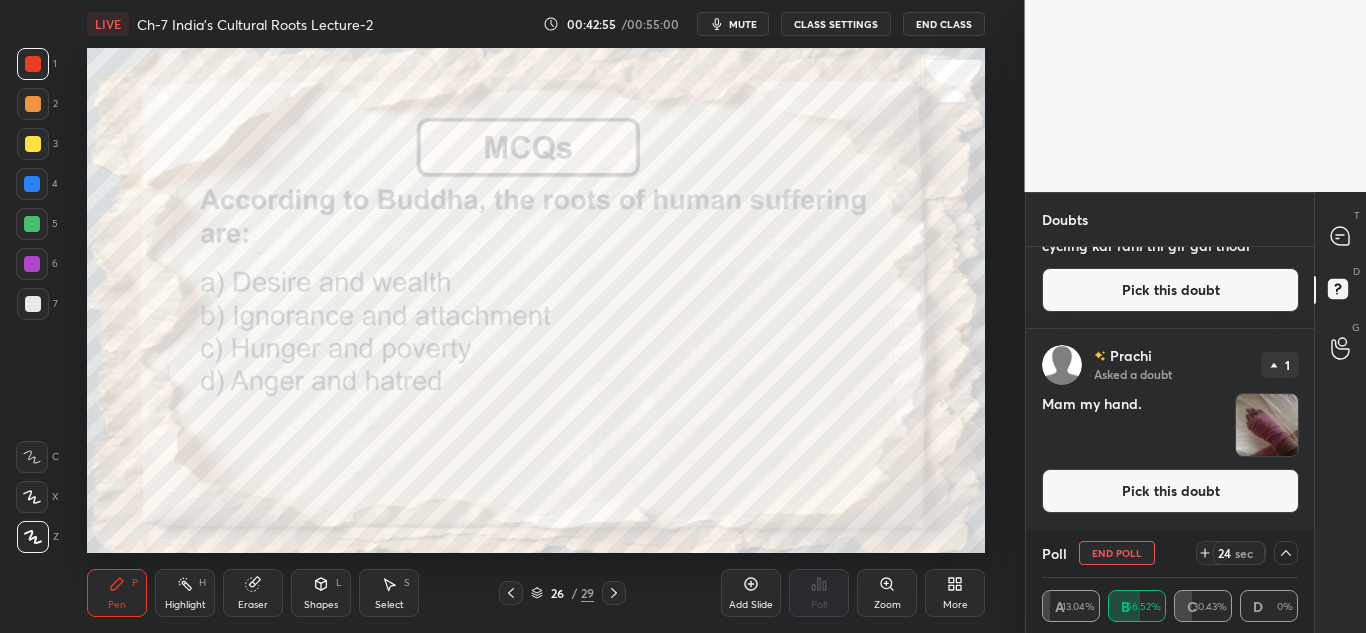 scroll, scrollTop: 0, scrollLeft: 0, axis: both 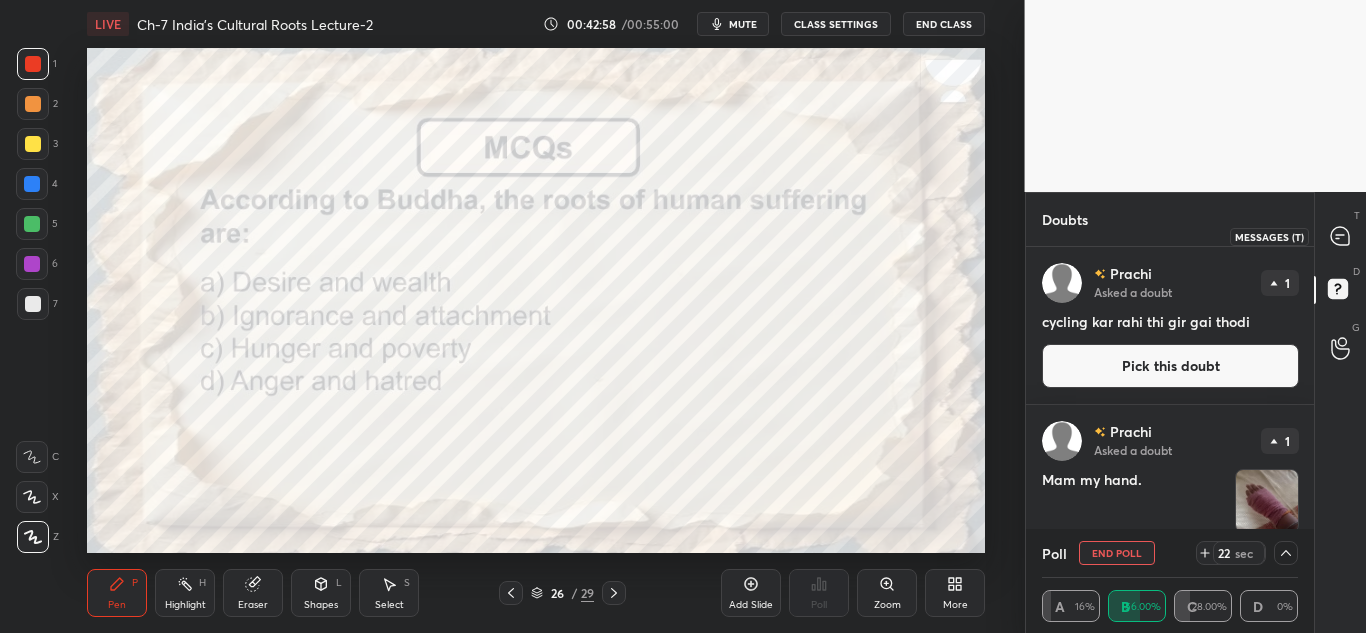 click 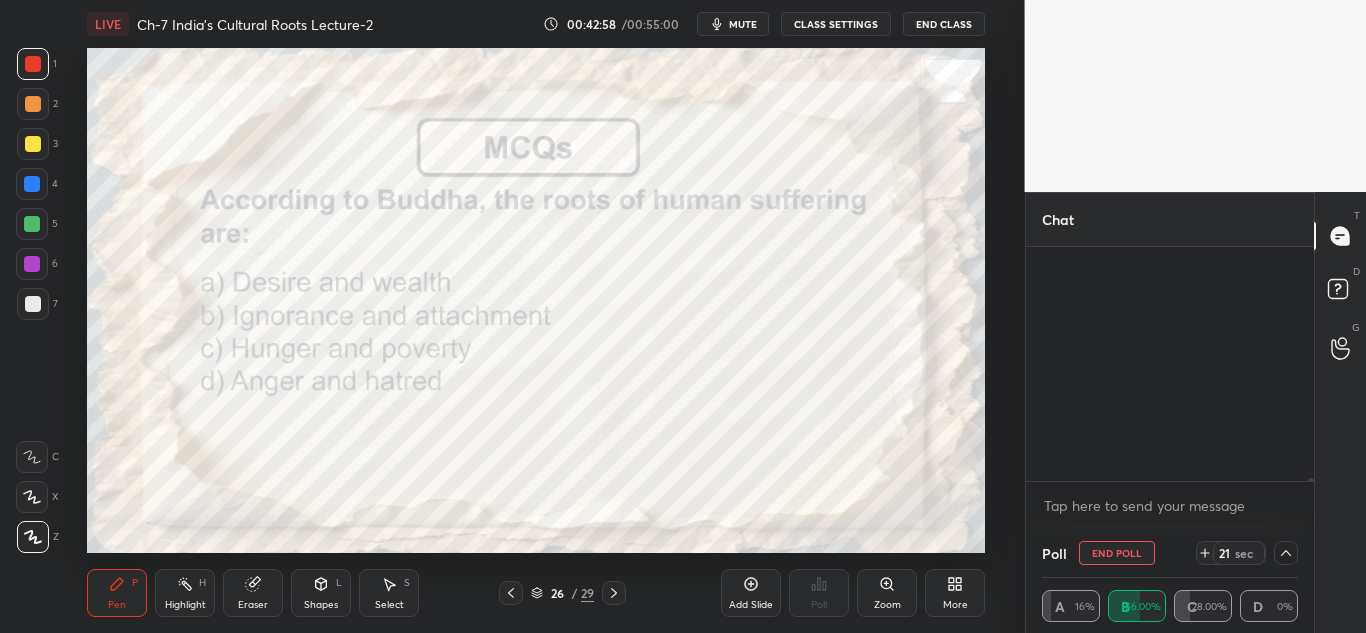 scroll, scrollTop: 18429, scrollLeft: 0, axis: vertical 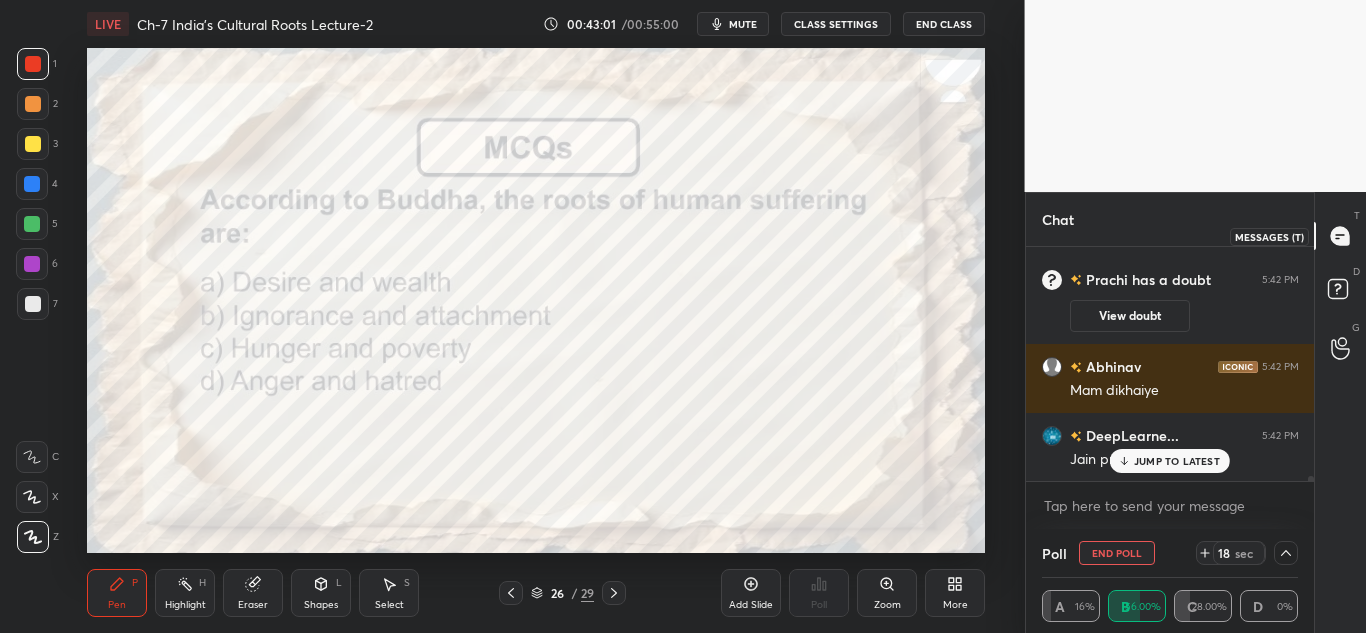 click 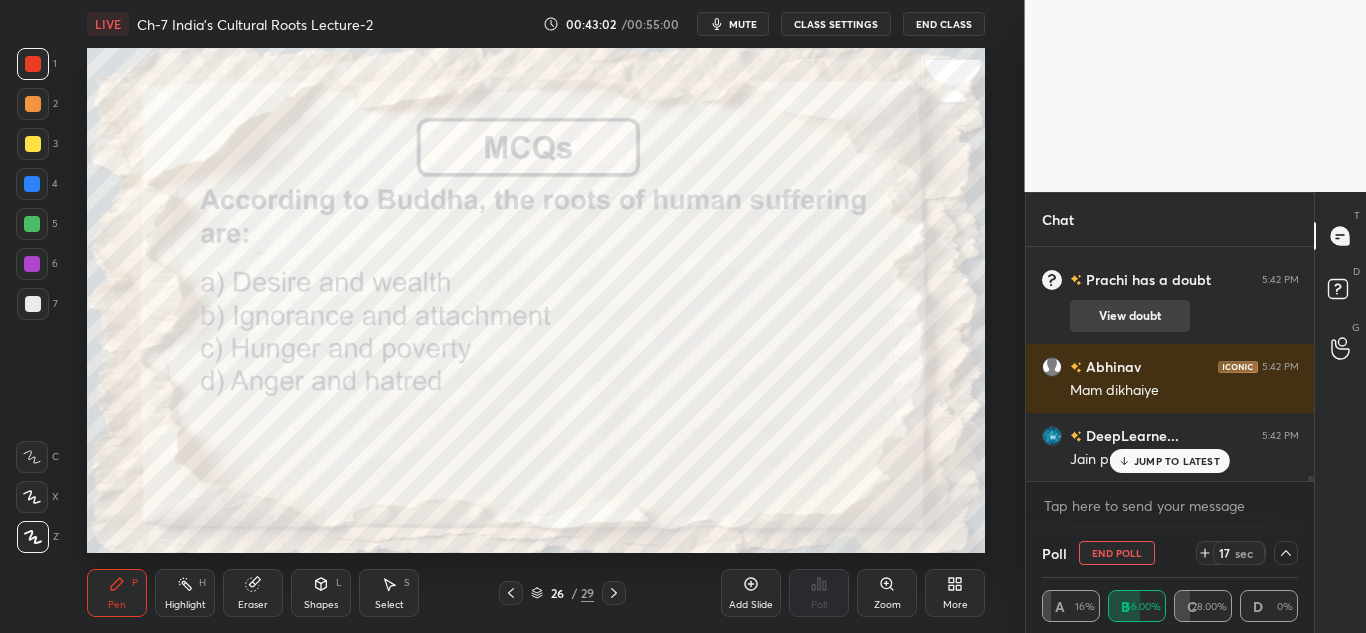 click on "View doubt" at bounding box center (1130, 316) 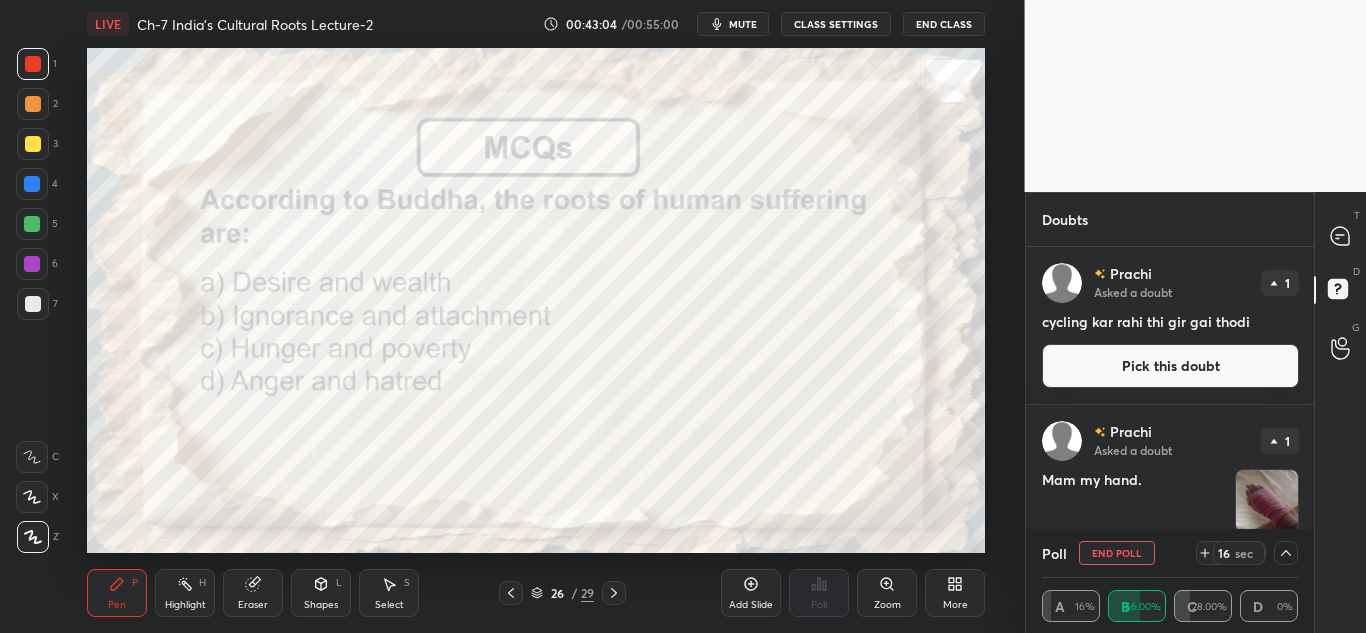 scroll, scrollTop: 76, scrollLeft: 0, axis: vertical 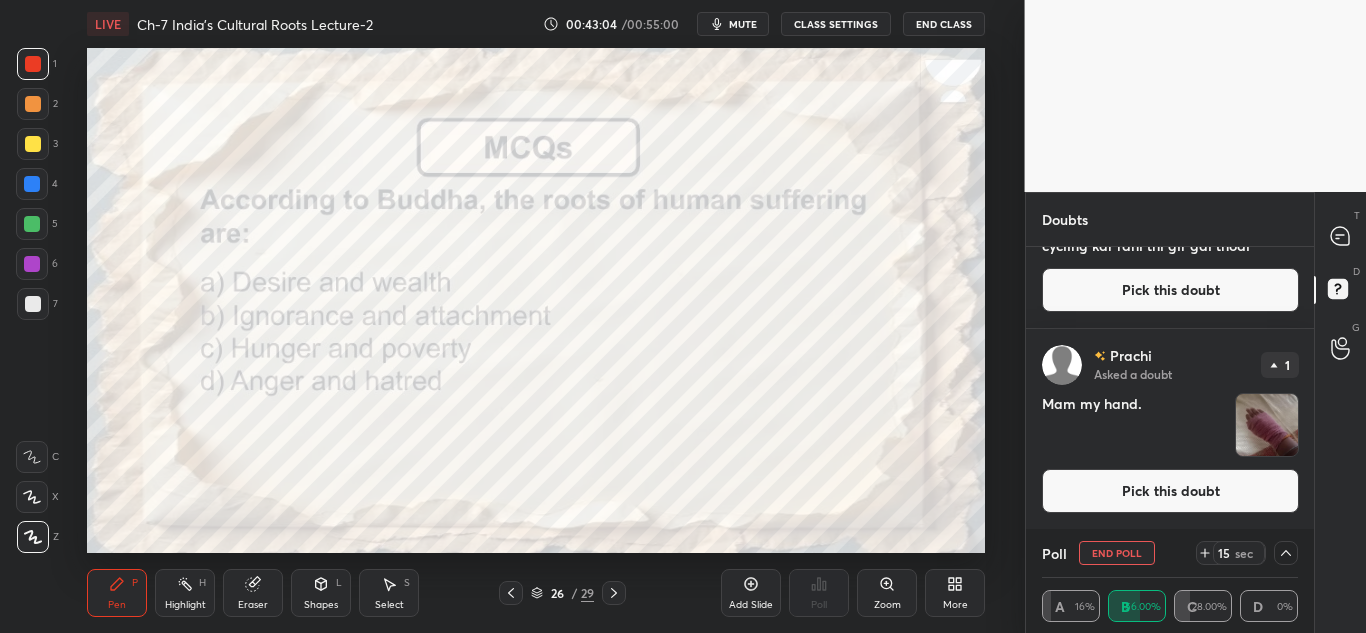 click at bounding box center [1267, 425] 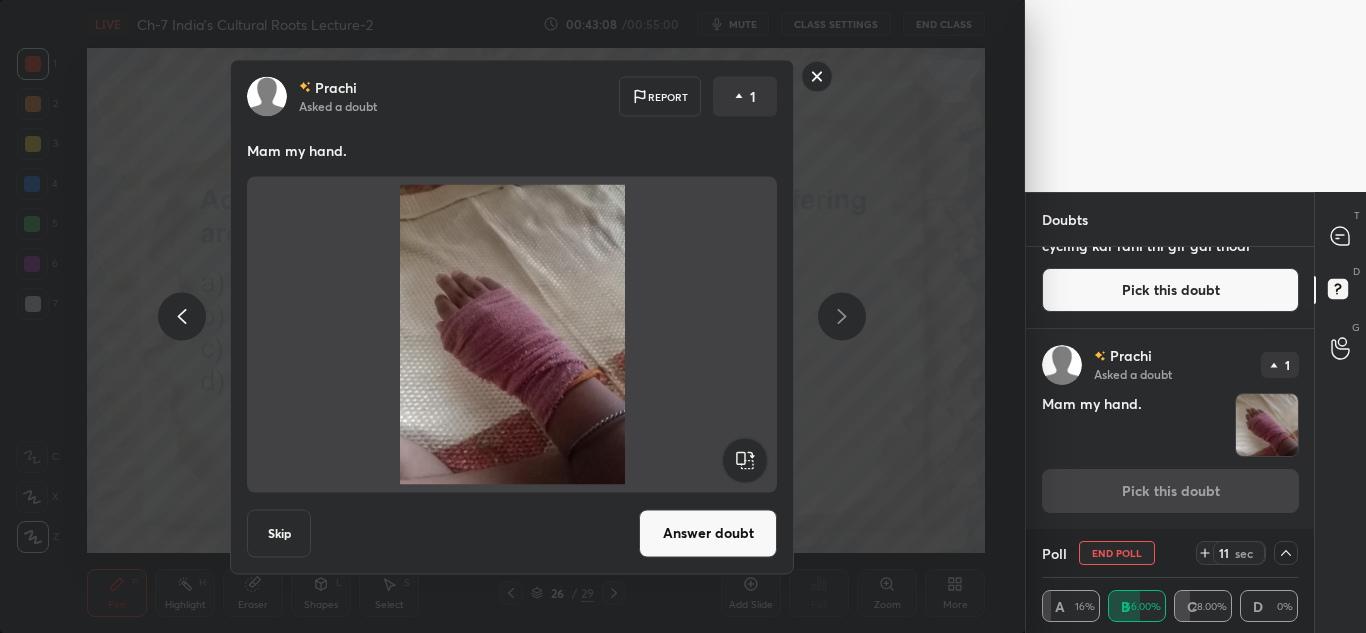 click 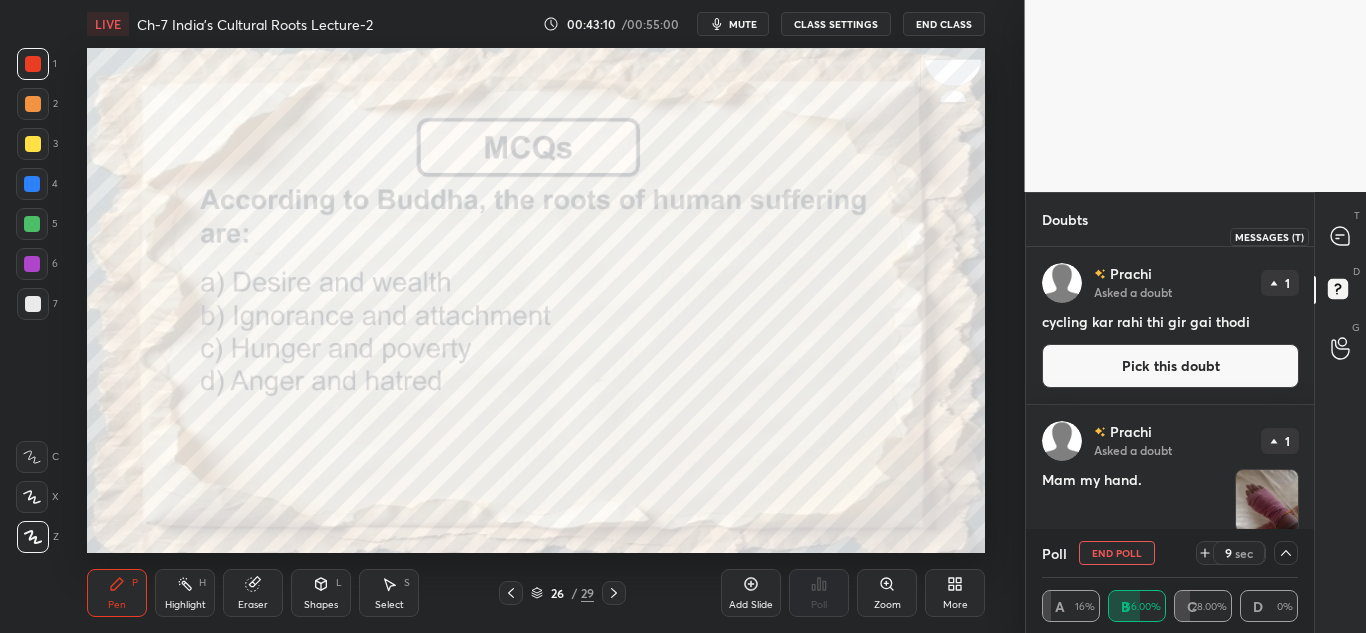 click 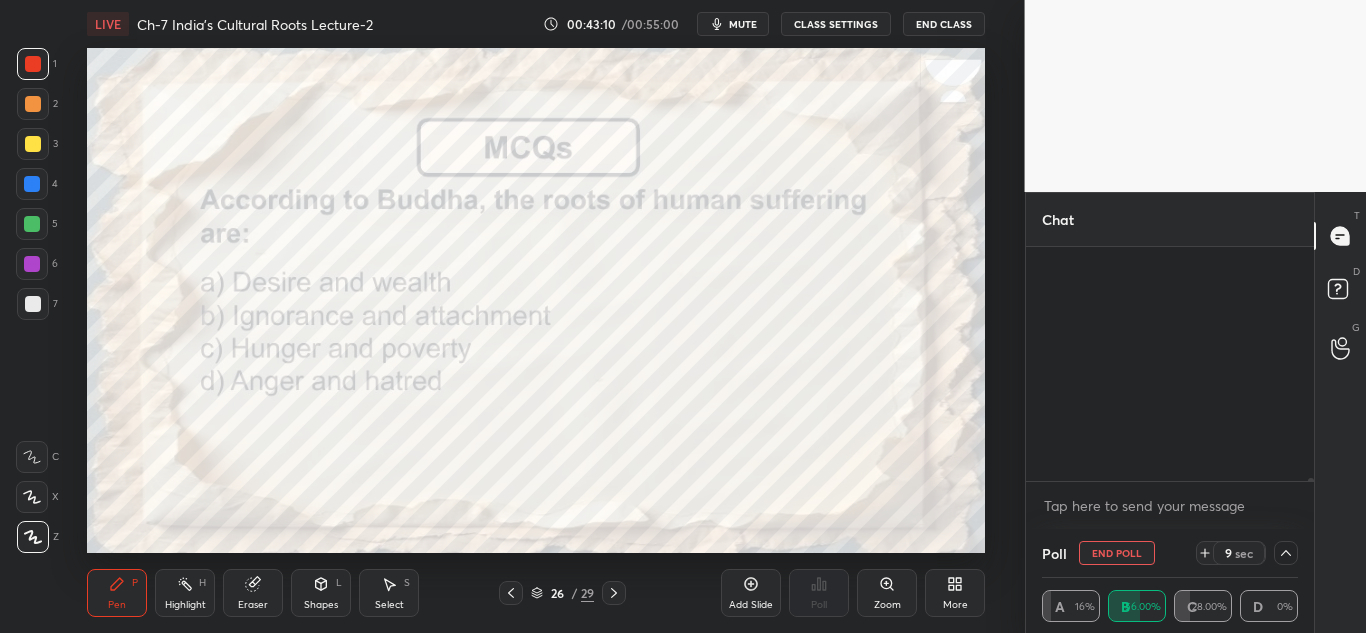 scroll, scrollTop: 18567, scrollLeft: 0, axis: vertical 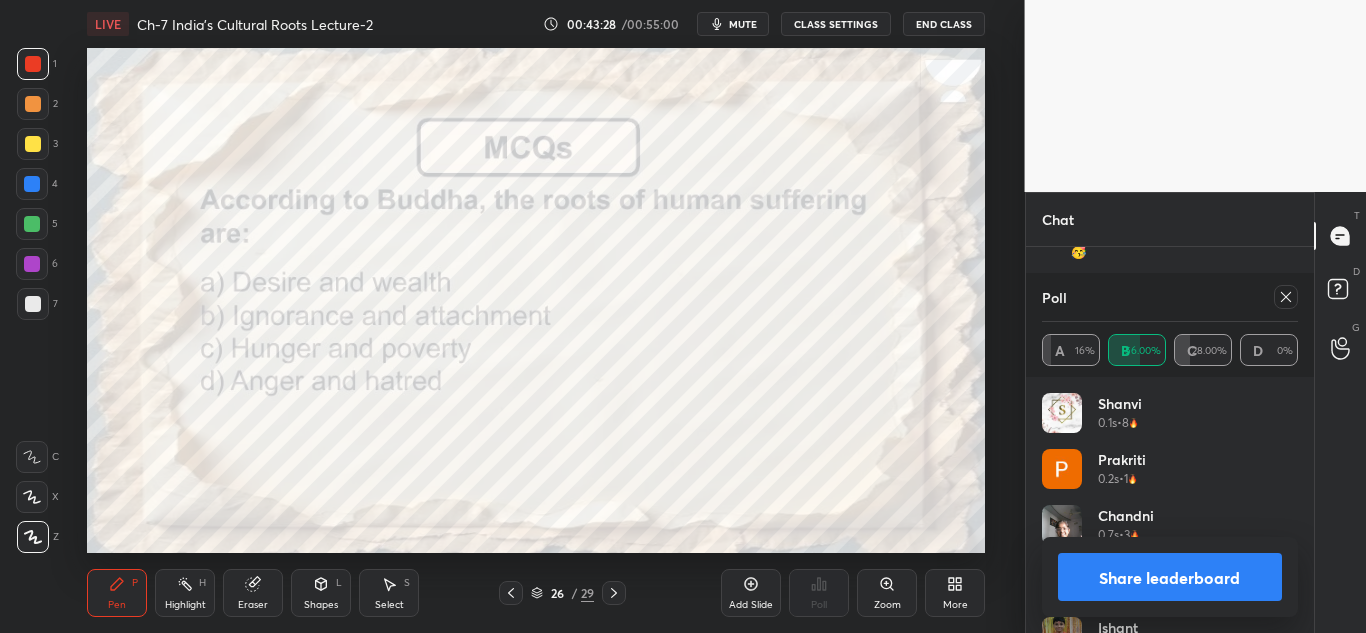 click 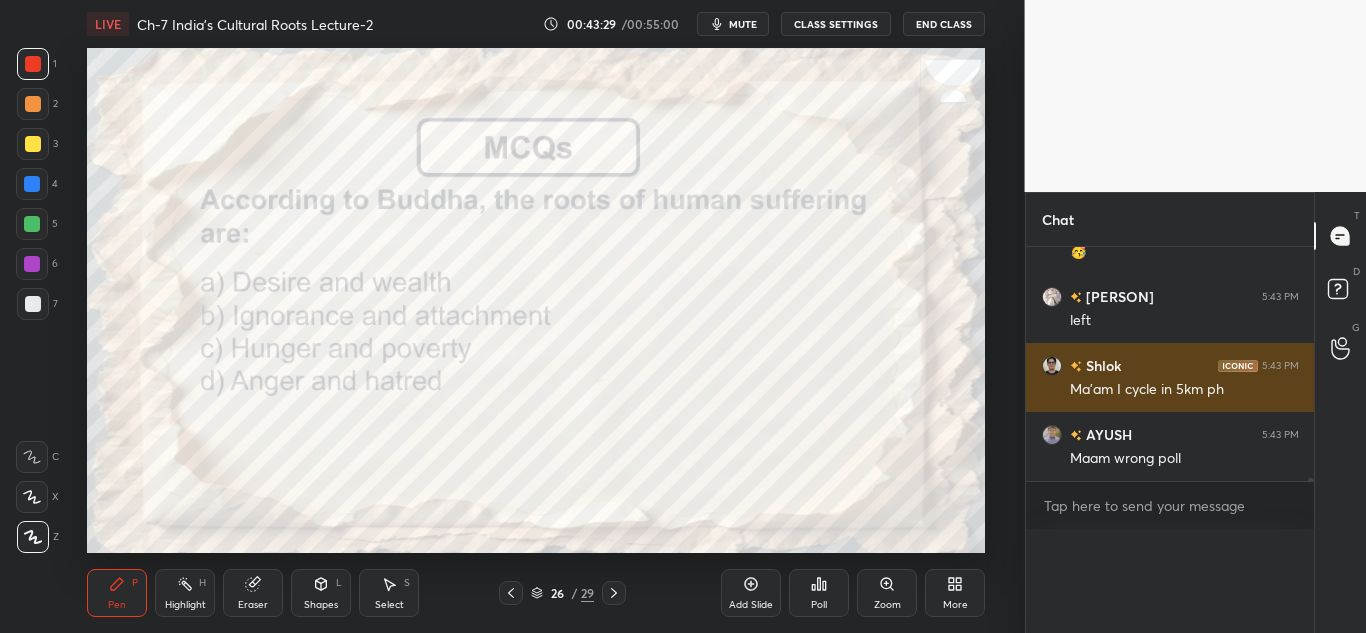 scroll, scrollTop: 0, scrollLeft: 0, axis: both 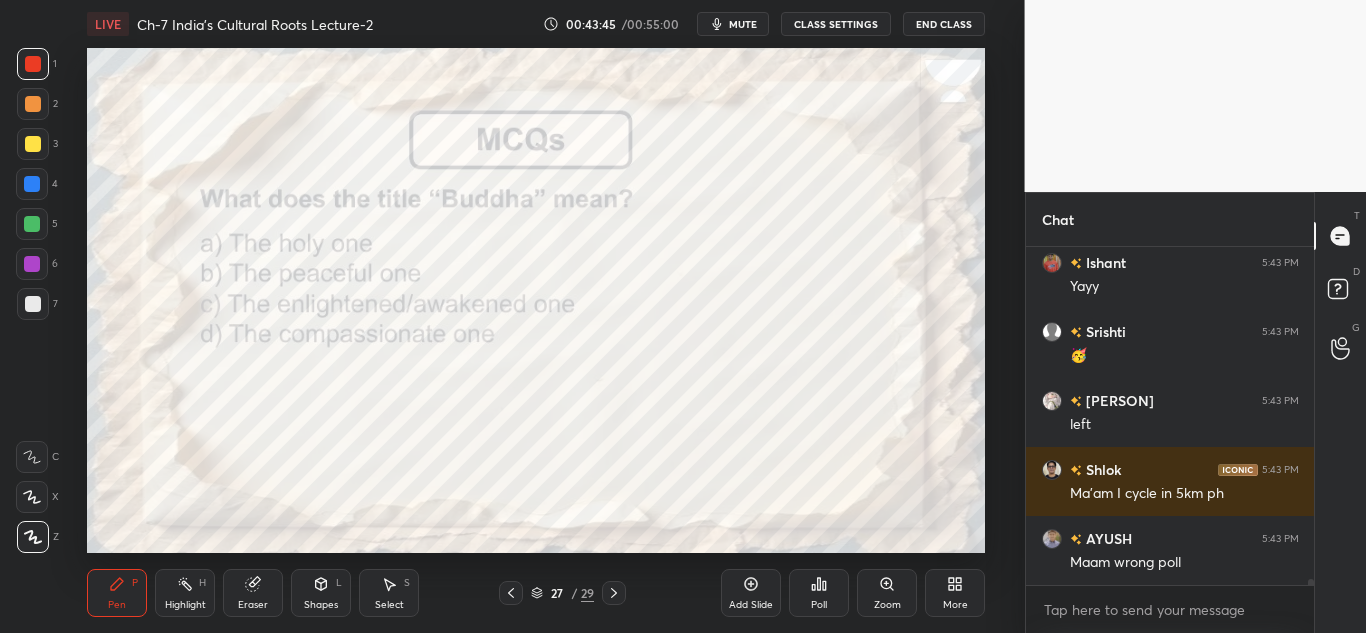 click on "Poll" at bounding box center (819, 593) 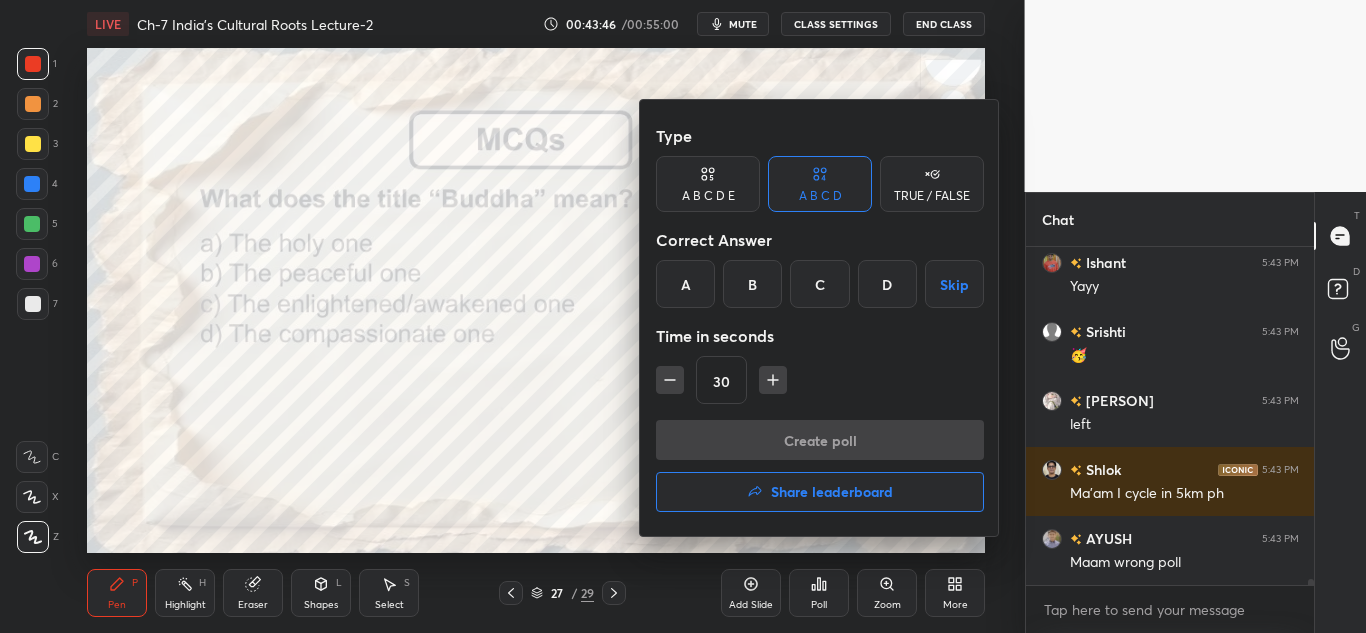 click on "C" at bounding box center (819, 284) 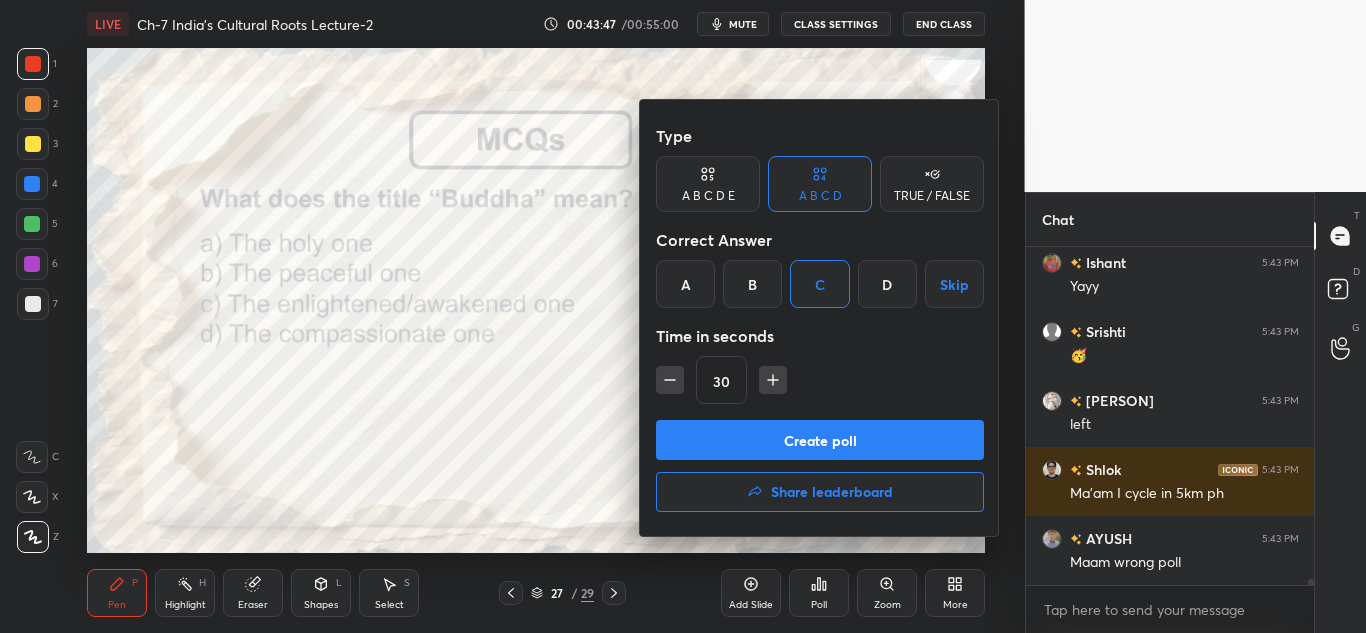 click on "Create poll" at bounding box center (820, 440) 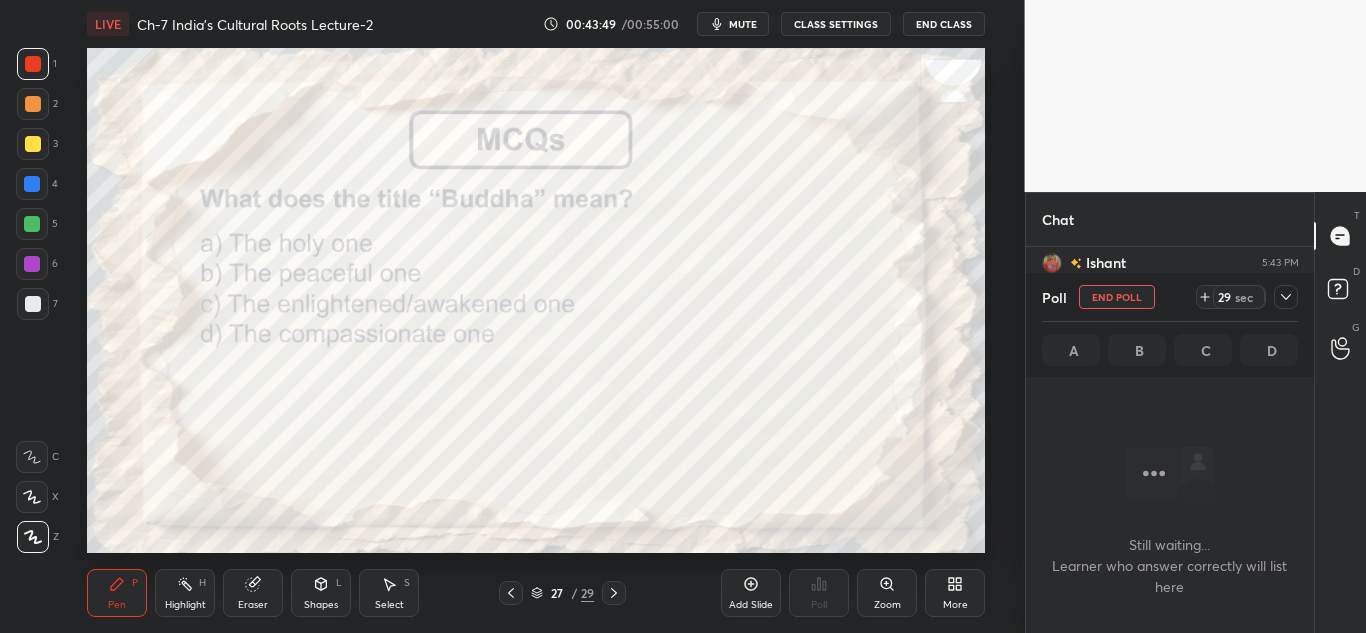click 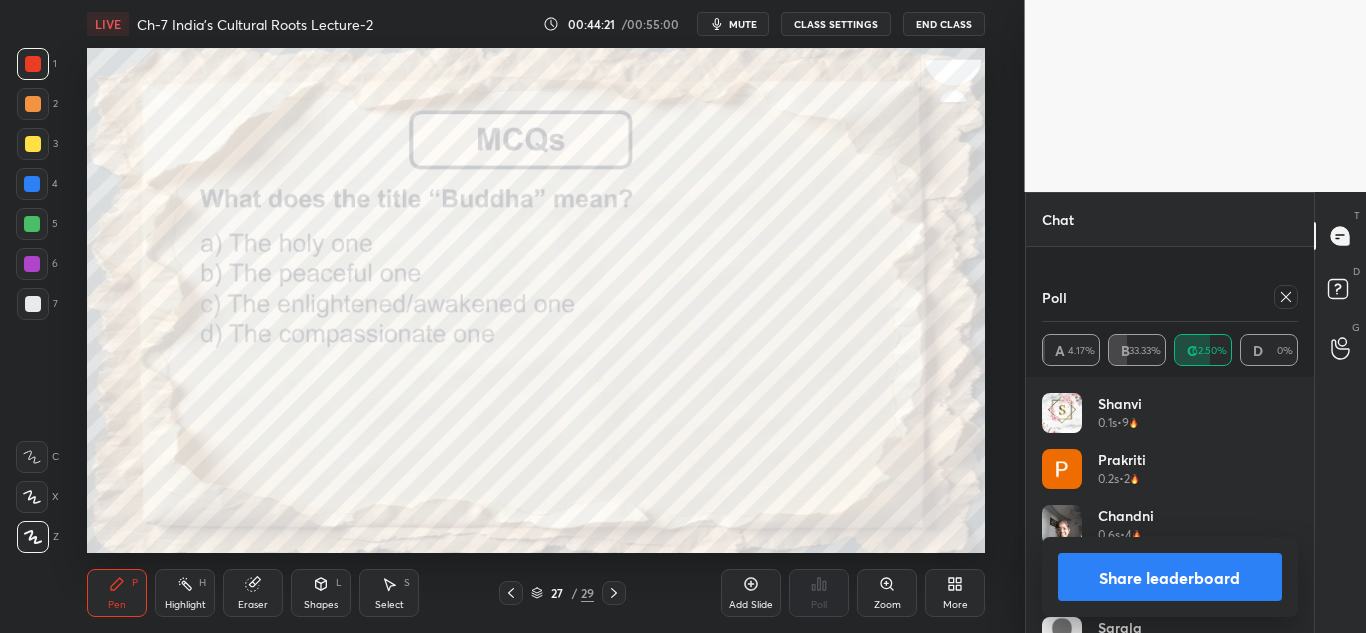 scroll, scrollTop: 19276, scrollLeft: 0, axis: vertical 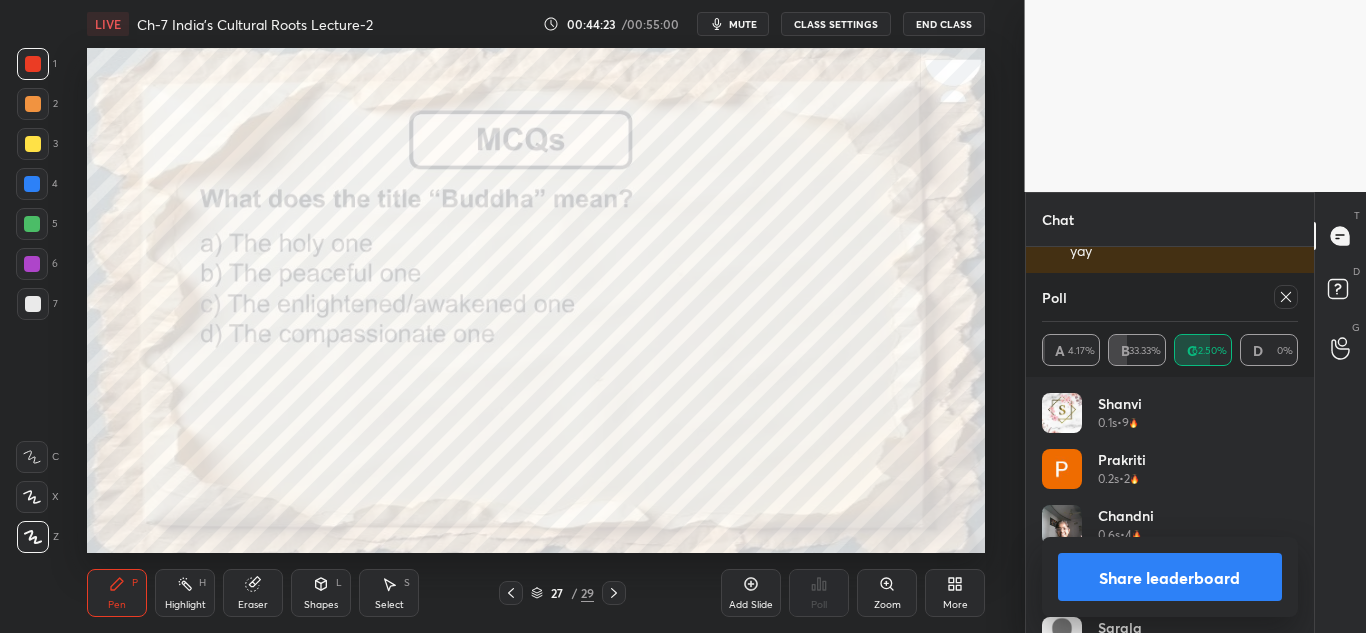 click 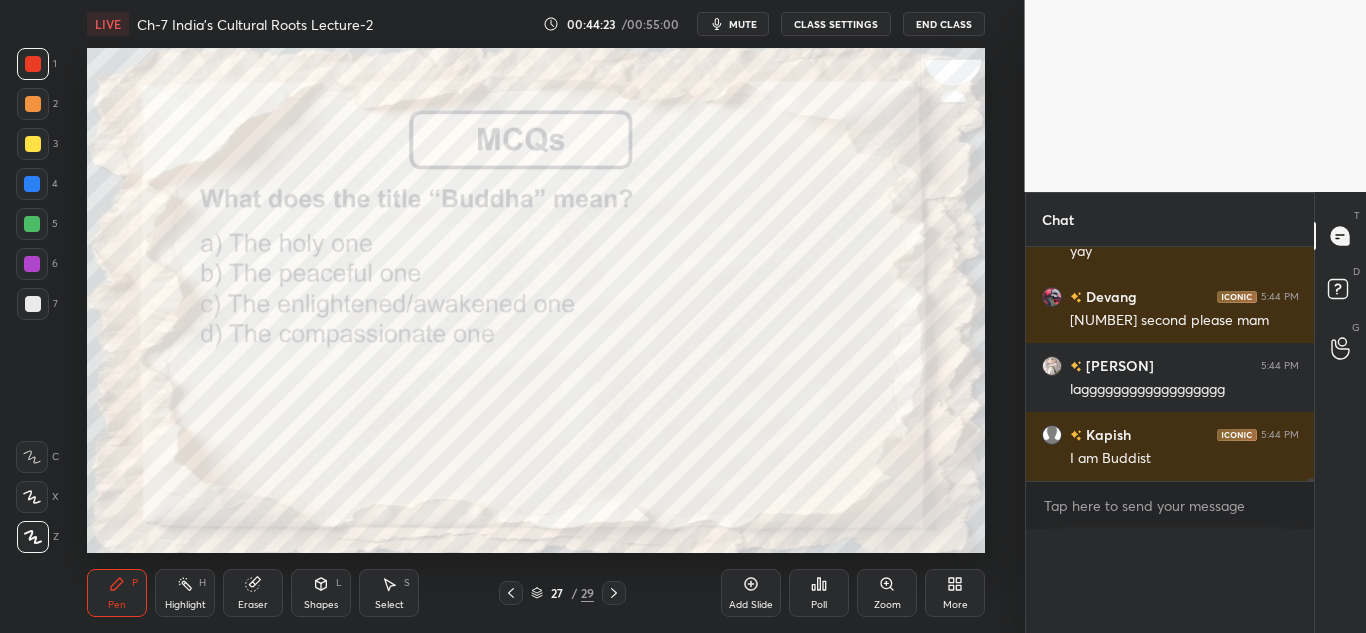 scroll, scrollTop: 0, scrollLeft: 0, axis: both 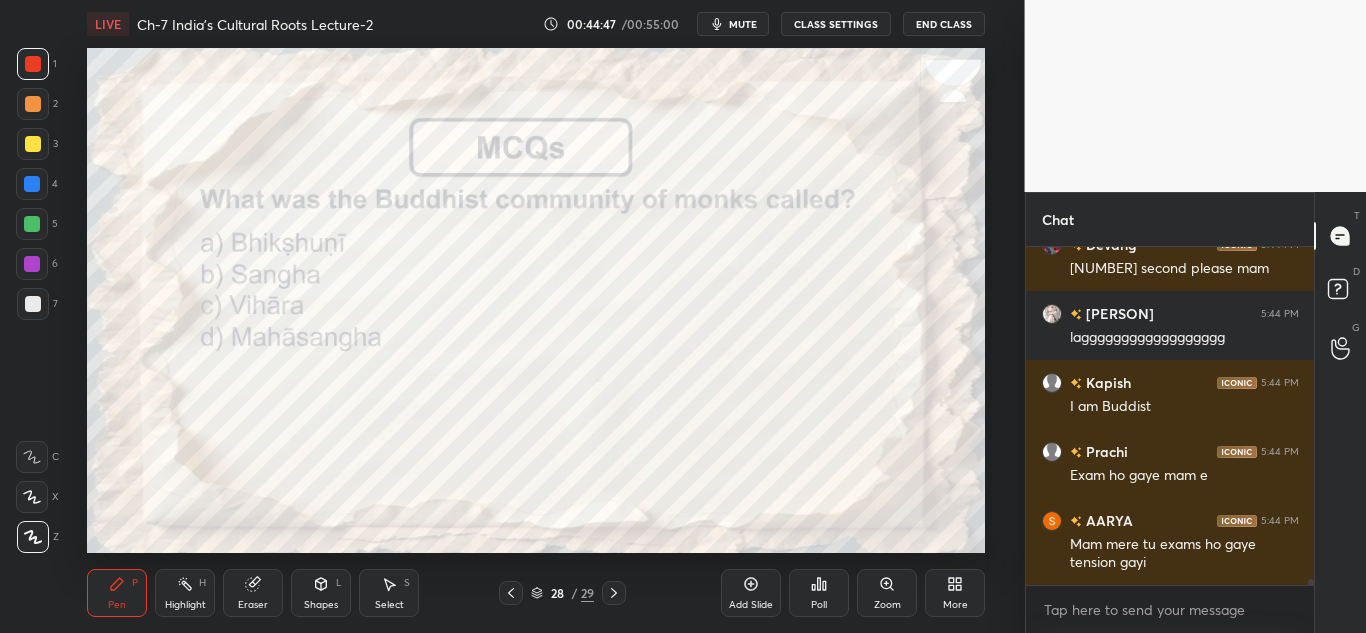 click on "Poll" at bounding box center [819, 605] 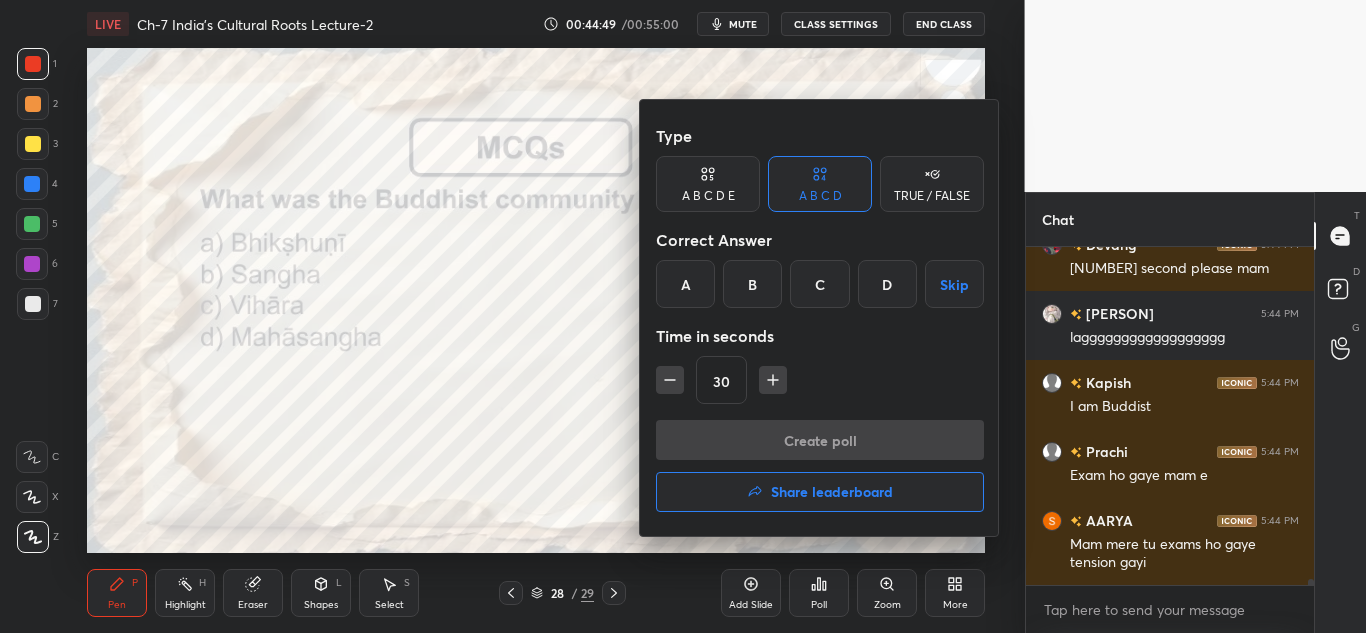 click on "B" at bounding box center [752, 284] 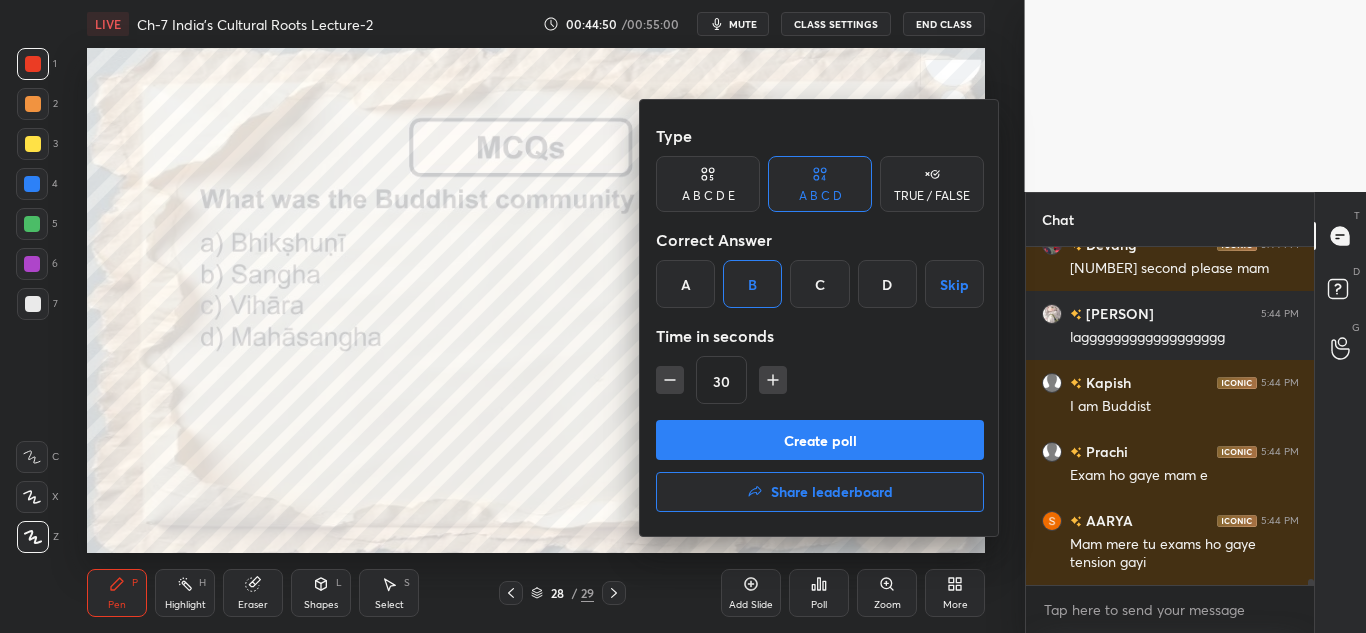 click at bounding box center (670, 380) 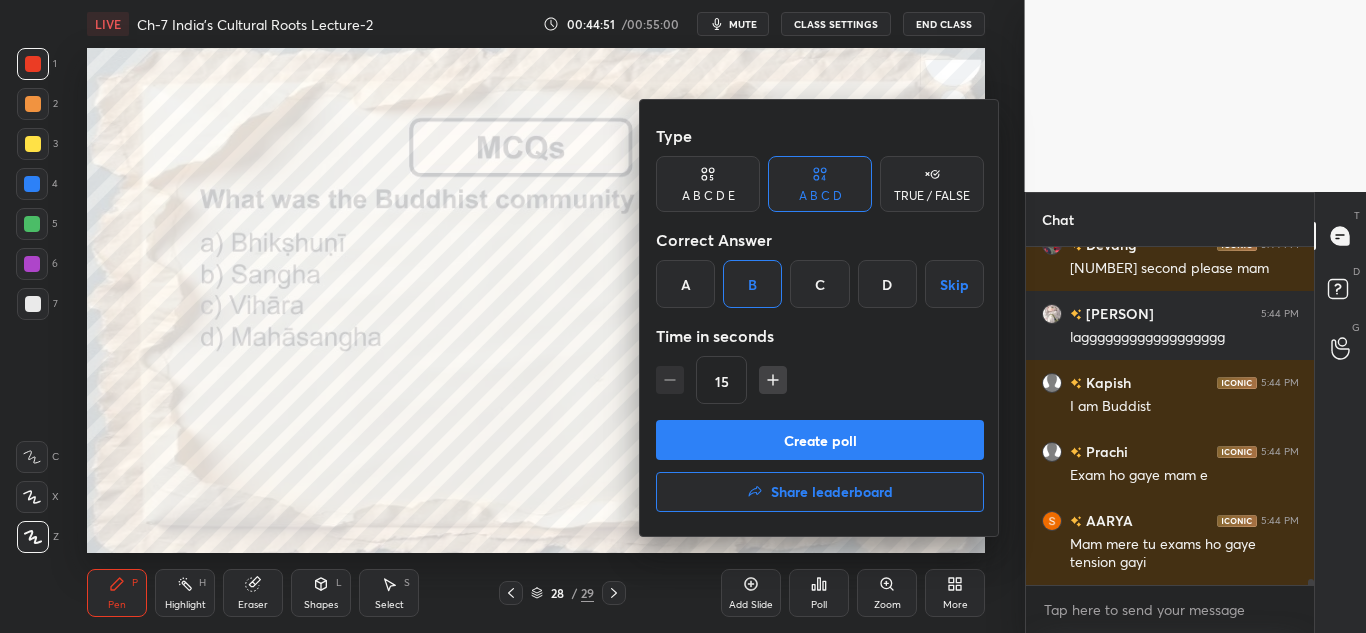 click on "Type A B C D E A B C D TRUE / FALSE Correct Answer A B C D Skip Time in seconds 15" at bounding box center [820, 268] 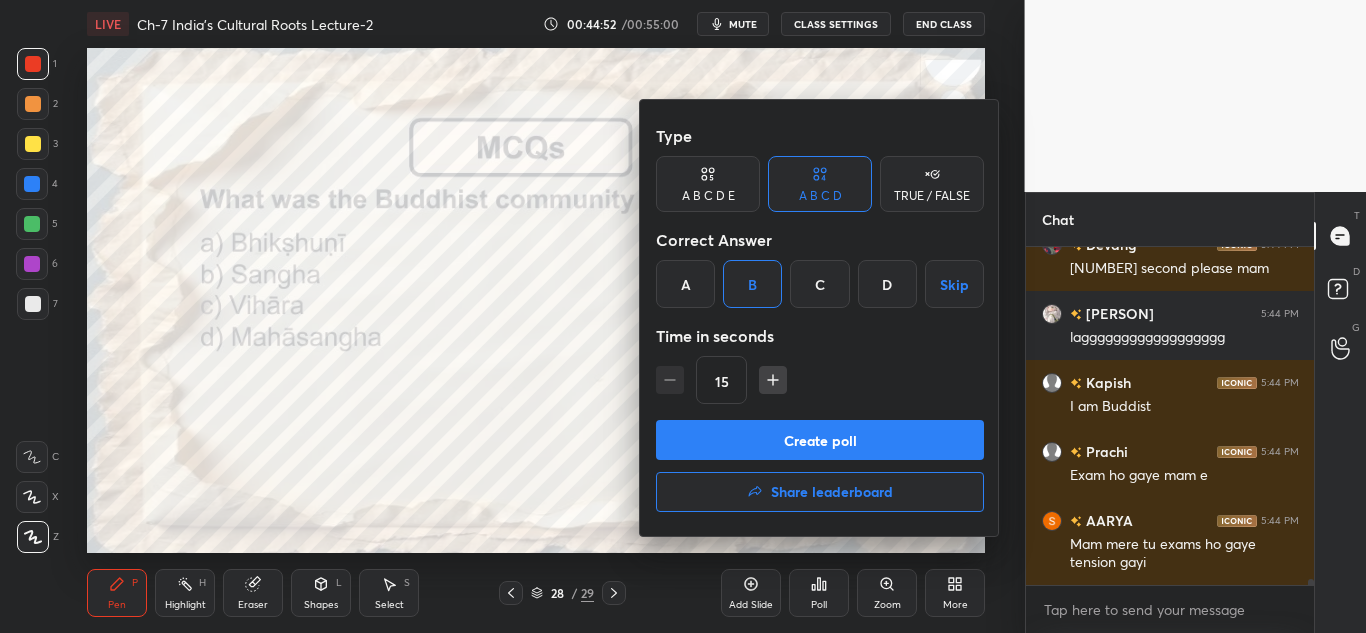 click on "Create poll" at bounding box center (820, 440) 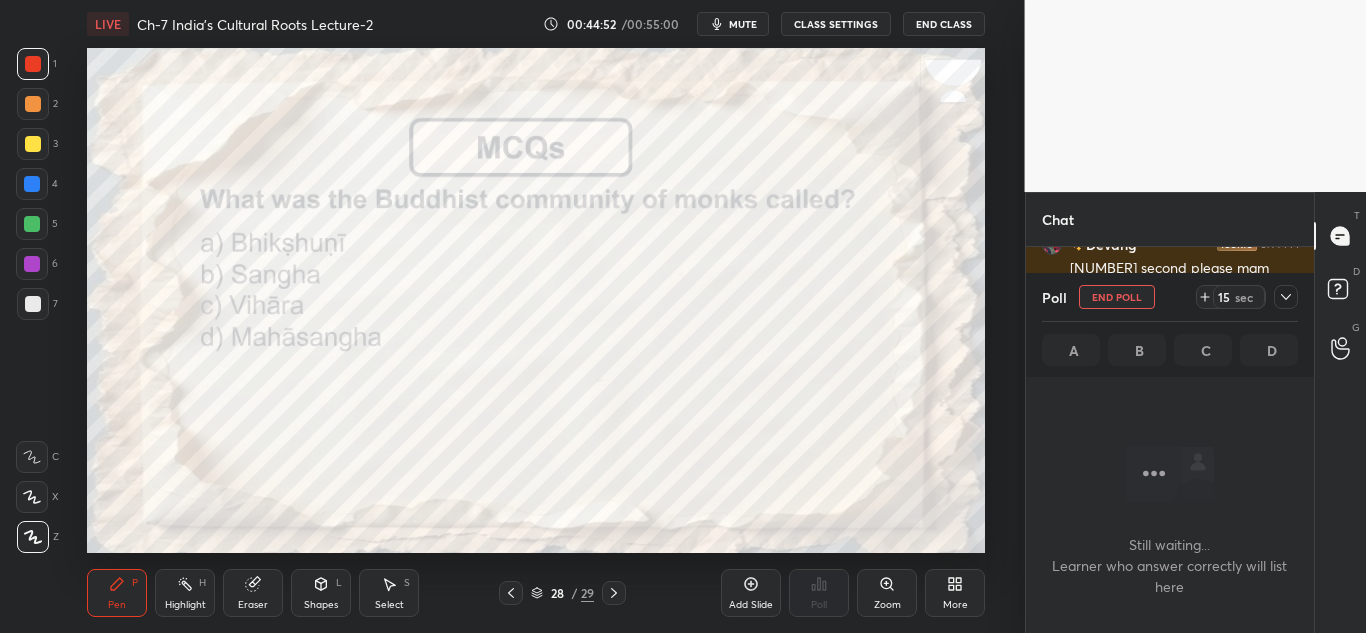 scroll, scrollTop: 270, scrollLeft: 282, axis: both 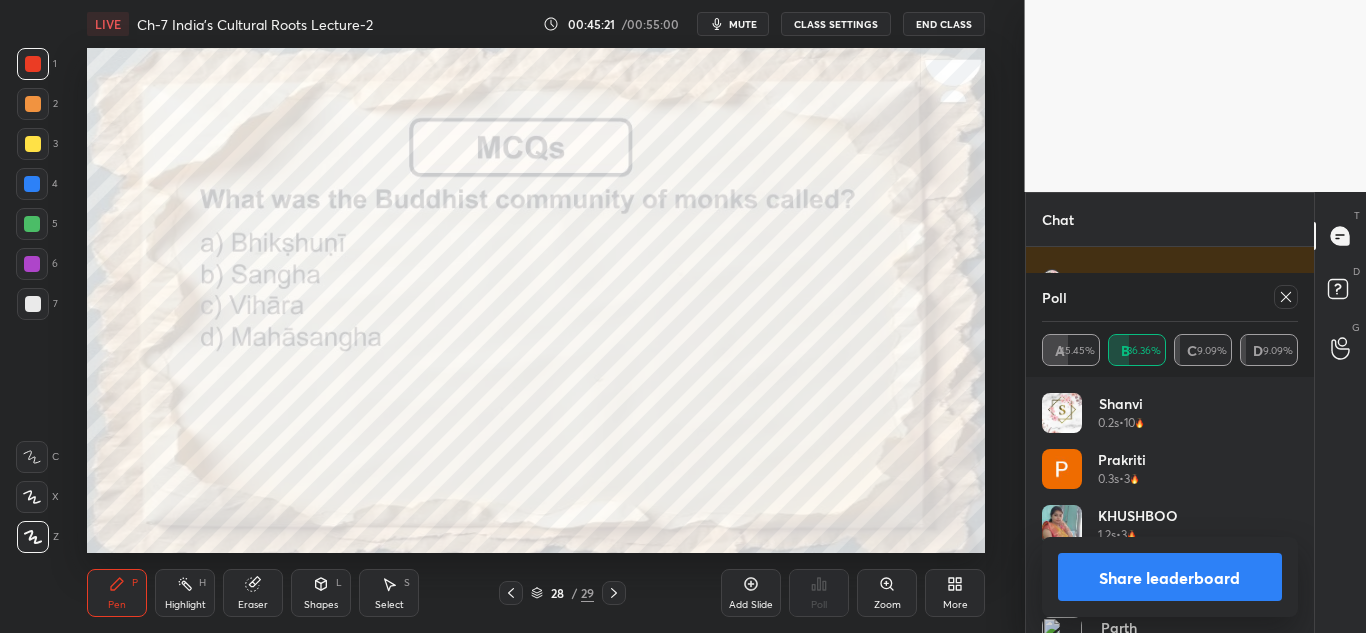 click 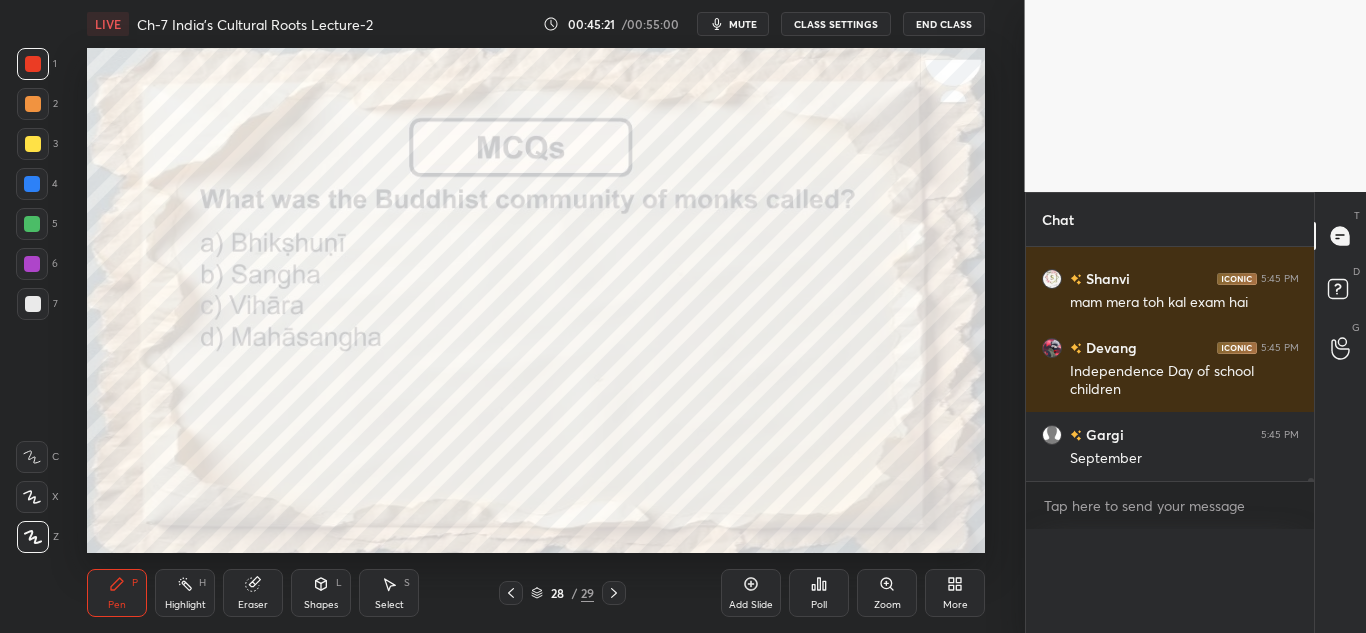 scroll, scrollTop: 0, scrollLeft: 0, axis: both 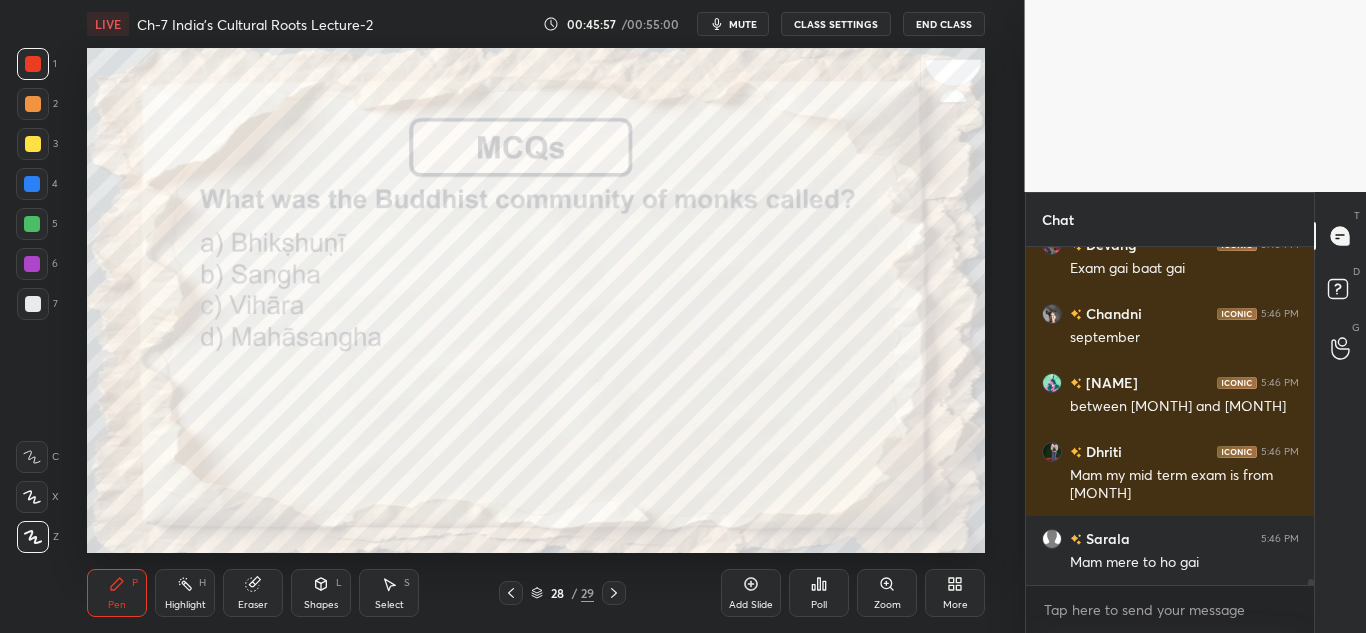 click on "Poll" at bounding box center (819, 605) 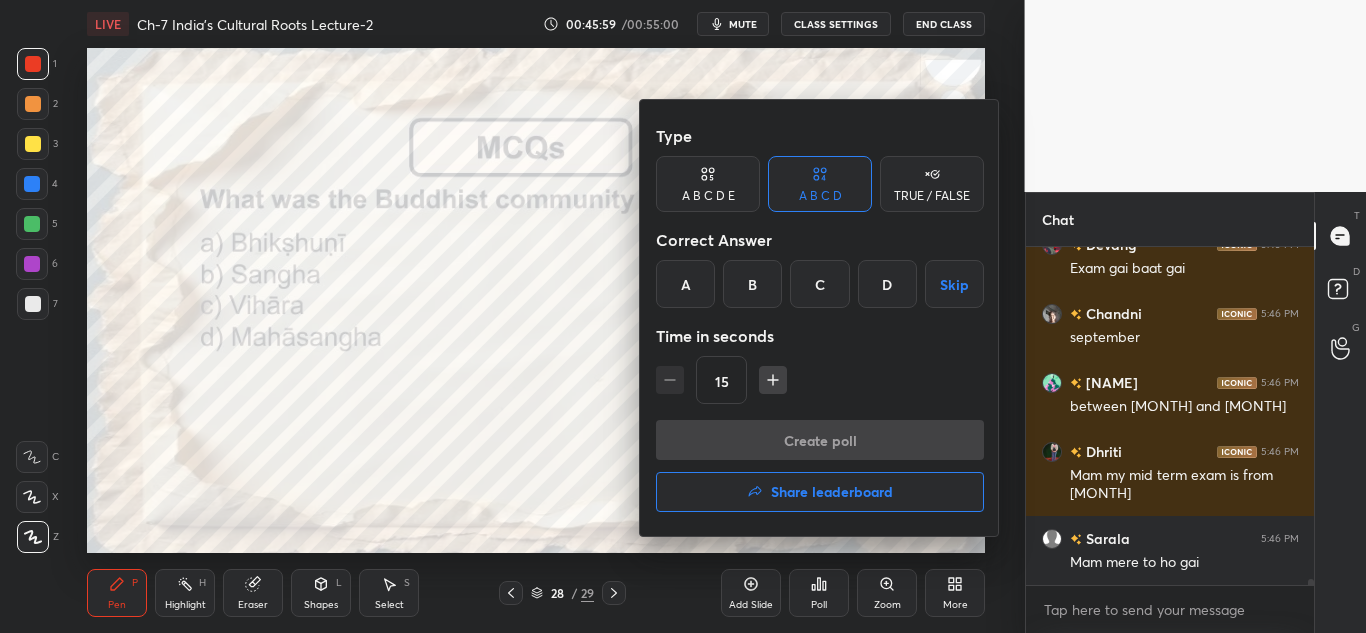 scroll, scrollTop: 20299, scrollLeft: 0, axis: vertical 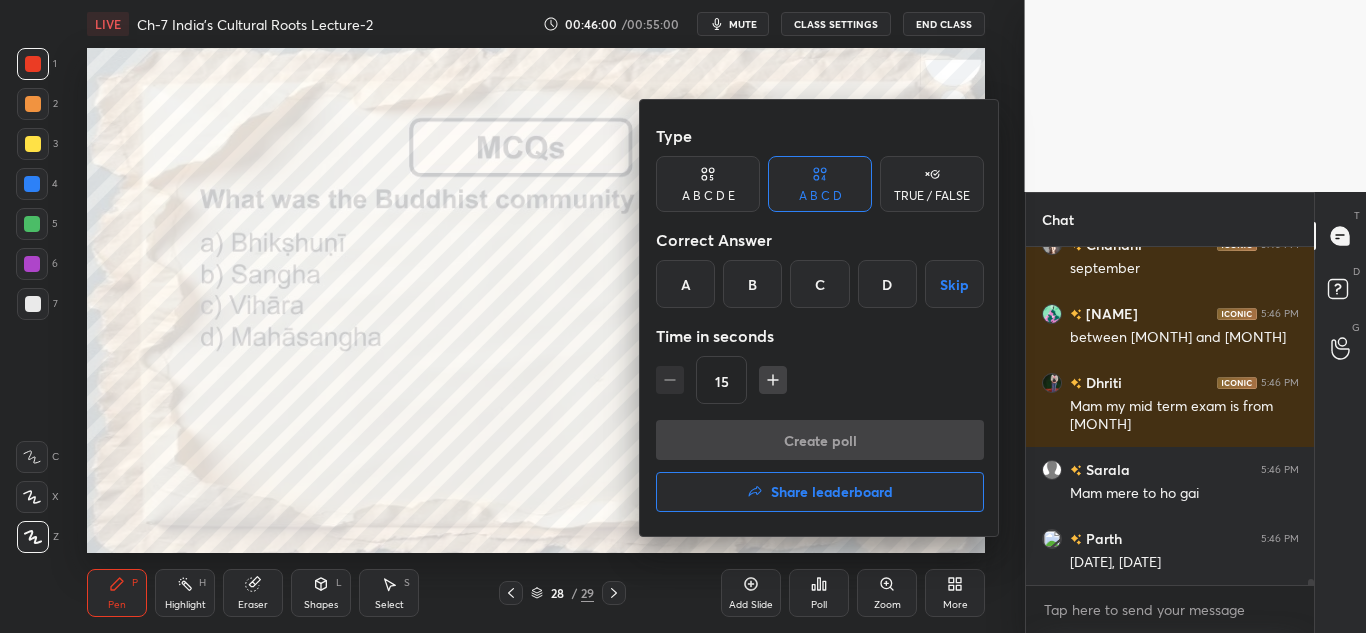 drag, startPoint x: 755, startPoint y: 271, endPoint x: 739, endPoint y: 298, distance: 31.38471 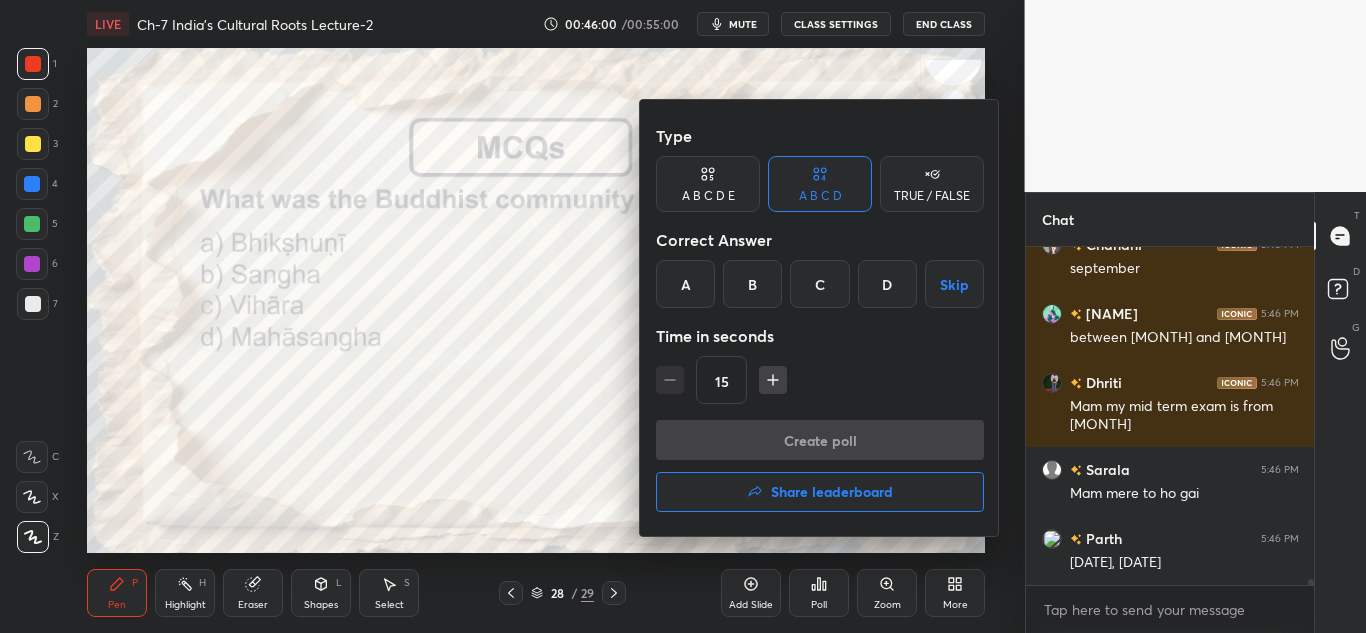 click on "B" at bounding box center [752, 284] 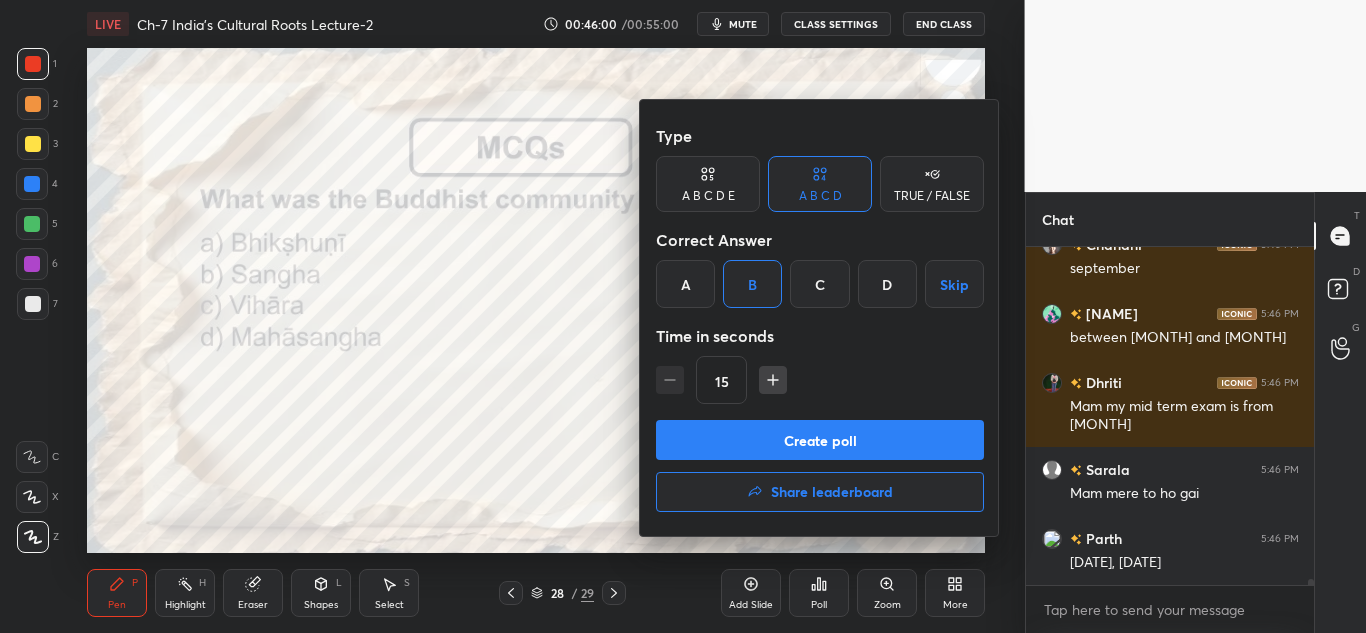 click on "B" at bounding box center [752, 284] 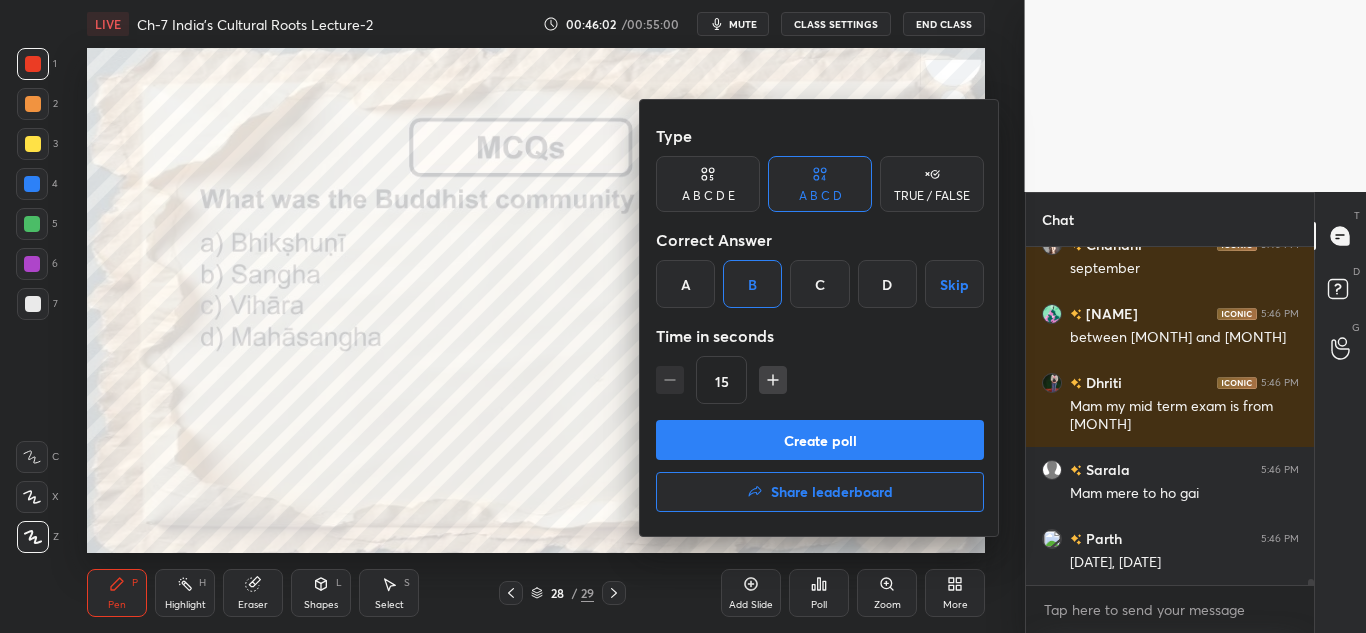 click on "Create poll" at bounding box center [820, 440] 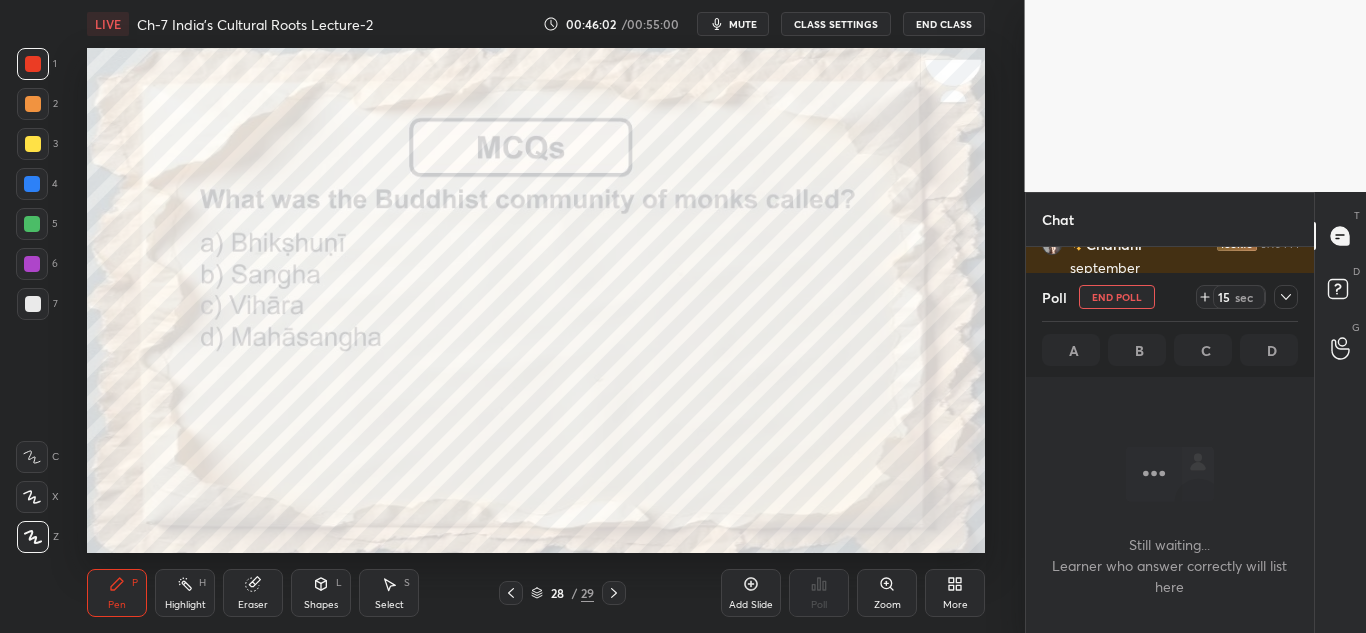 scroll, scrollTop: 261, scrollLeft: 282, axis: both 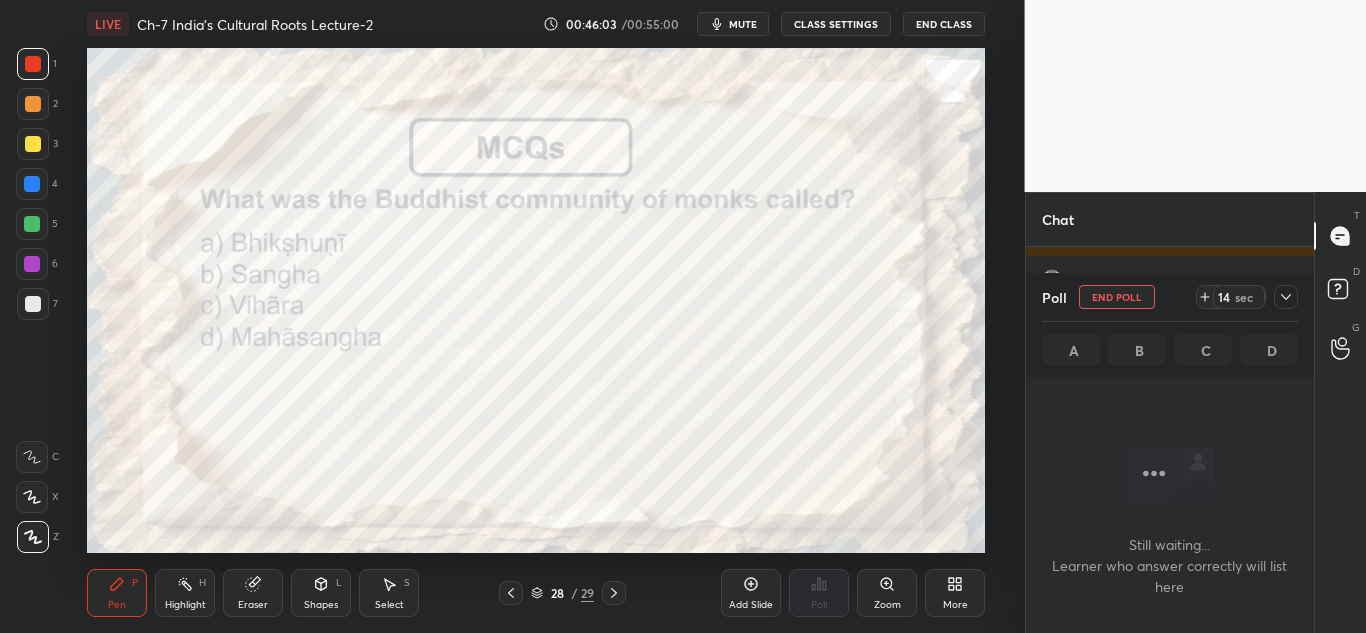 click 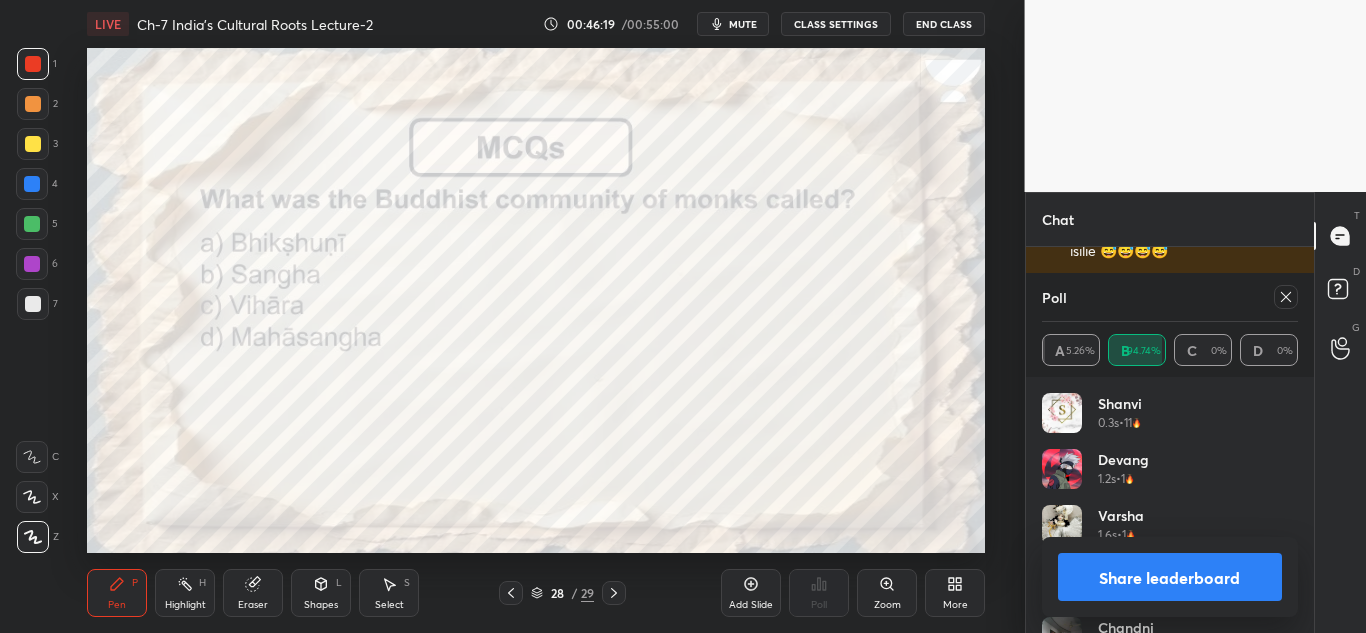 click 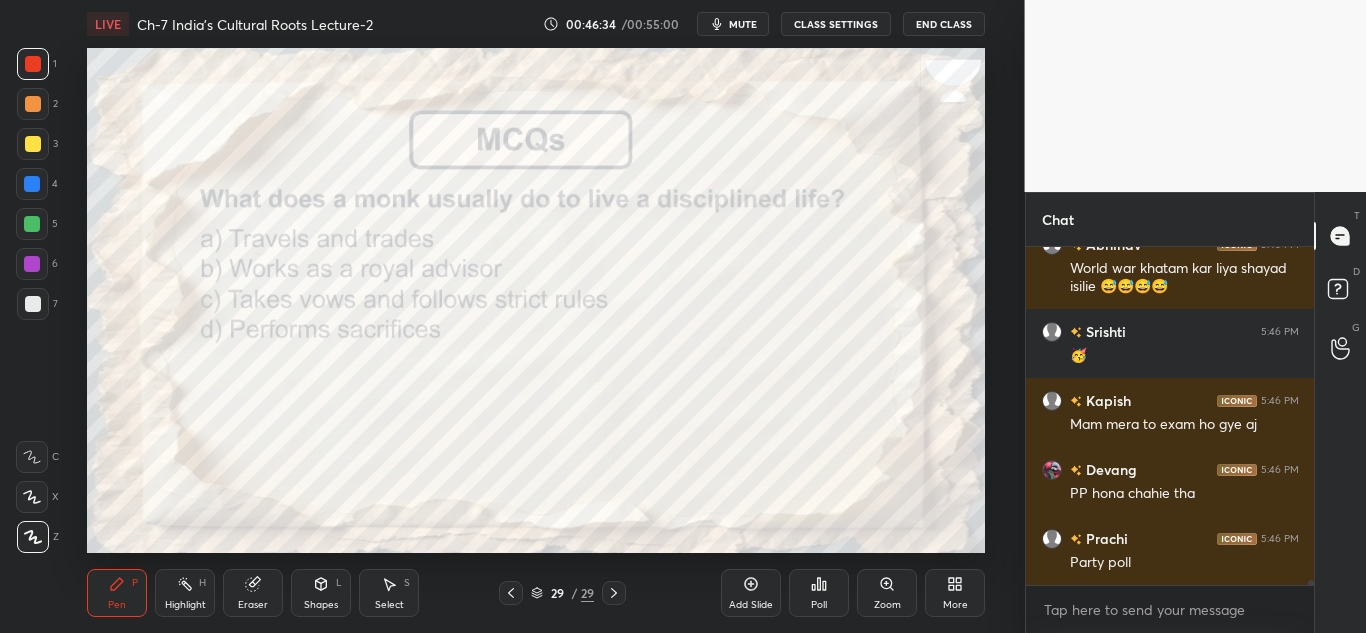 click on "Poll" at bounding box center [819, 593] 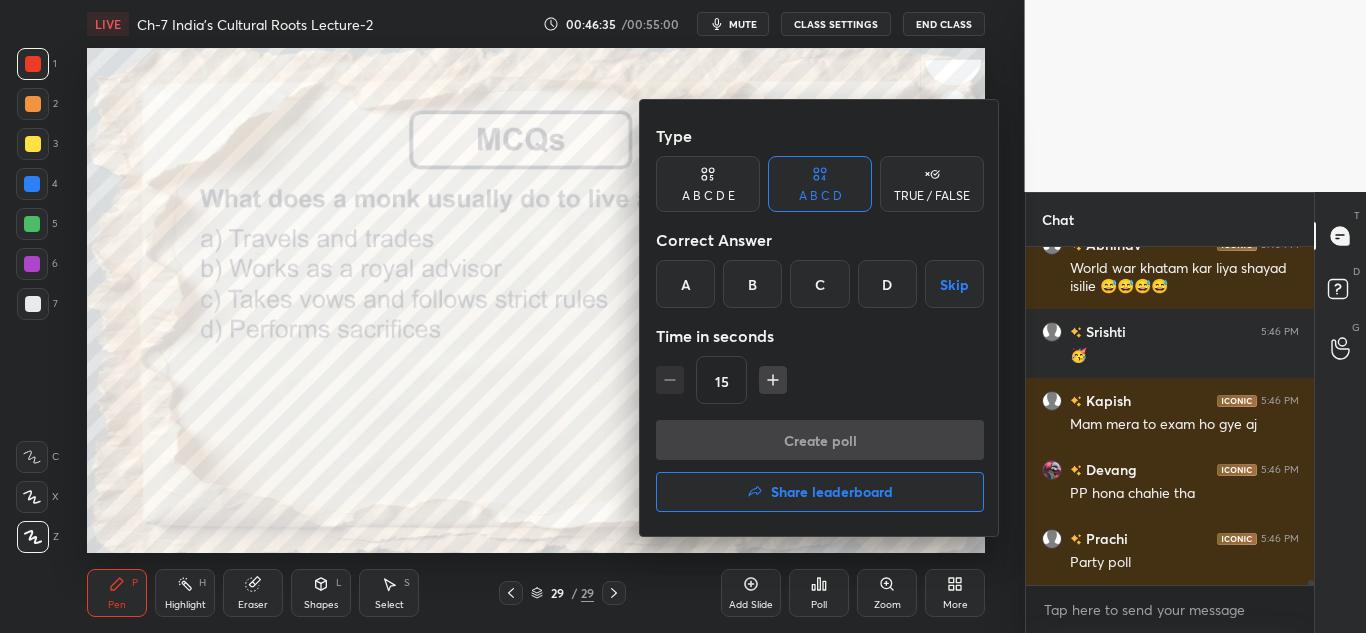 click on "C" at bounding box center [819, 284] 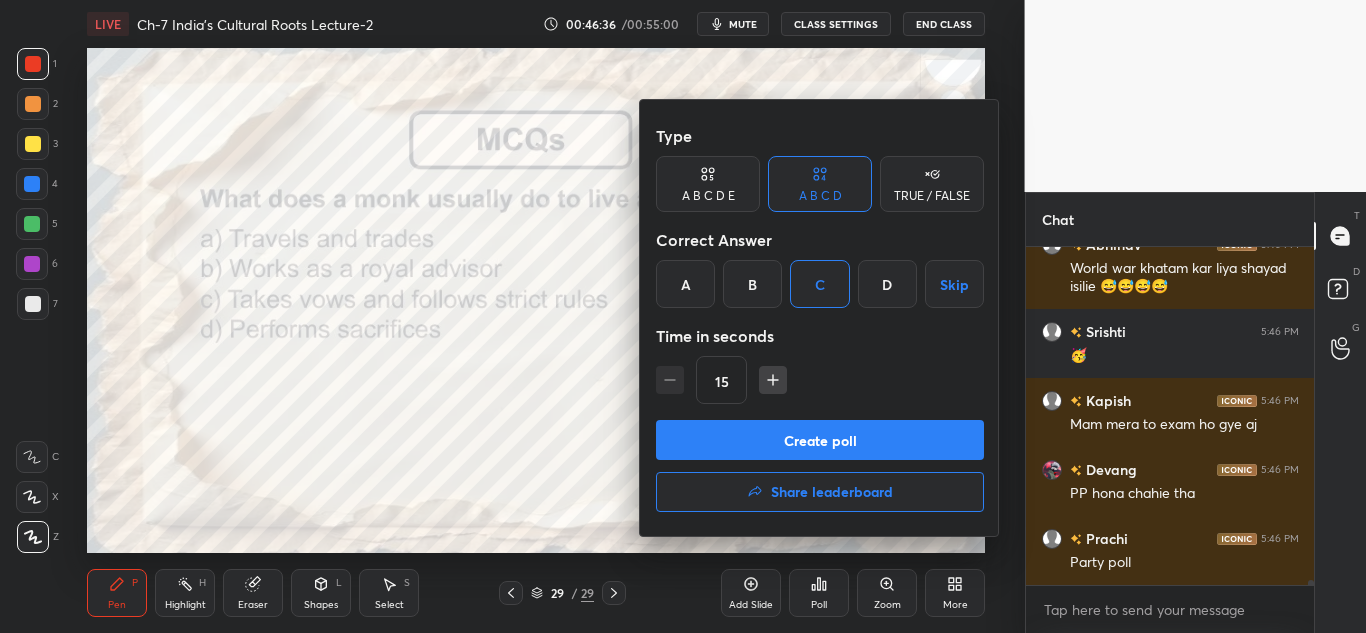 click on "Create poll" at bounding box center [820, 440] 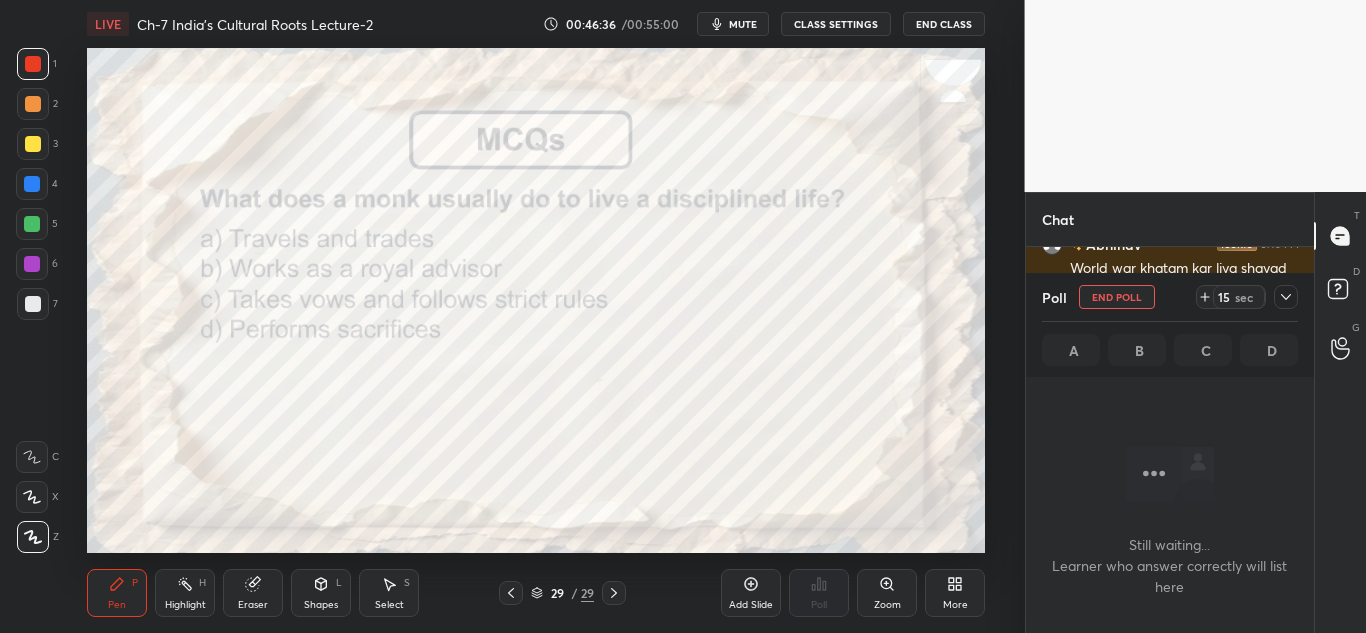scroll, scrollTop: 228, scrollLeft: 282, axis: both 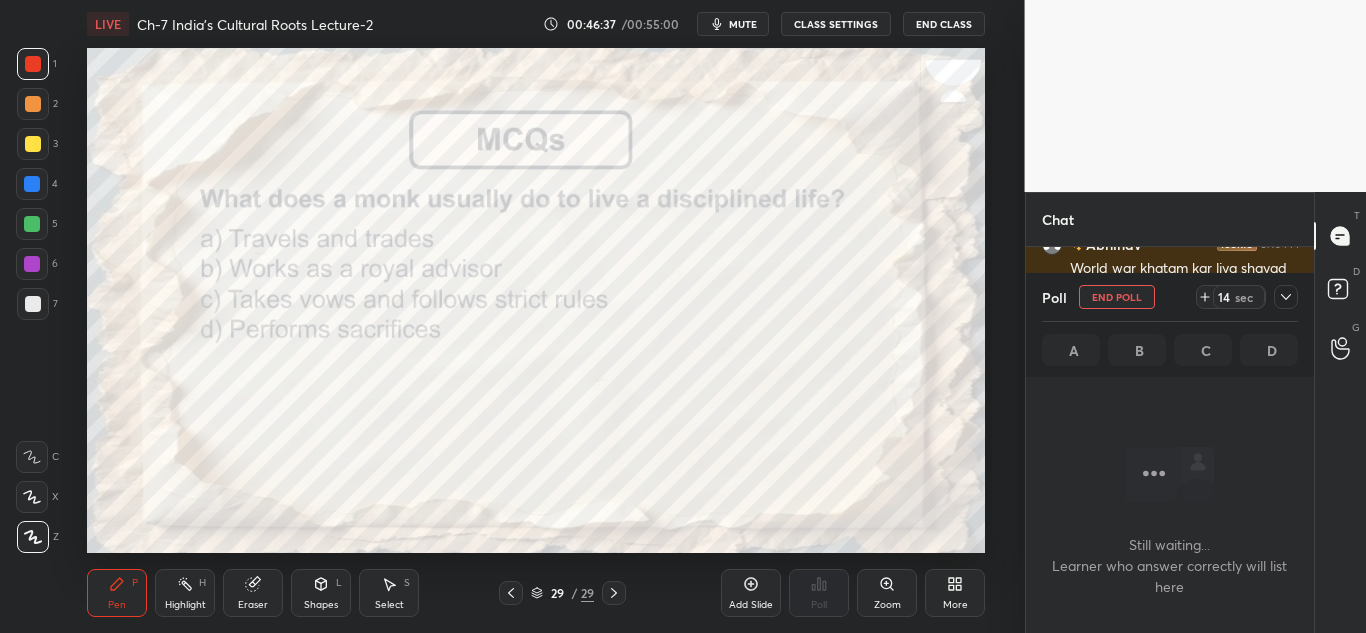click 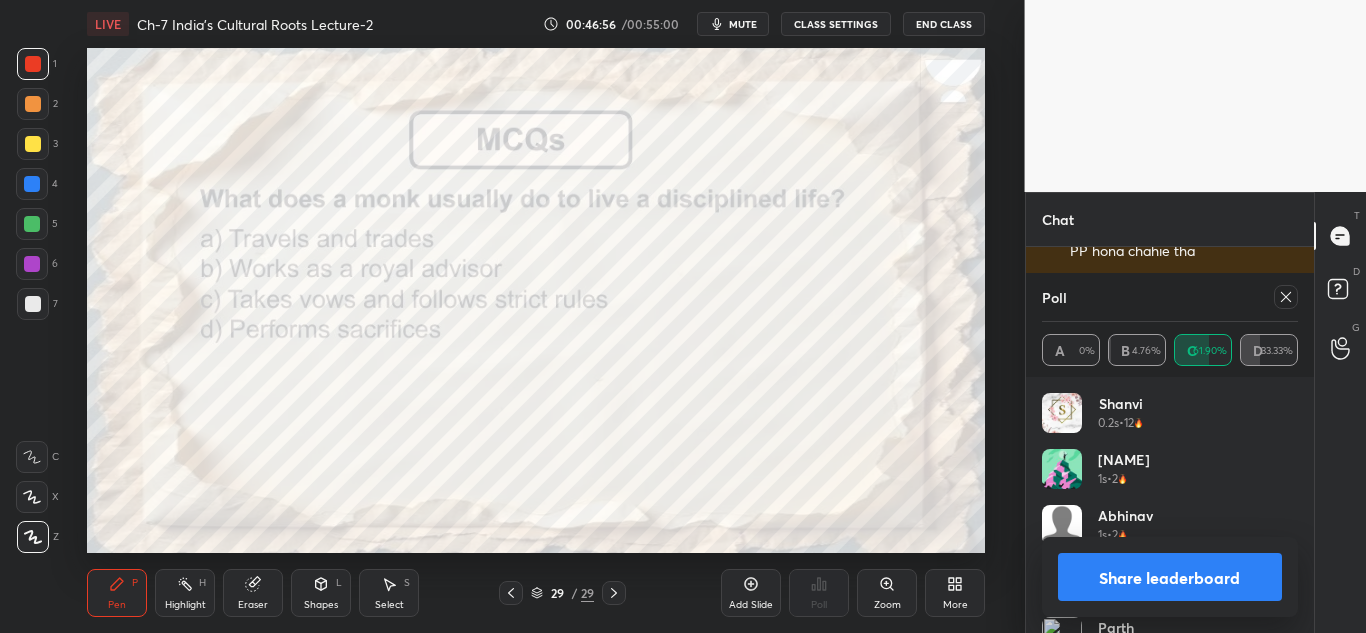 click on "Share leaderboard" at bounding box center [1170, 577] 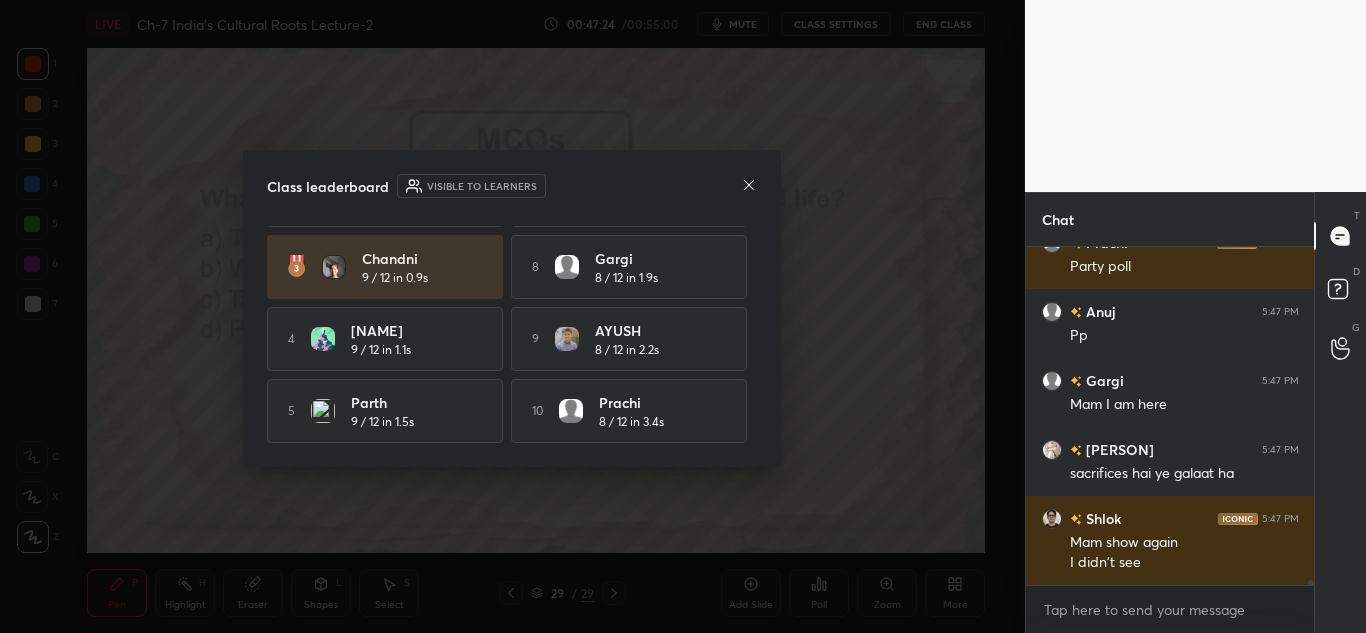 scroll, scrollTop: 0, scrollLeft: 0, axis: both 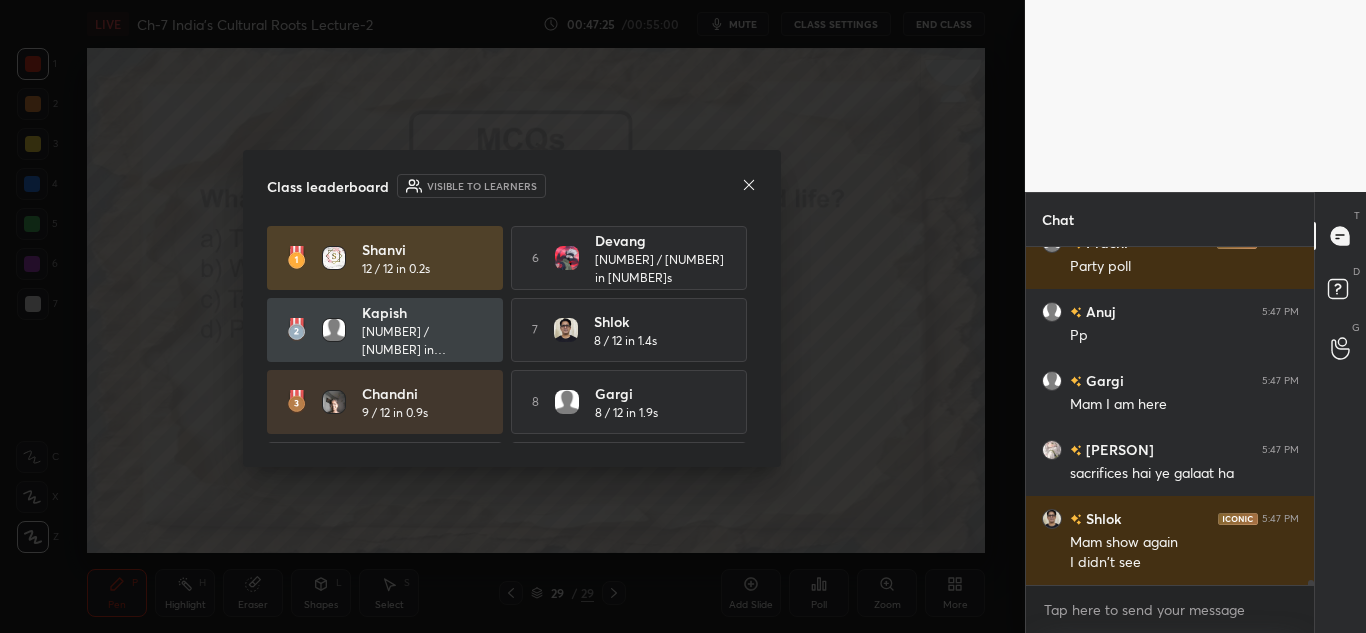 click at bounding box center [749, 186] 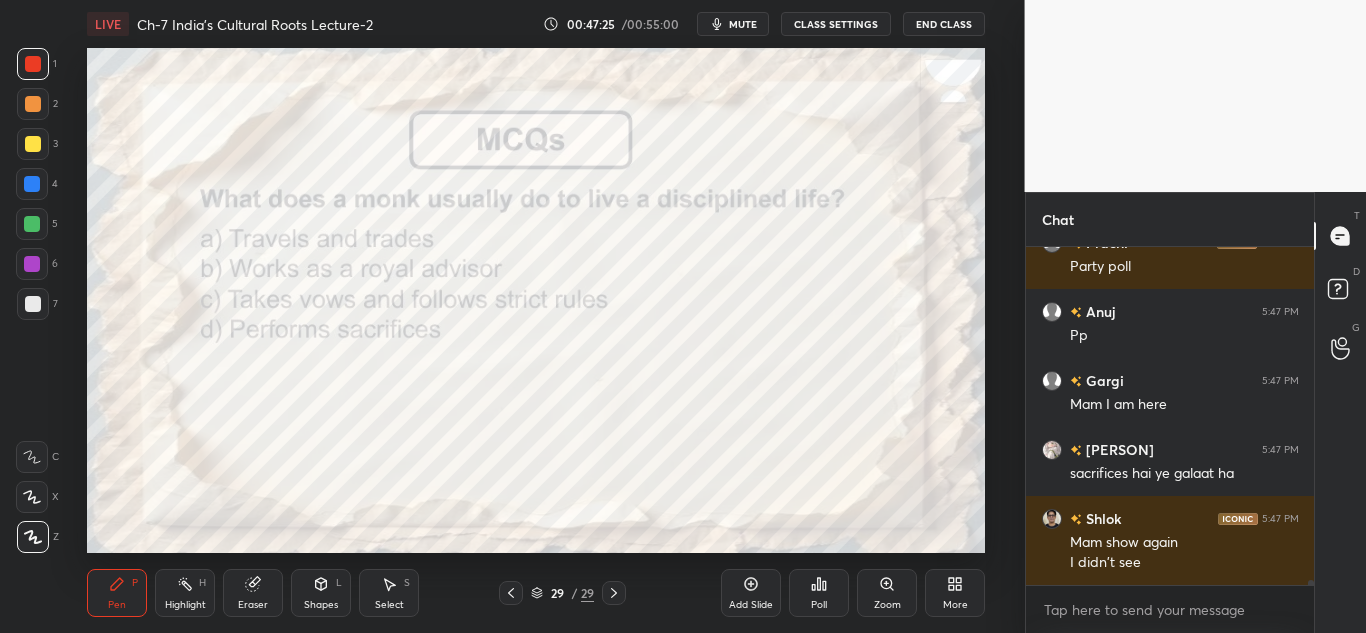 scroll, scrollTop: 21027, scrollLeft: 0, axis: vertical 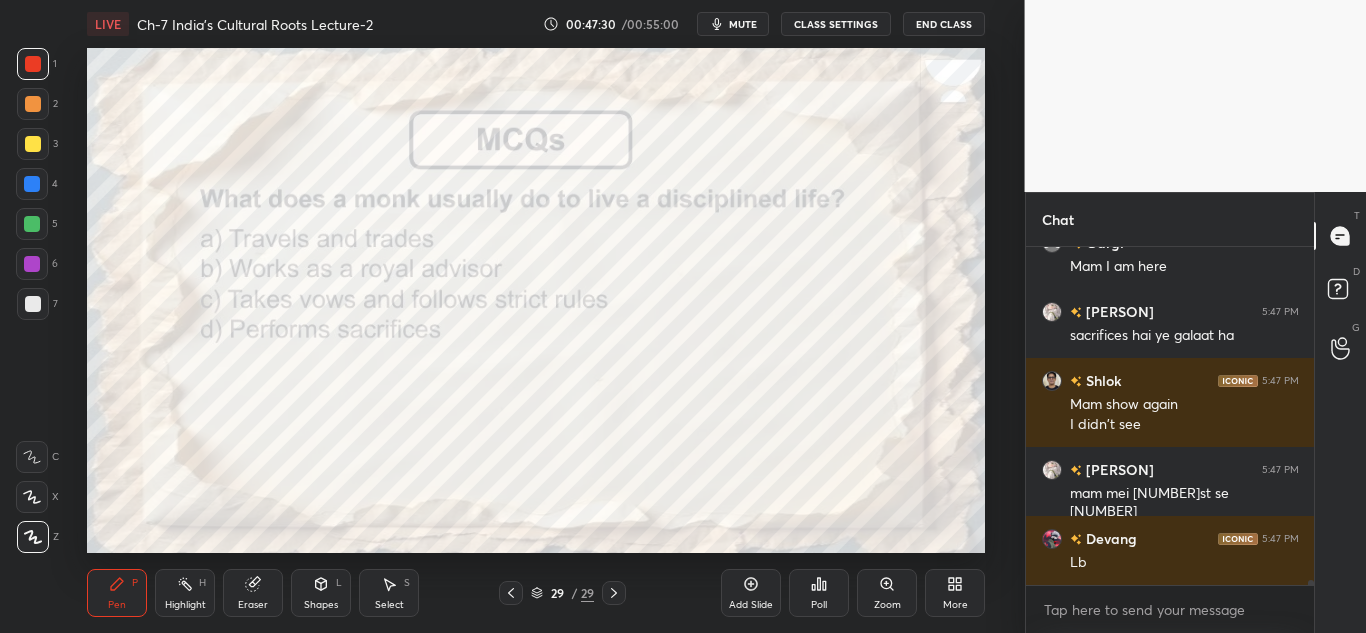 click on "Poll" at bounding box center [819, 593] 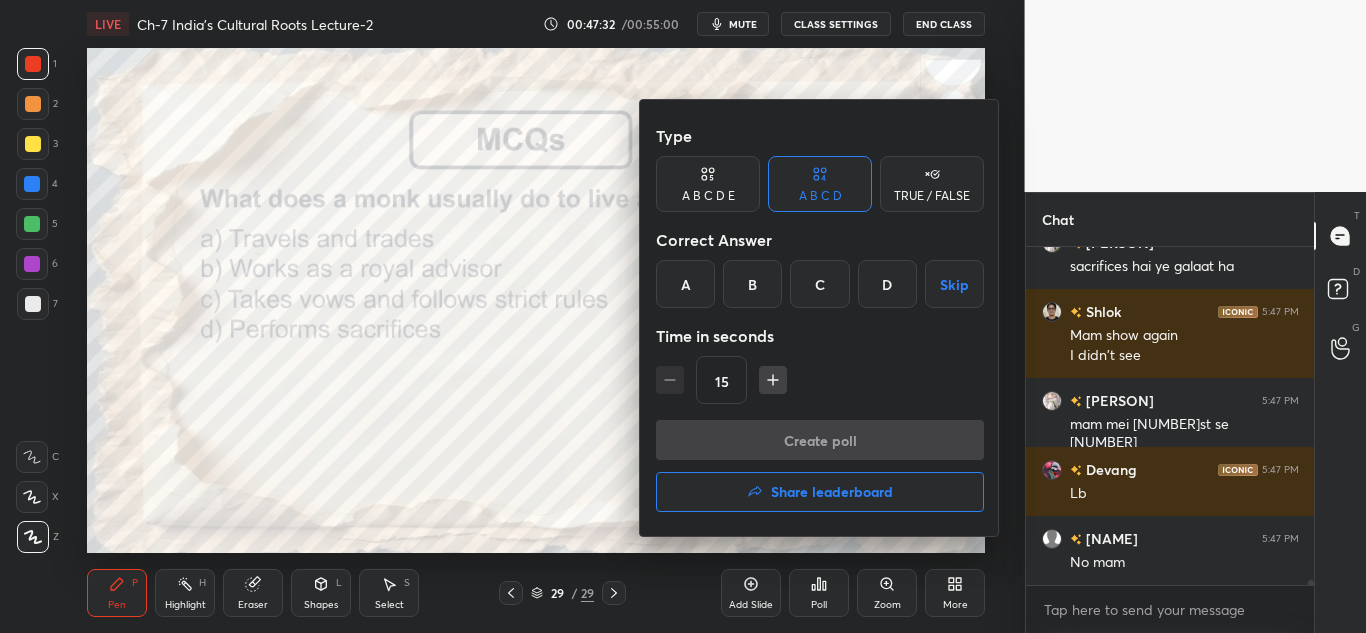 click on "Share leaderboard" at bounding box center (832, 492) 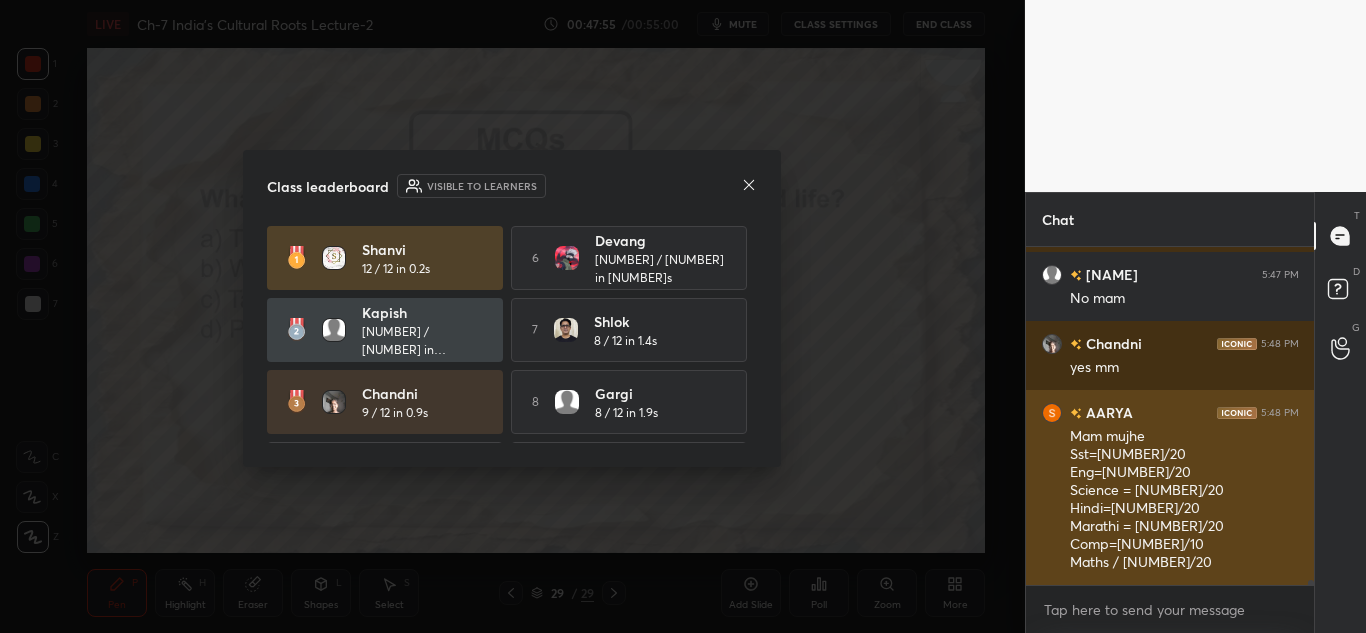 scroll, scrollTop: 21498, scrollLeft: 0, axis: vertical 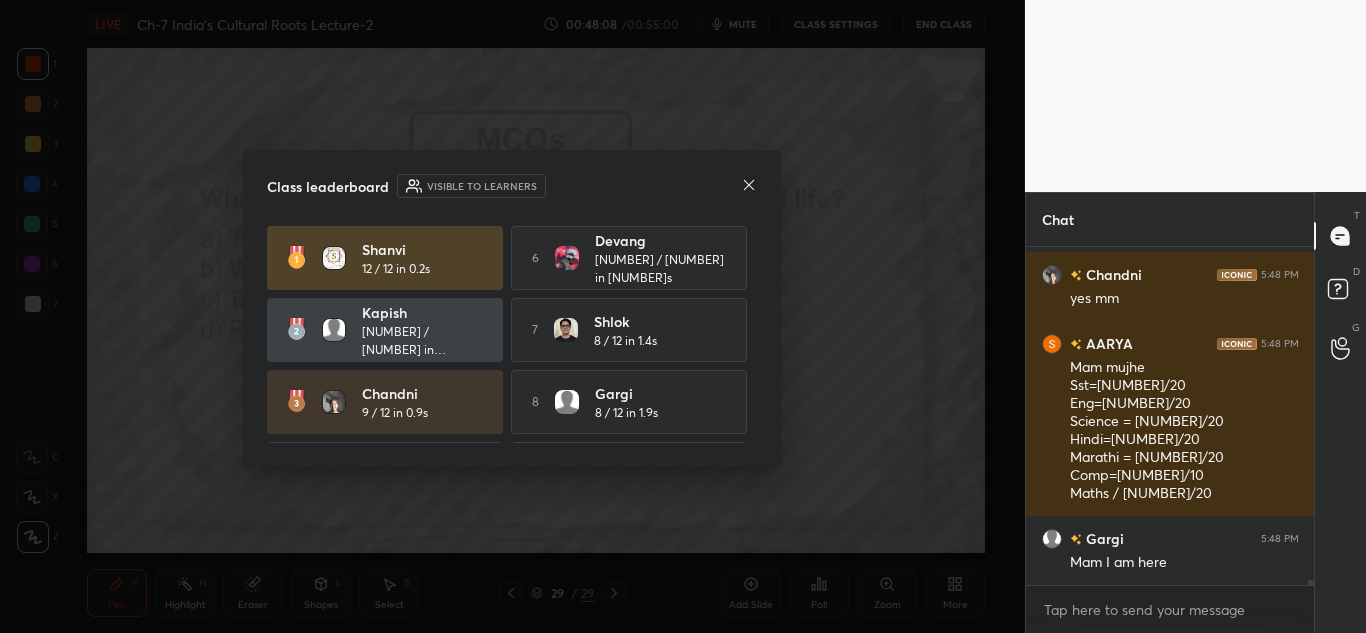 click 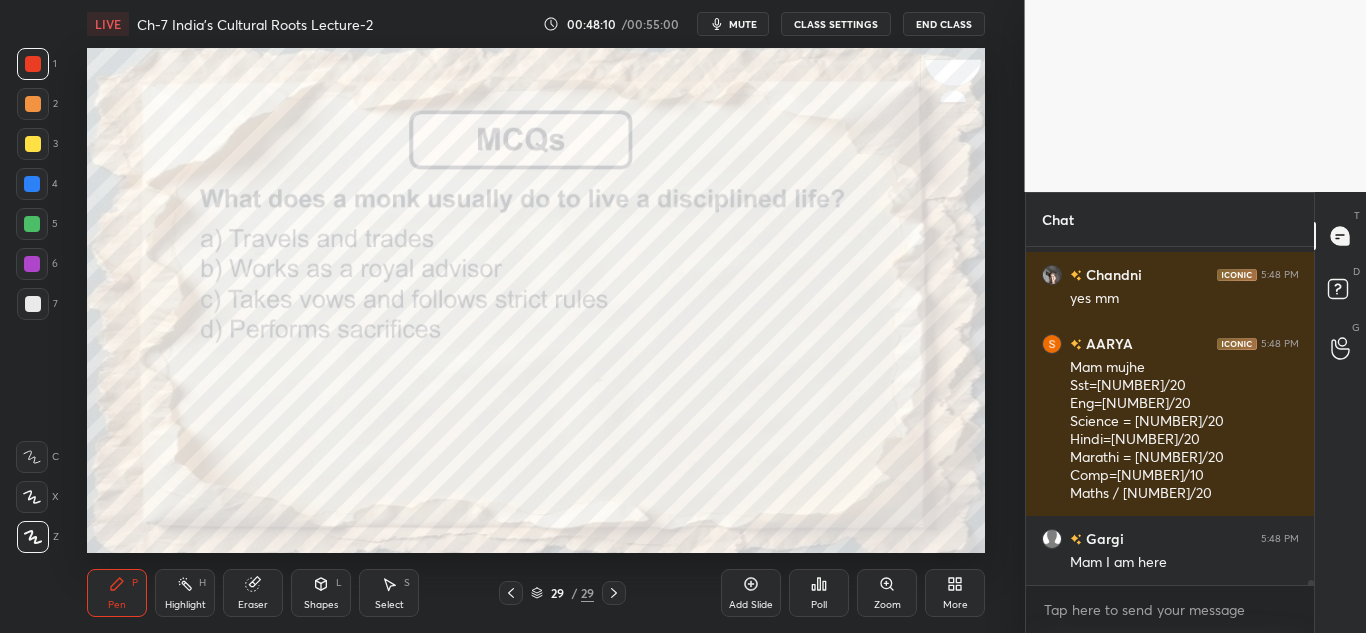 click 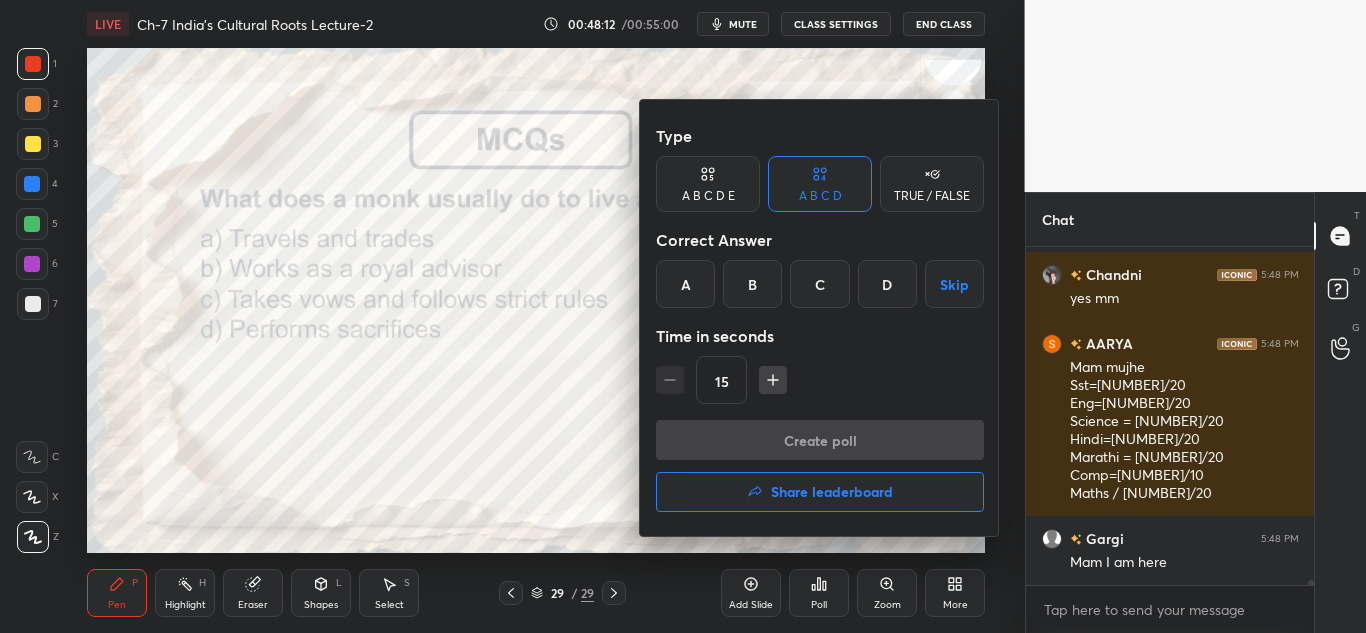 click on "Share leaderboard" at bounding box center [820, 492] 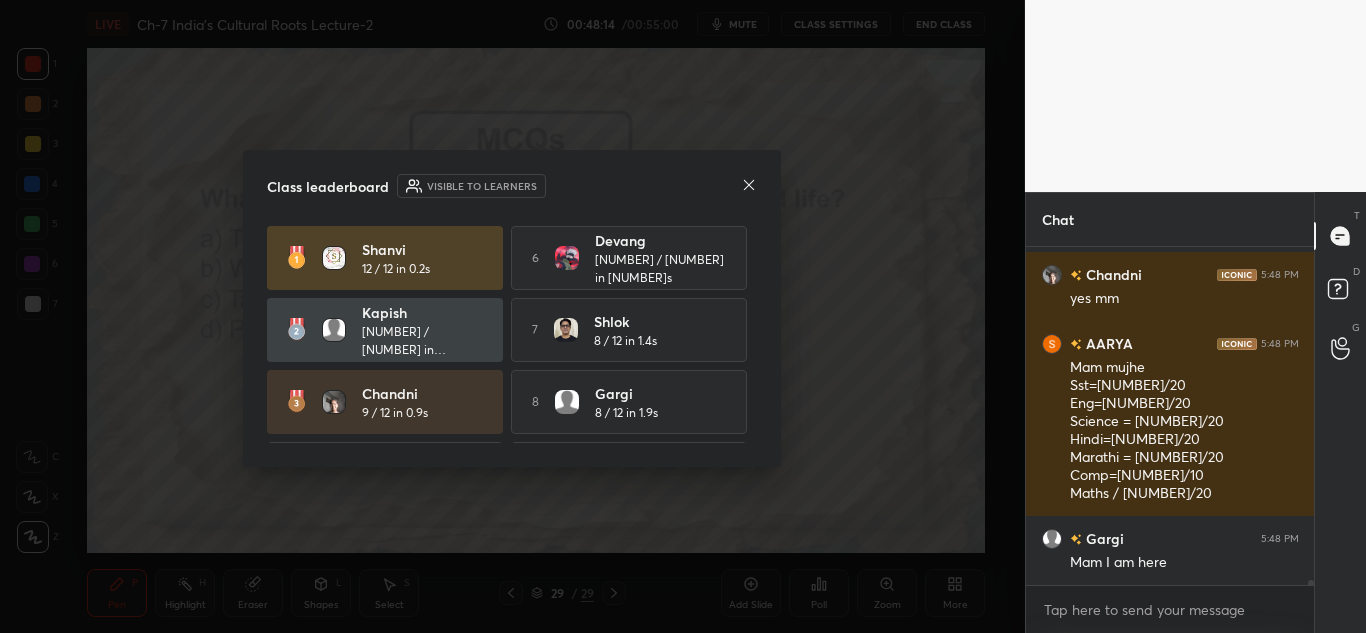 click 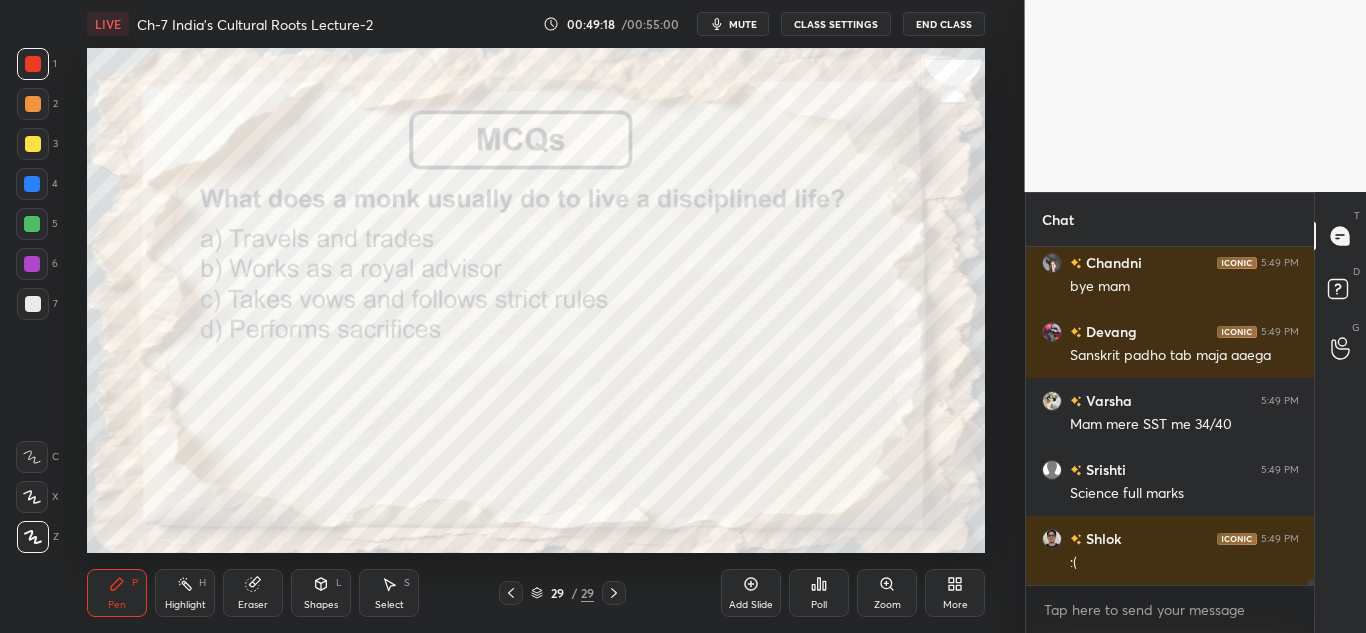 scroll, scrollTop: 22845, scrollLeft: 0, axis: vertical 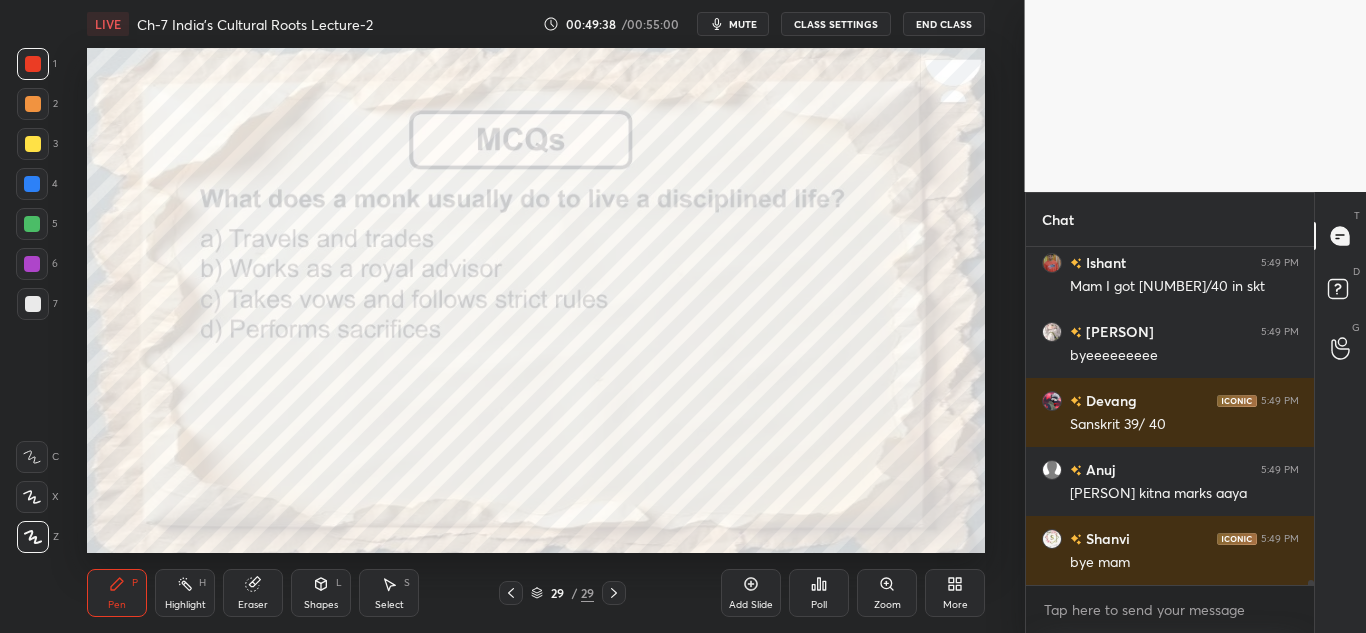 click on "End Class" at bounding box center (944, 24) 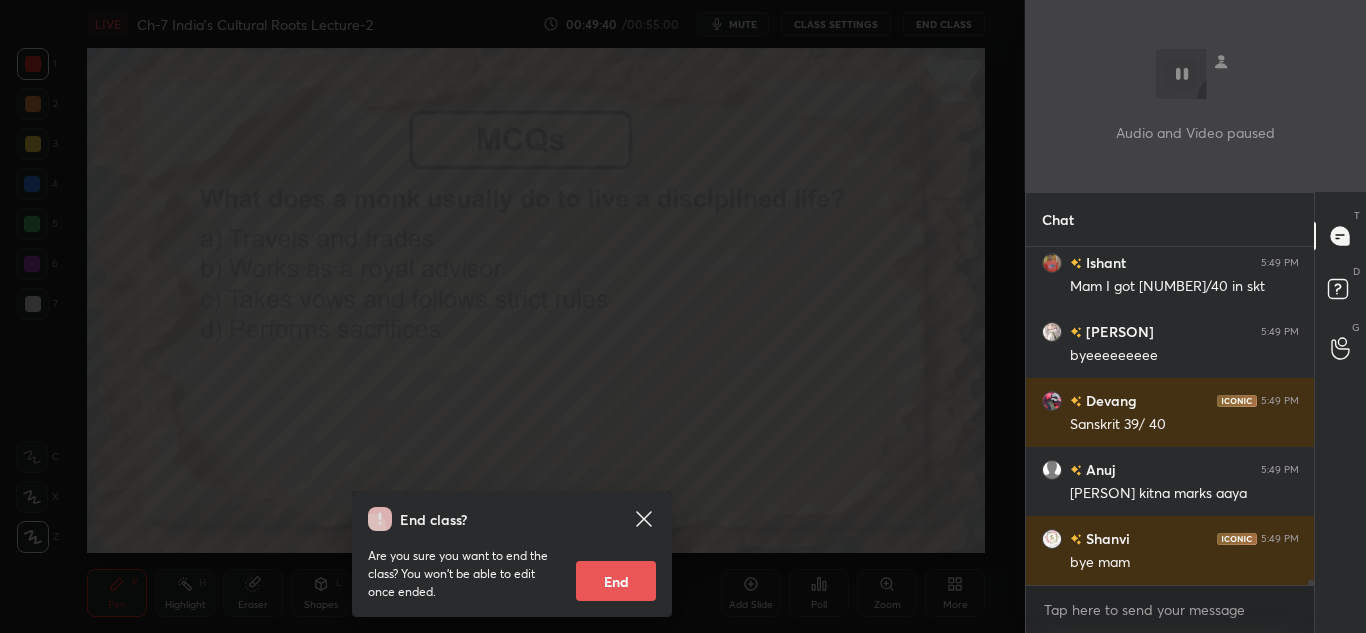 click on "End" at bounding box center (616, 581) 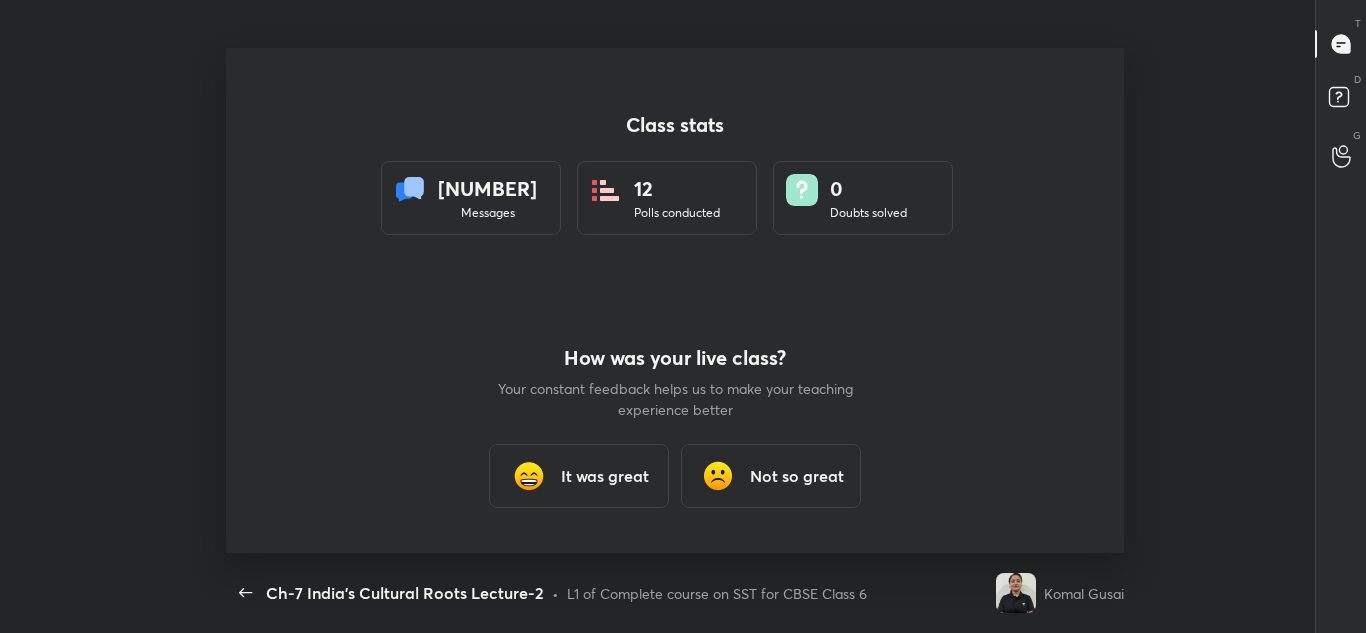 scroll, scrollTop: 99495, scrollLeft: 98860, axis: both 